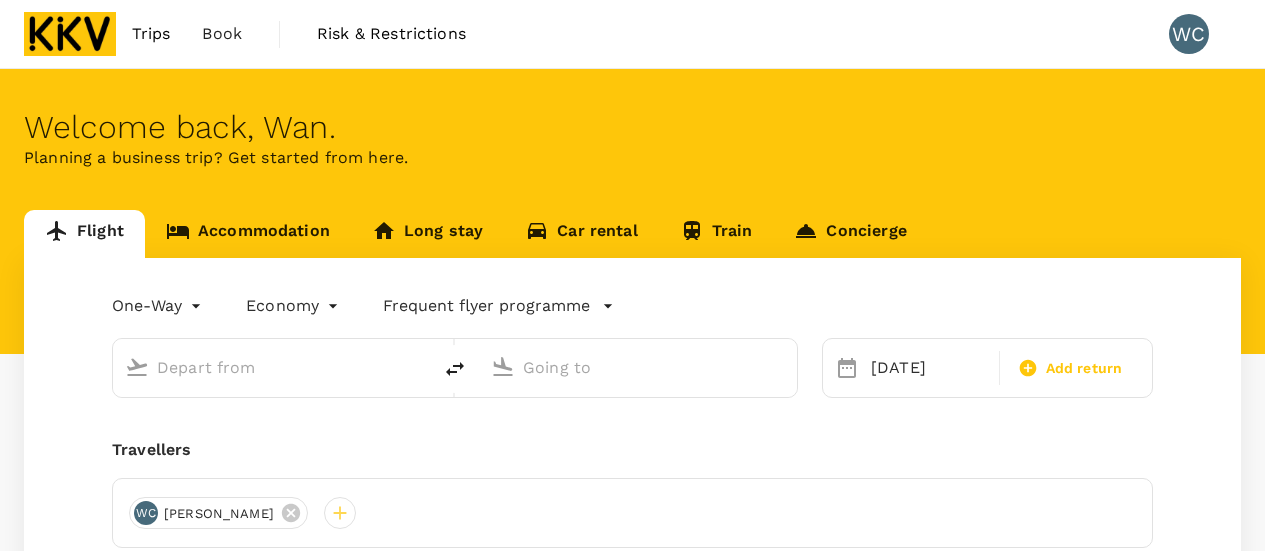 scroll, scrollTop: 0, scrollLeft: 0, axis: both 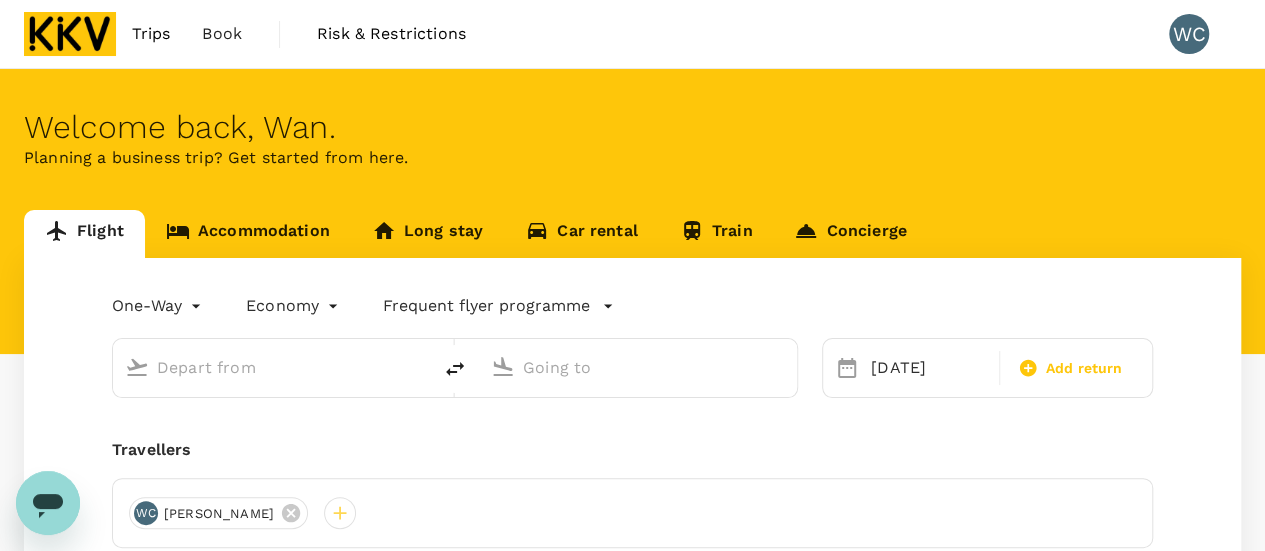 type on "[GEOGRAPHIC_DATA], [GEOGRAPHIC_DATA] (any)" 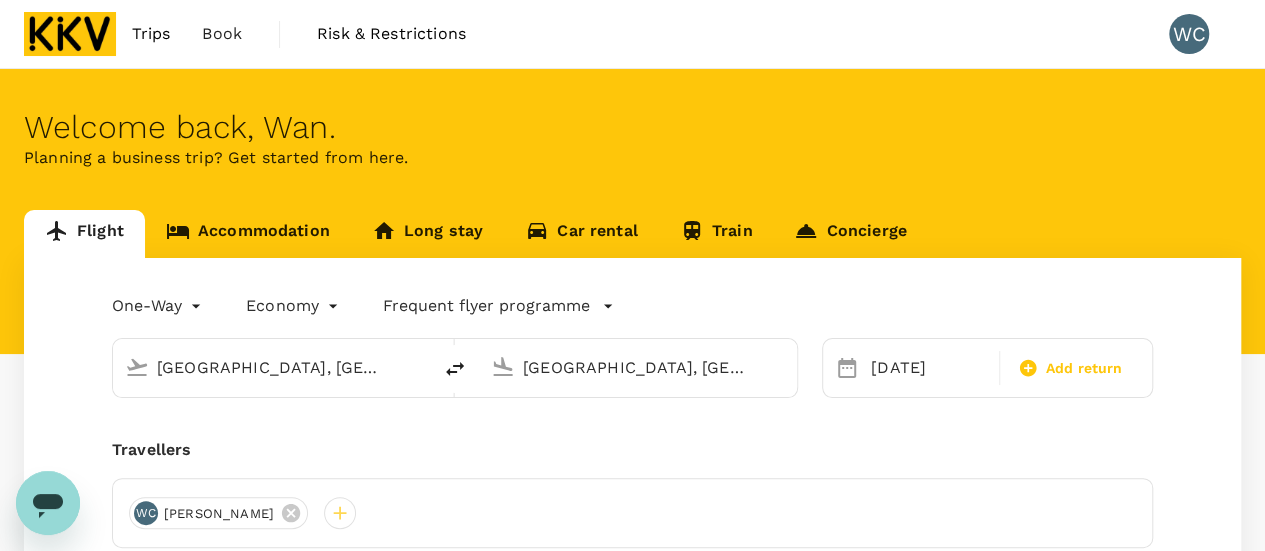 click on "Accommodation" at bounding box center [248, 234] 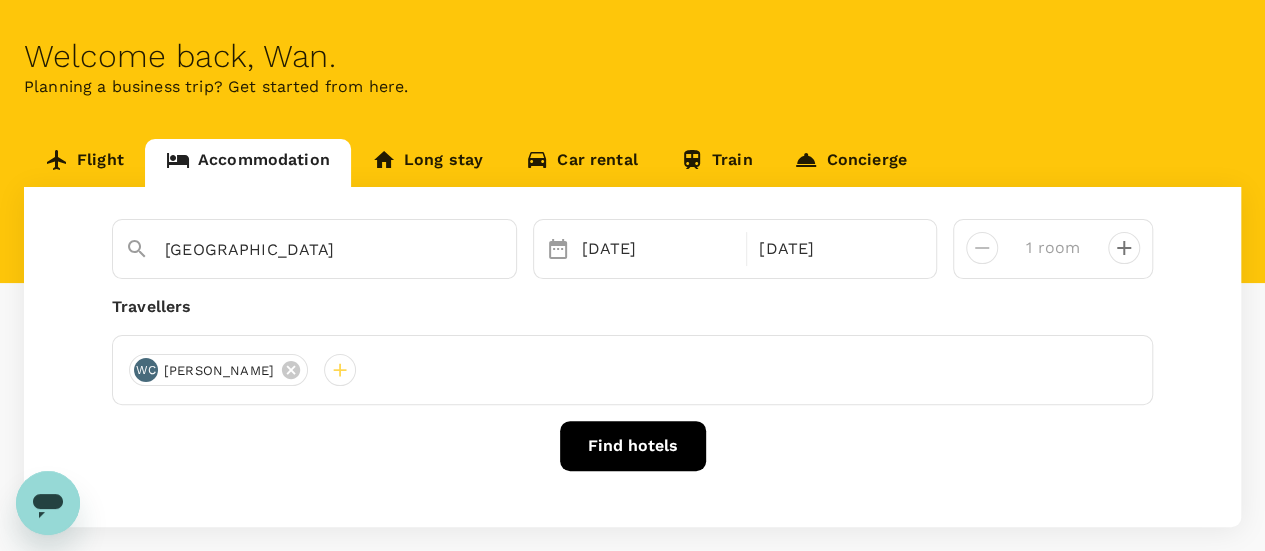scroll, scrollTop: 100, scrollLeft: 0, axis: vertical 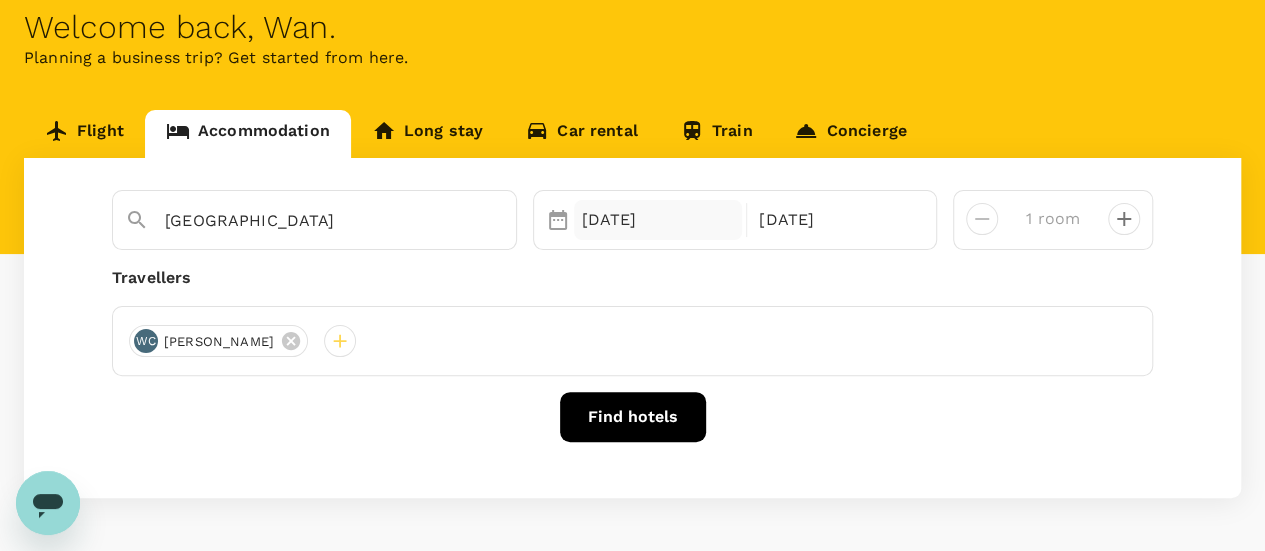click on "19 Jun" at bounding box center [658, 220] 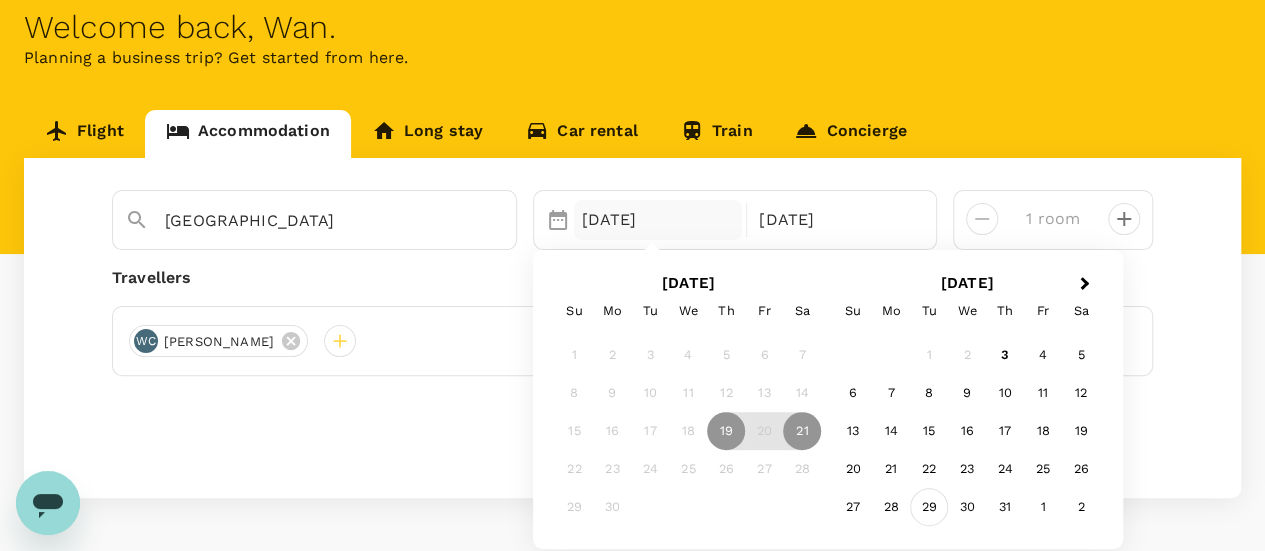 click on "29" at bounding box center (929, 508) 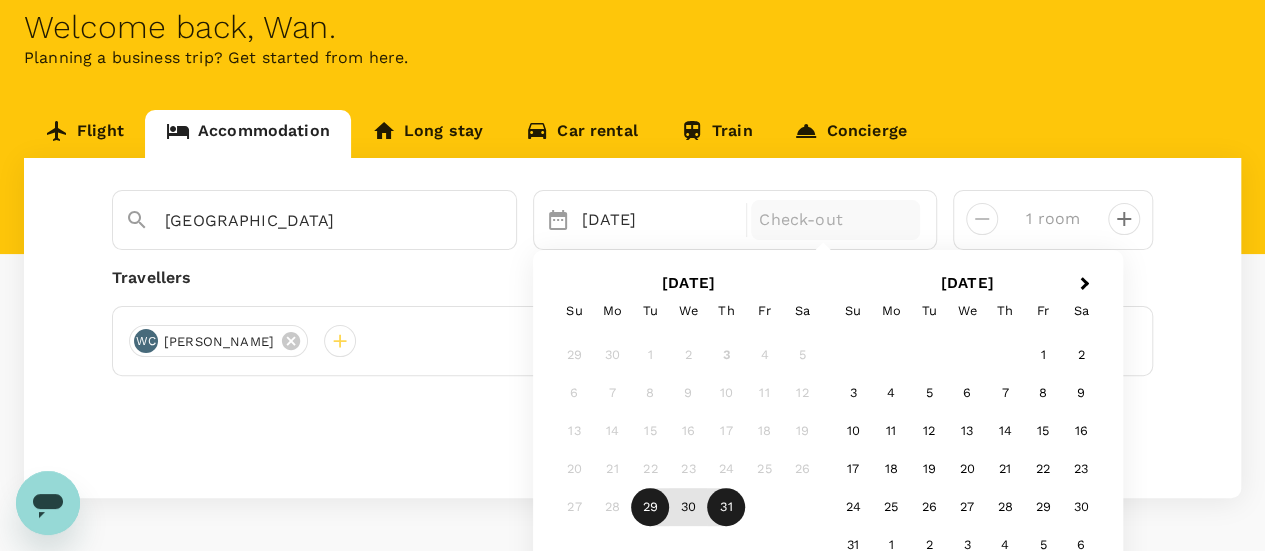 click on "31" at bounding box center [726, 508] 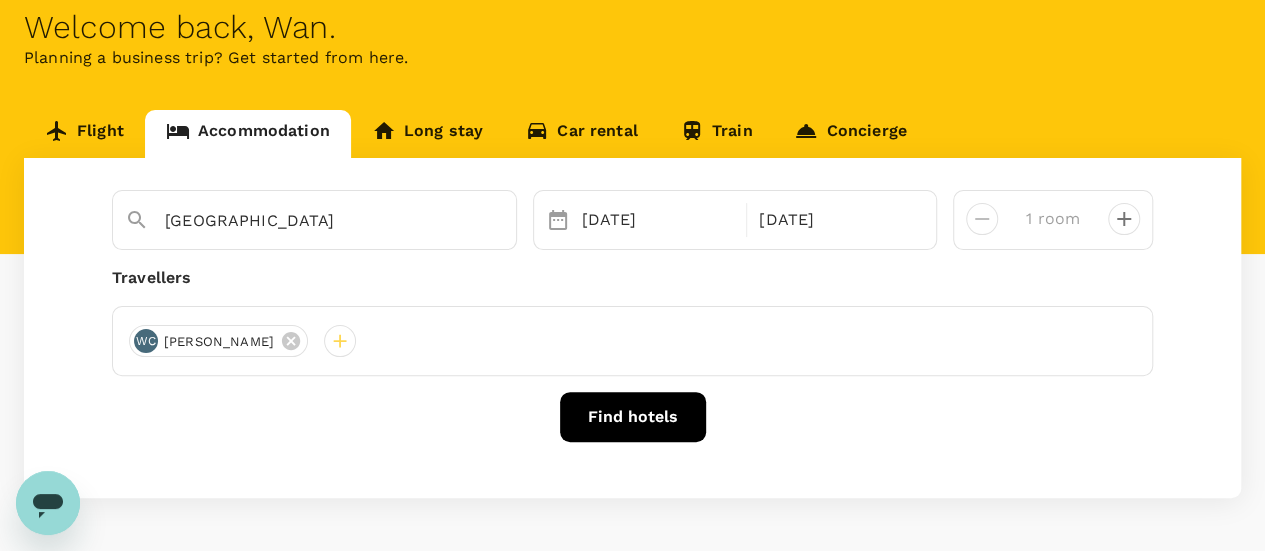 click on "WC Wan Chin Ching" at bounding box center [632, 341] 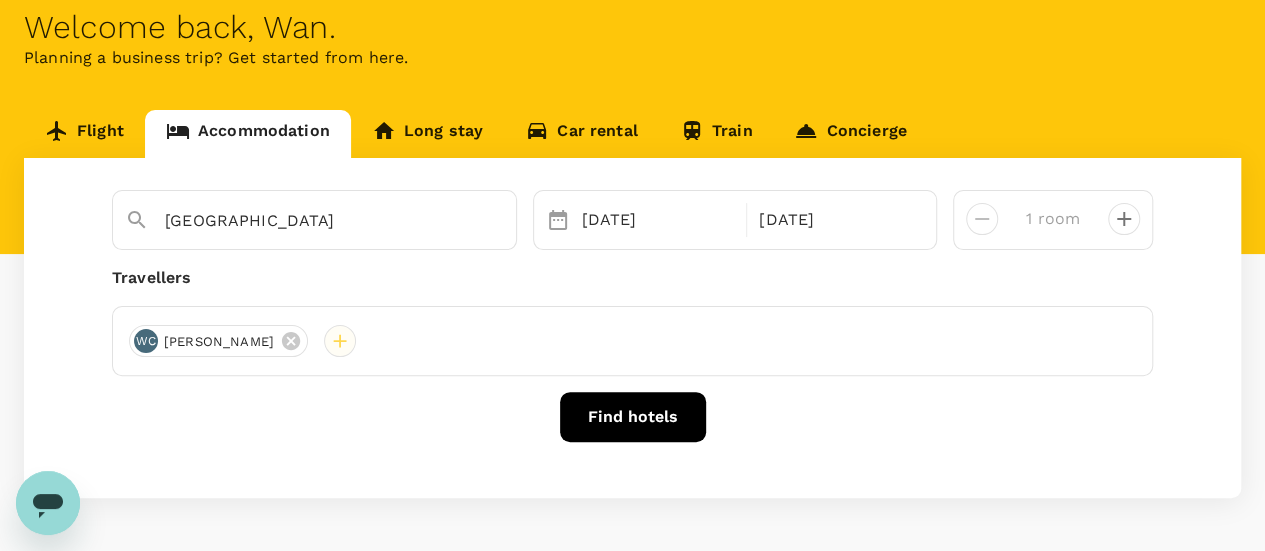 click at bounding box center (340, 341) 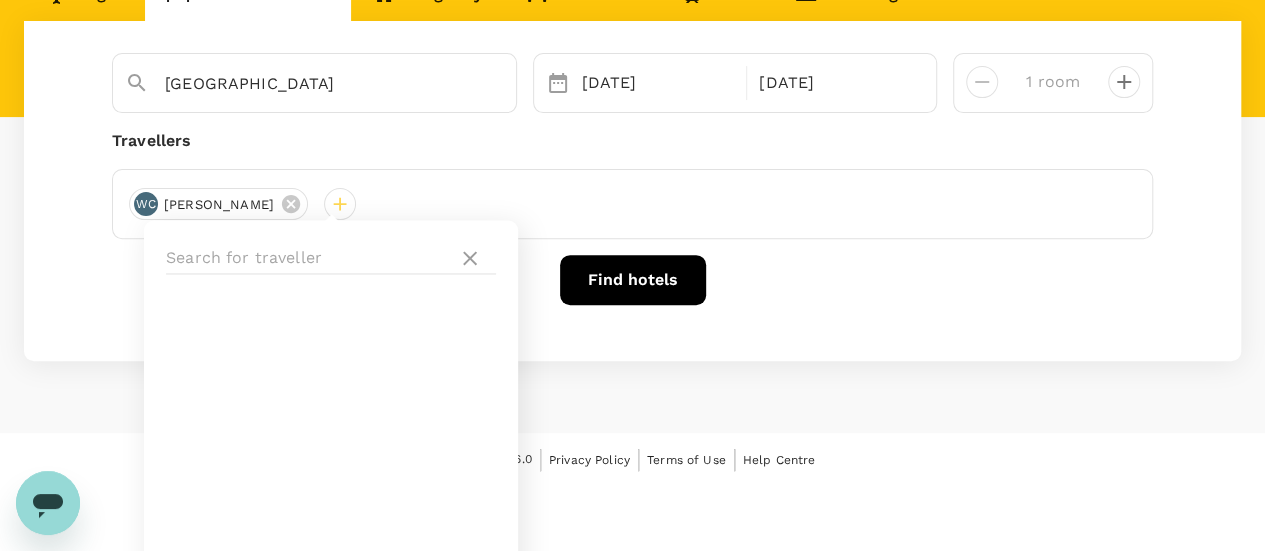 scroll, scrollTop: 302, scrollLeft: 0, axis: vertical 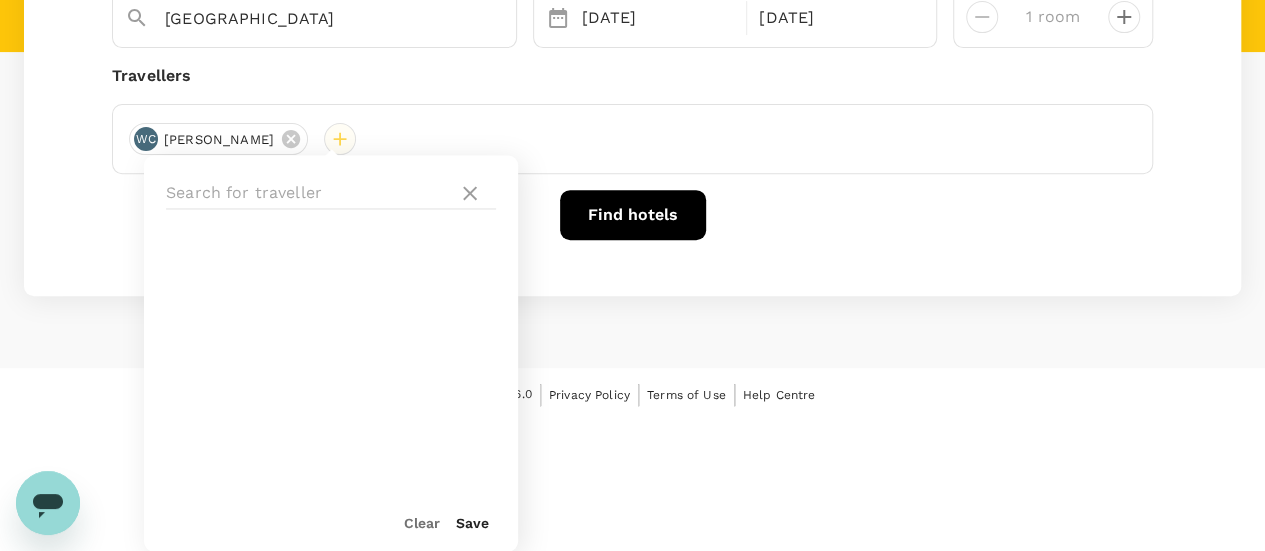 click at bounding box center [340, 139] 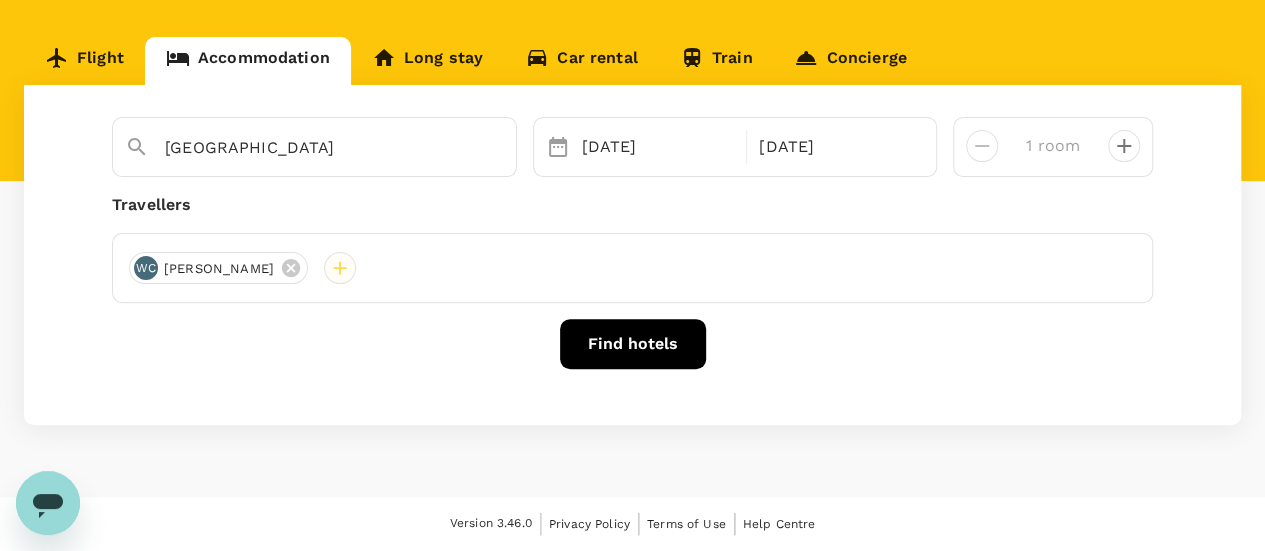 scroll, scrollTop: 171, scrollLeft: 0, axis: vertical 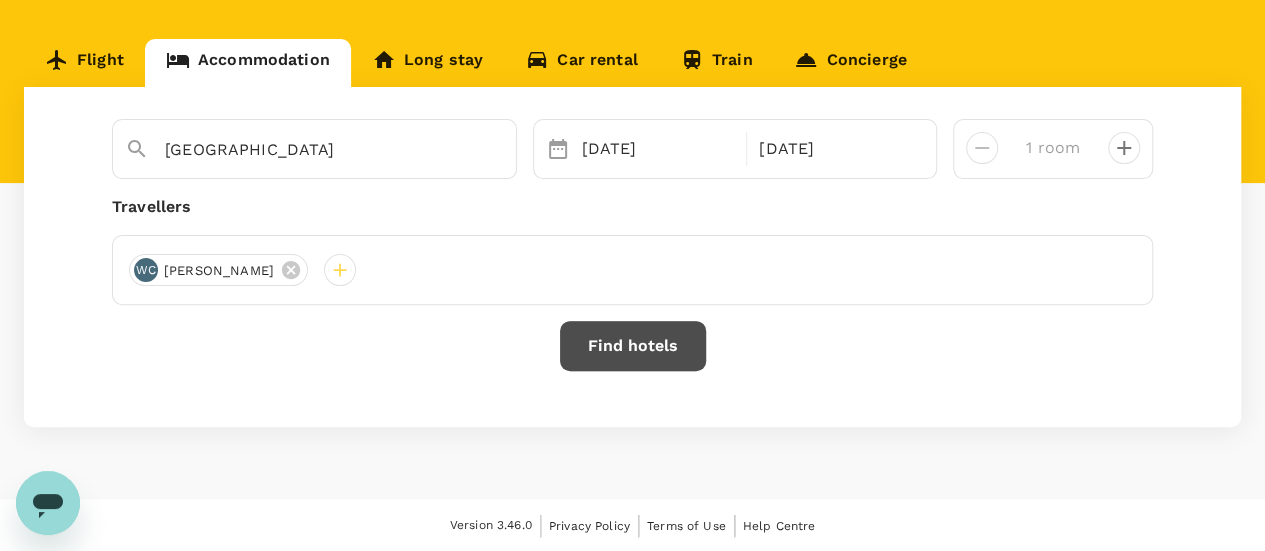 click on "Find hotels" at bounding box center (633, 346) 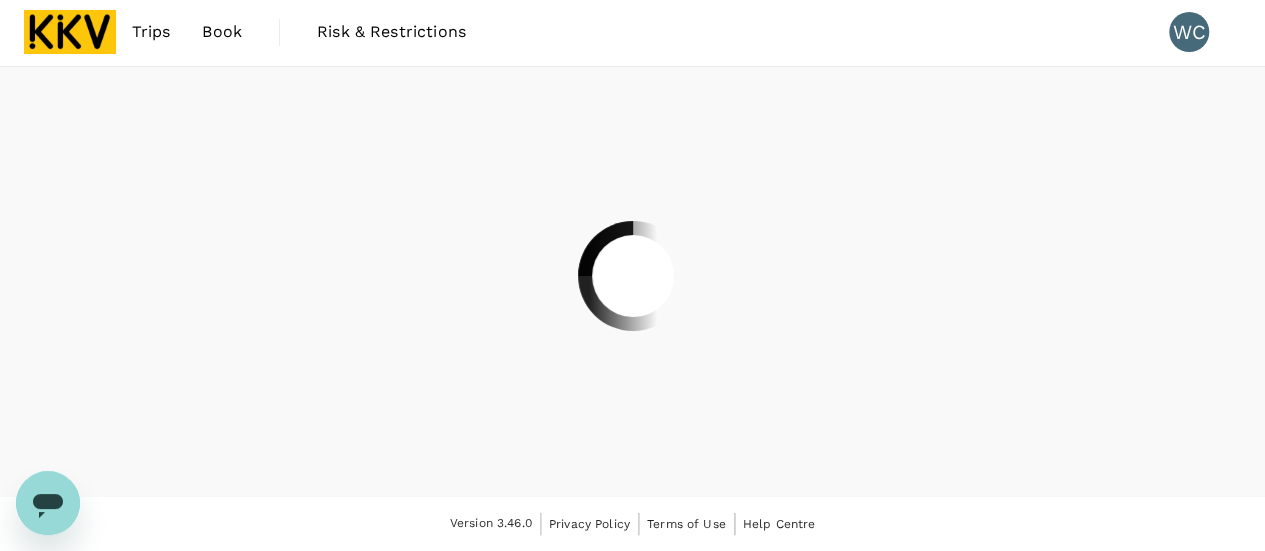 scroll, scrollTop: 0, scrollLeft: 0, axis: both 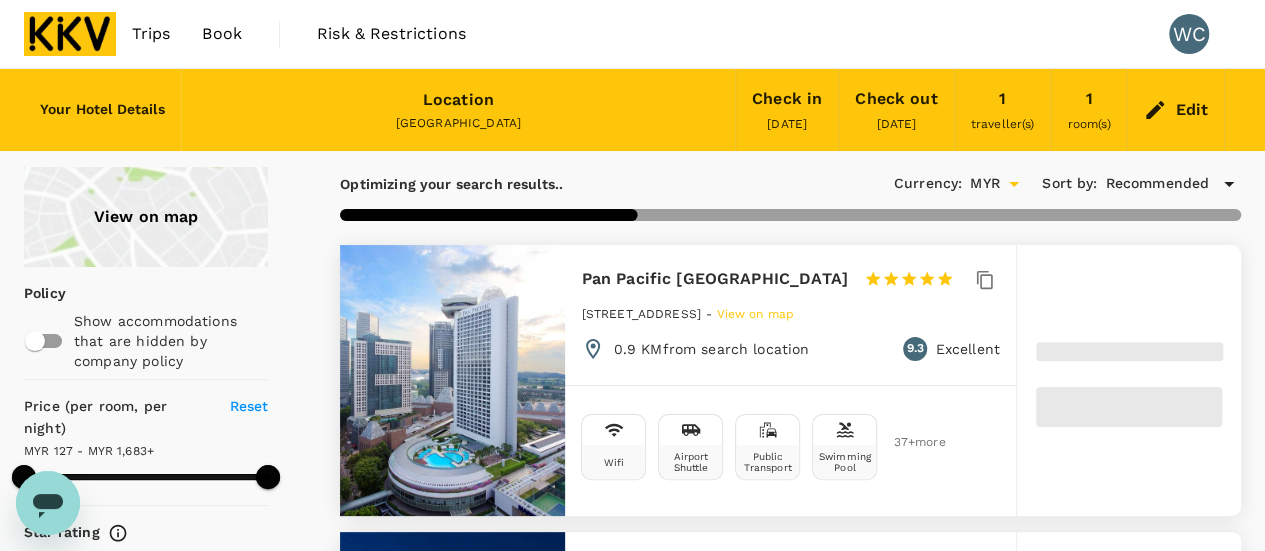 type on "1682.43" 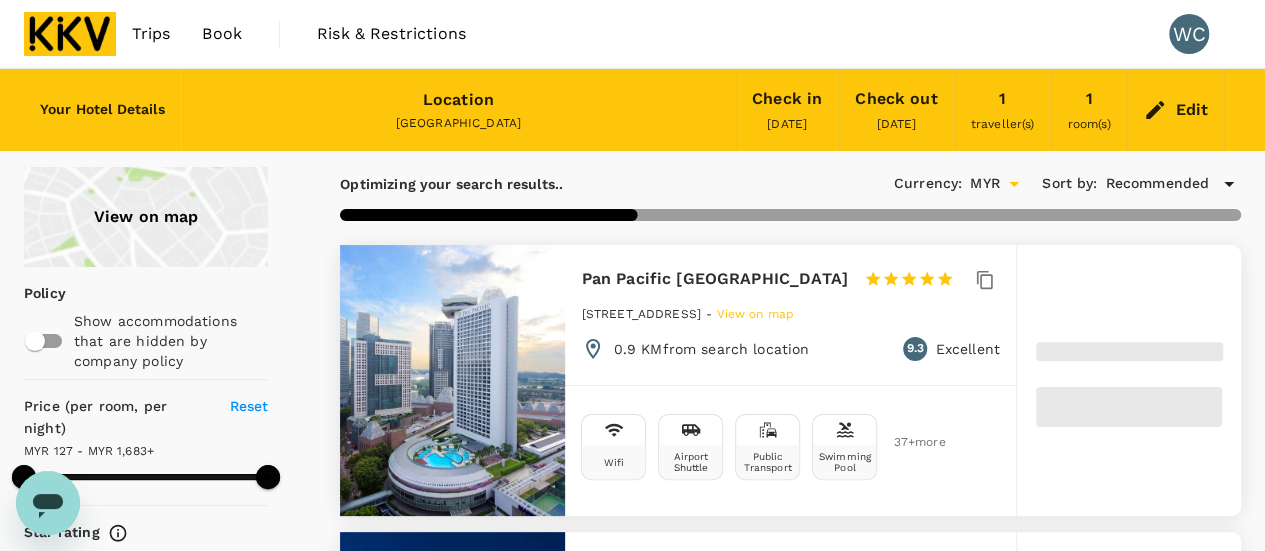 type on "81.43" 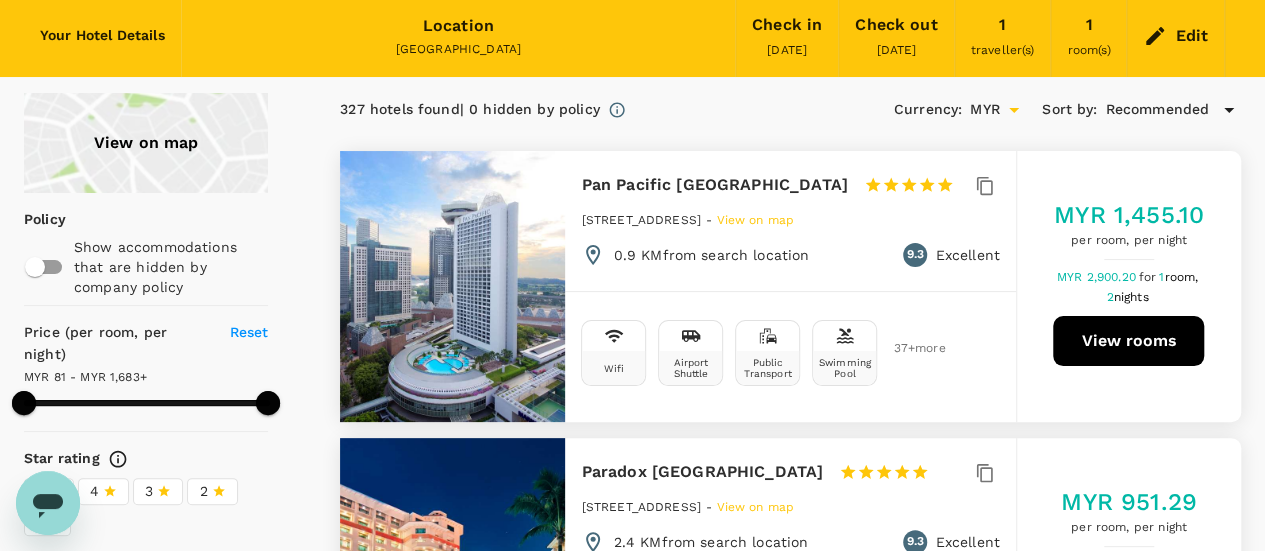 scroll, scrollTop: 100, scrollLeft: 0, axis: vertical 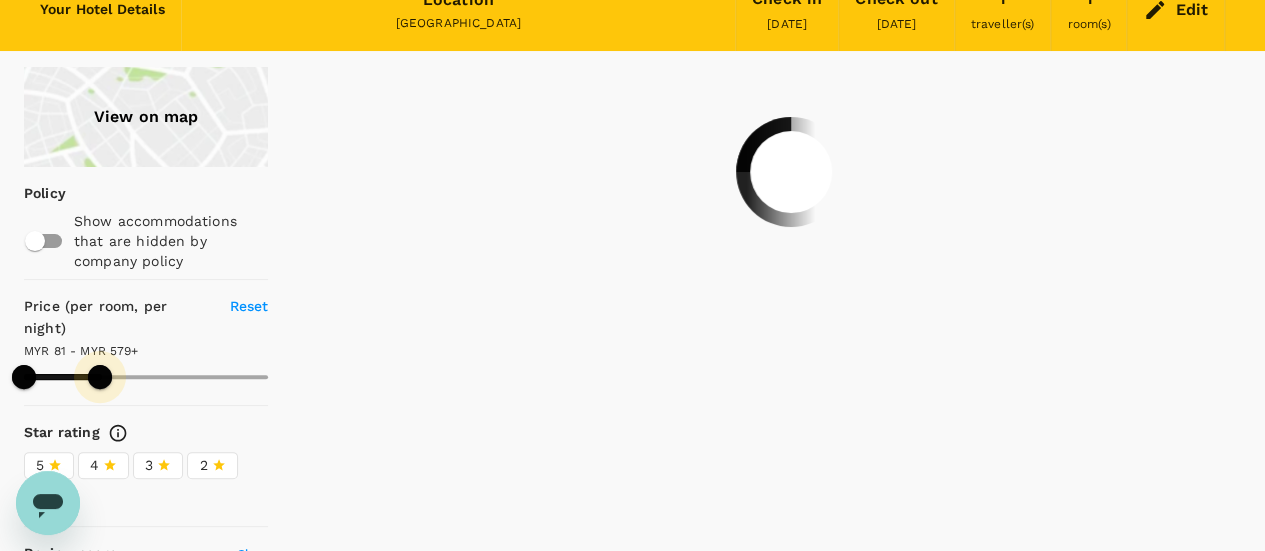 drag, startPoint x: 272, startPoint y: 370, endPoint x: 100, endPoint y: 386, distance: 172.74258 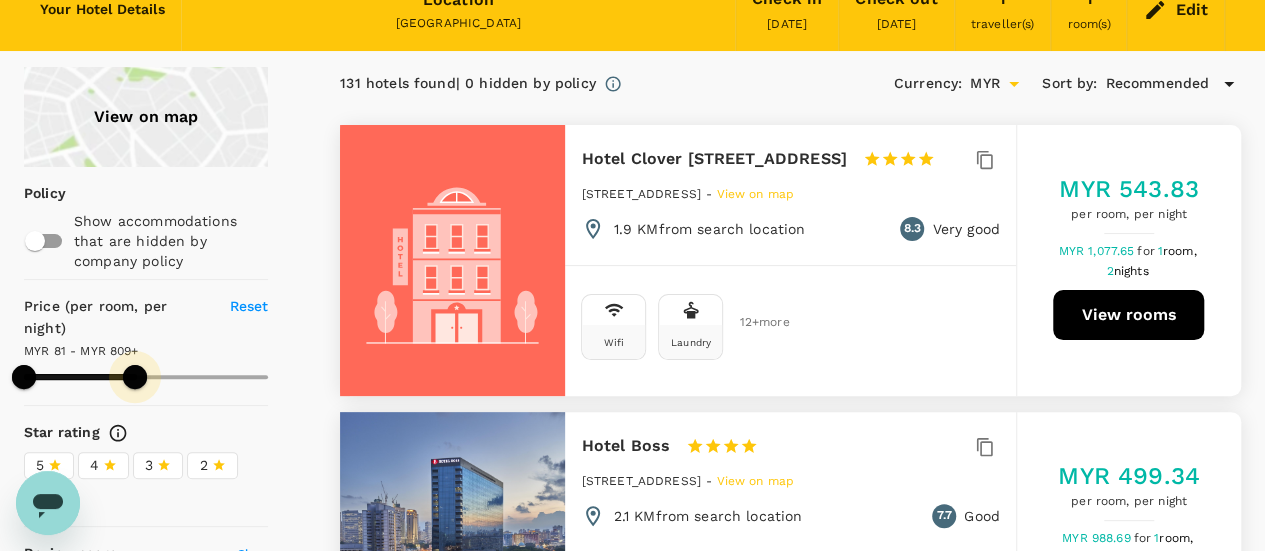 drag, startPoint x: 118, startPoint y: 374, endPoint x: 135, endPoint y: 380, distance: 18.027756 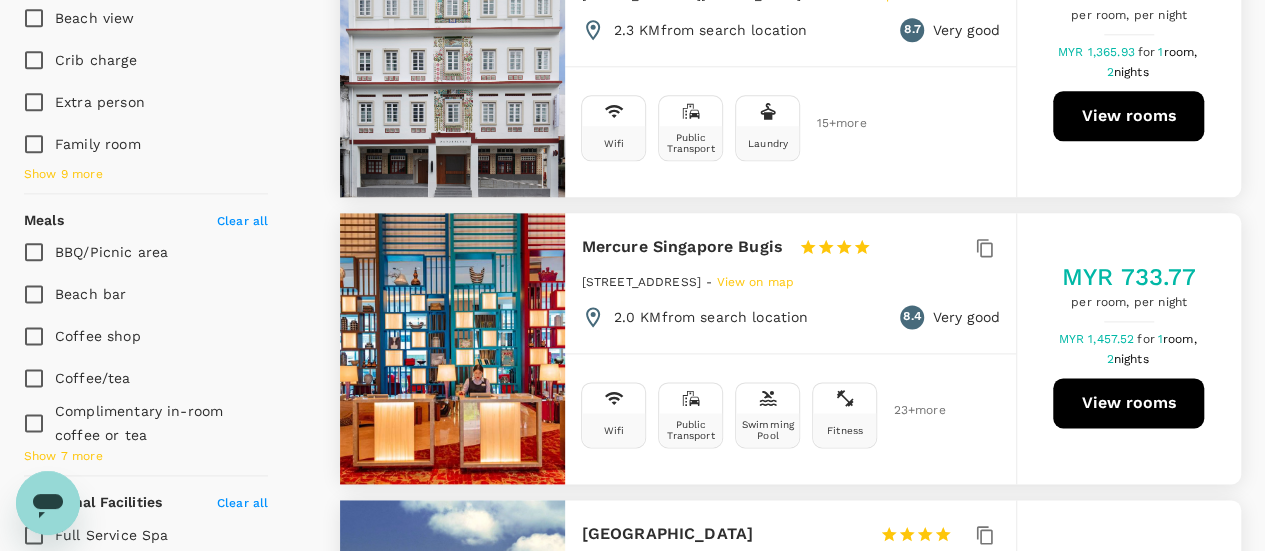 scroll, scrollTop: 1200, scrollLeft: 0, axis: vertical 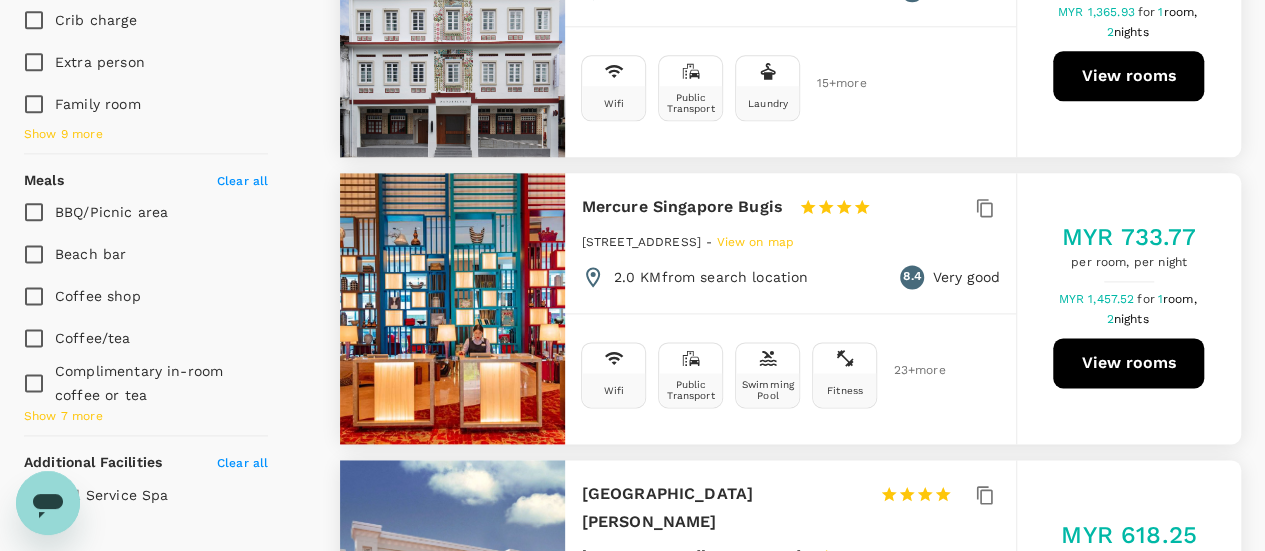 click on "Mercure Singapore Bugis" at bounding box center (681, 207) 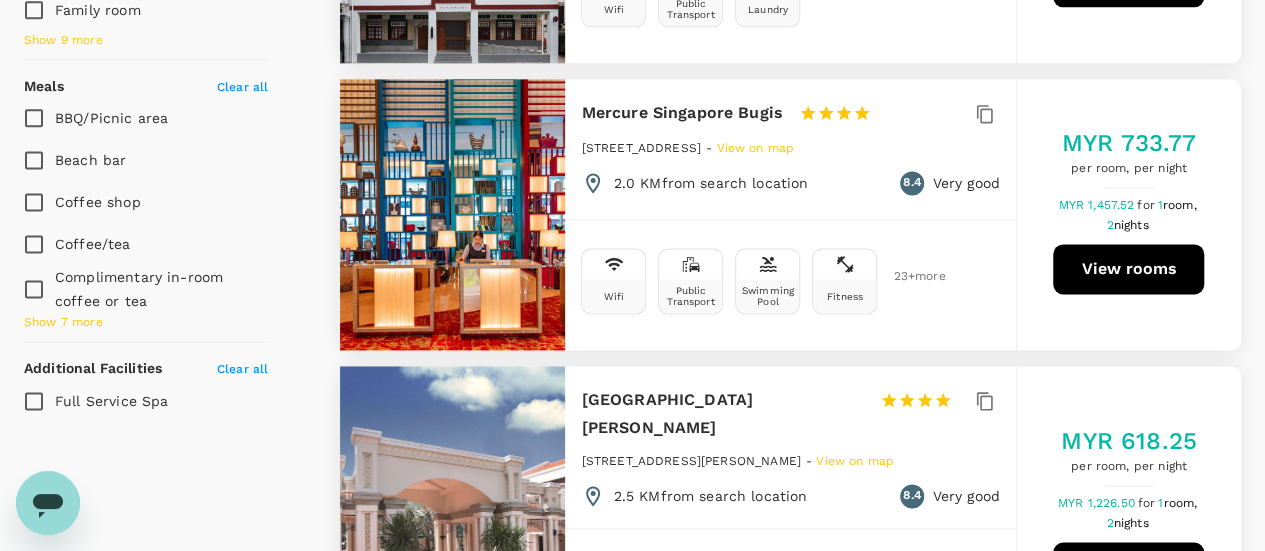 scroll, scrollTop: 1400, scrollLeft: 0, axis: vertical 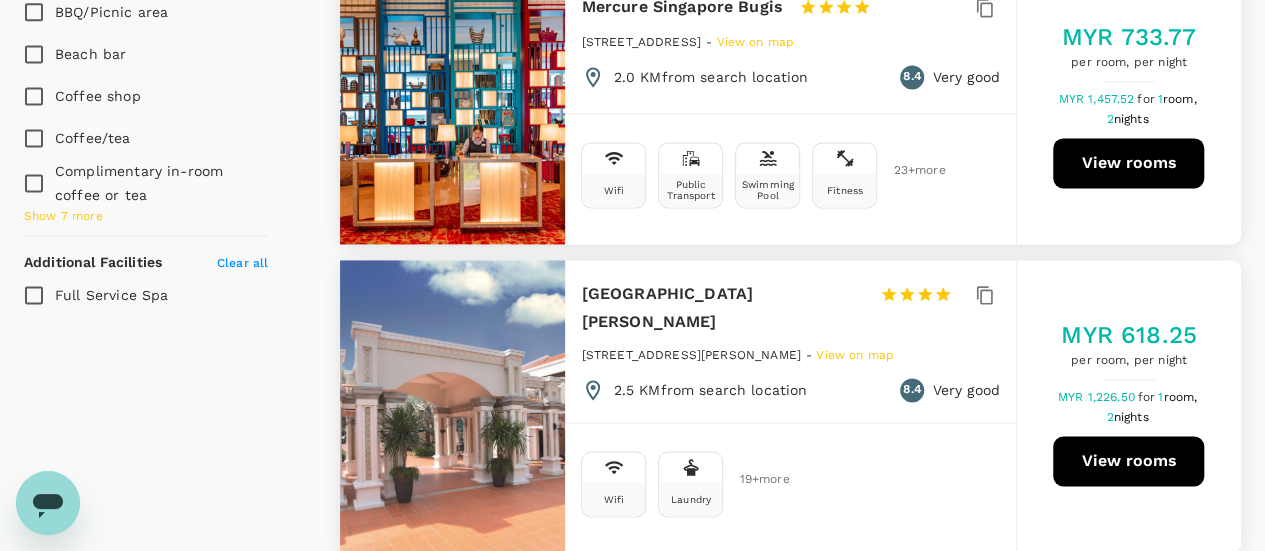click on "122 Middle Road, SINGAPORE   -   View on map" at bounding box center [790, 48] 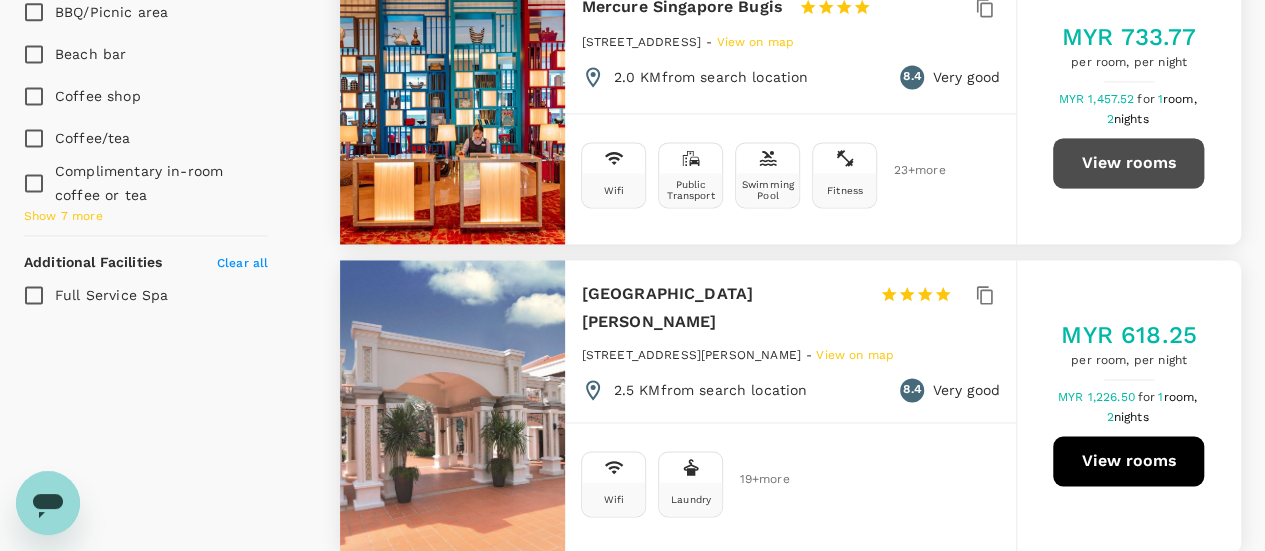 click on "View rooms" at bounding box center [1128, 163] 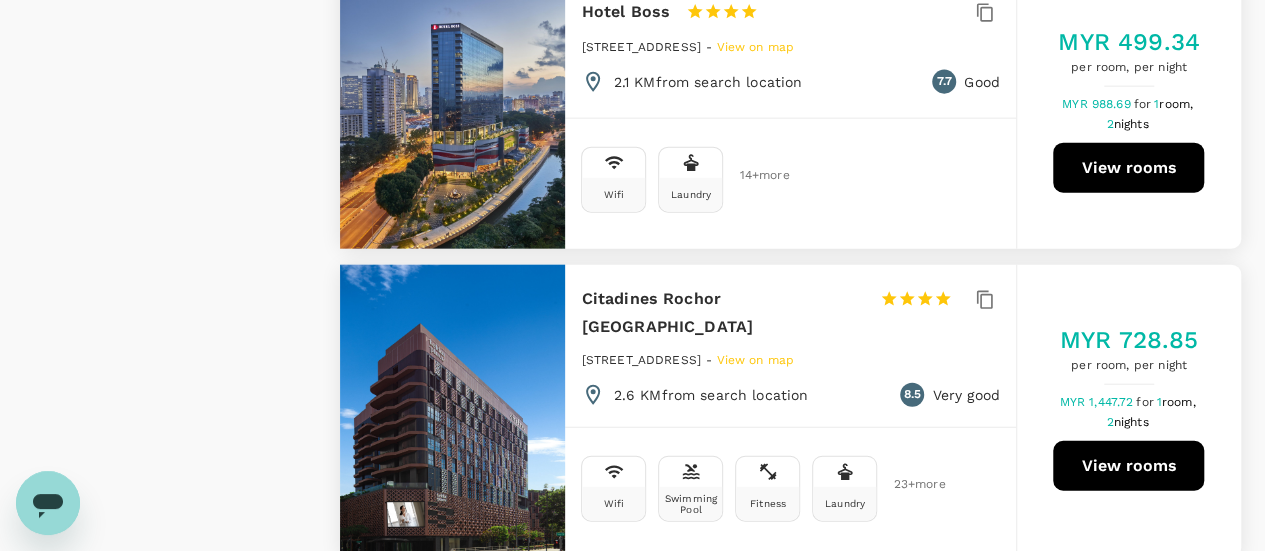 scroll, scrollTop: 2400, scrollLeft: 0, axis: vertical 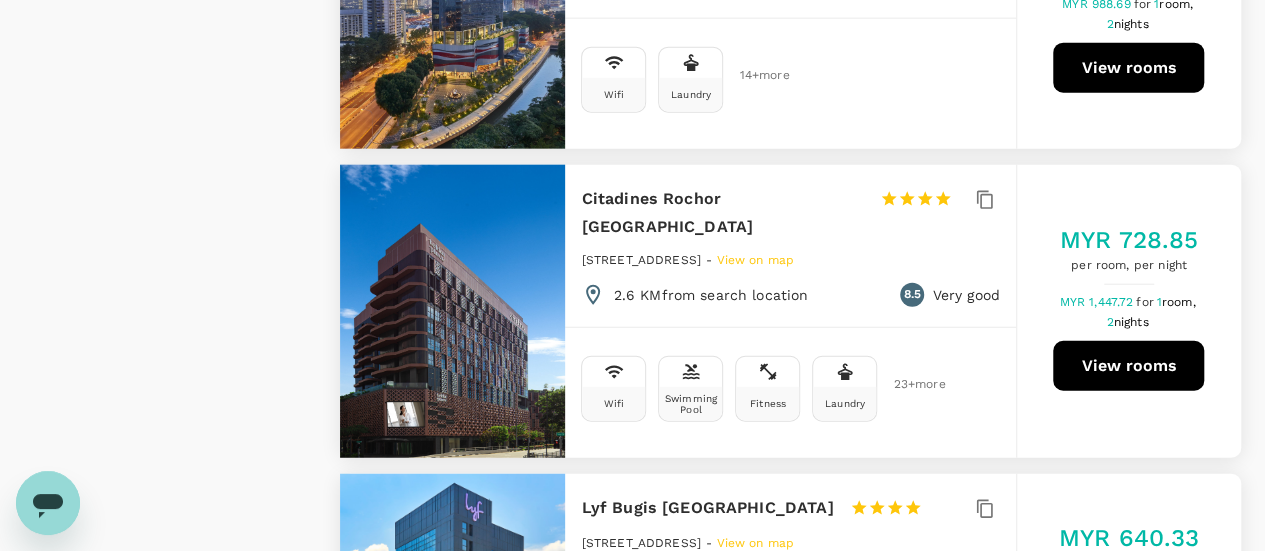 click on "View rooms" at bounding box center [1128, 366] 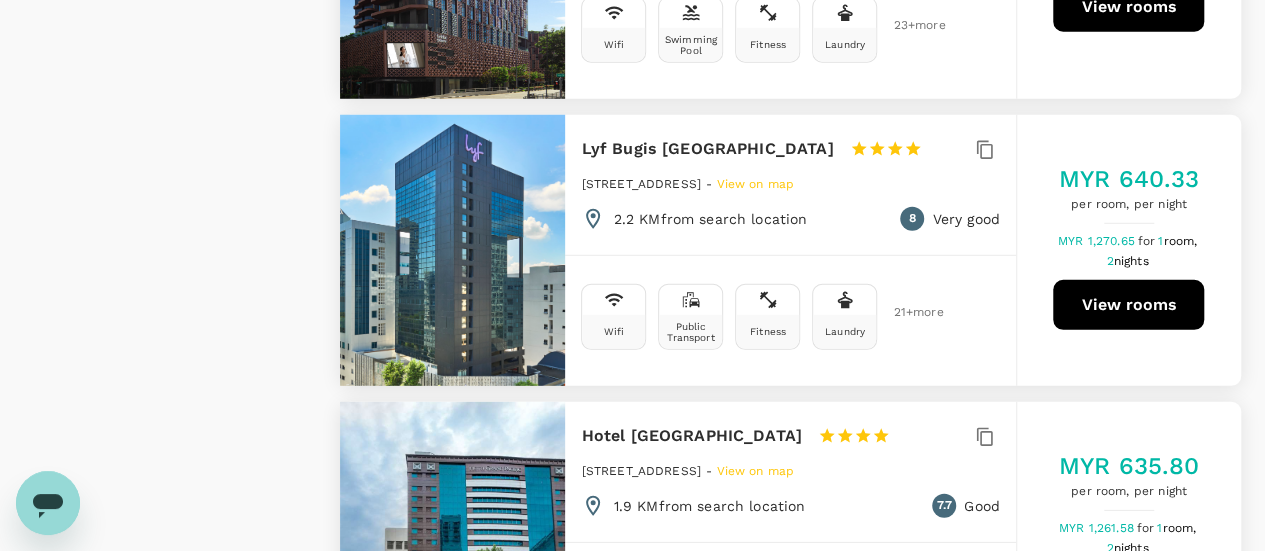 scroll, scrollTop: 2800, scrollLeft: 0, axis: vertical 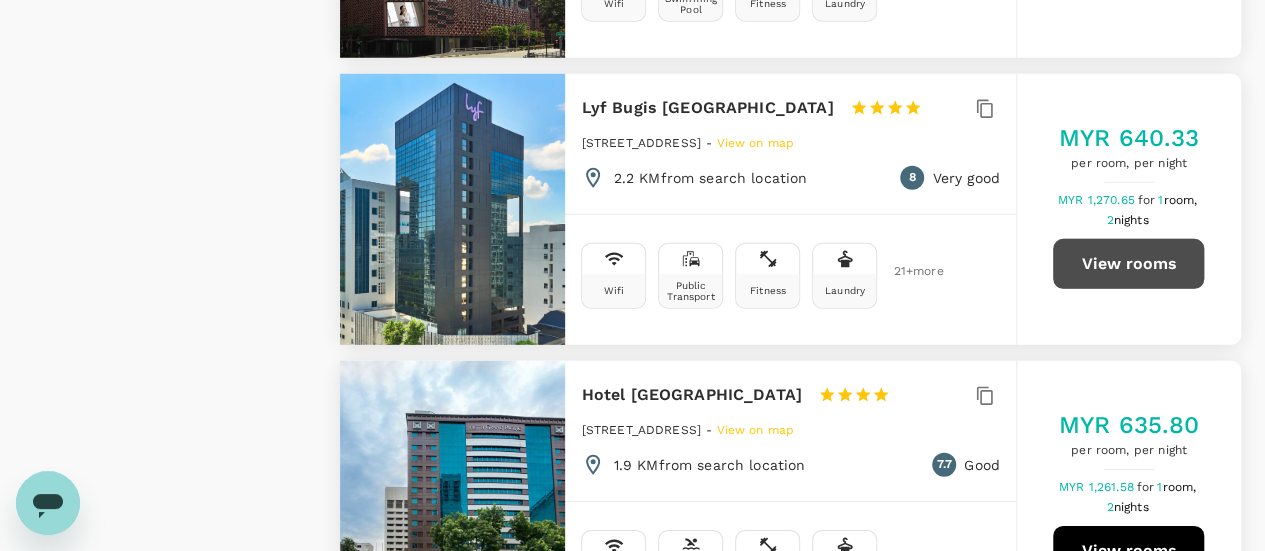 click on "View rooms" at bounding box center [1128, 264] 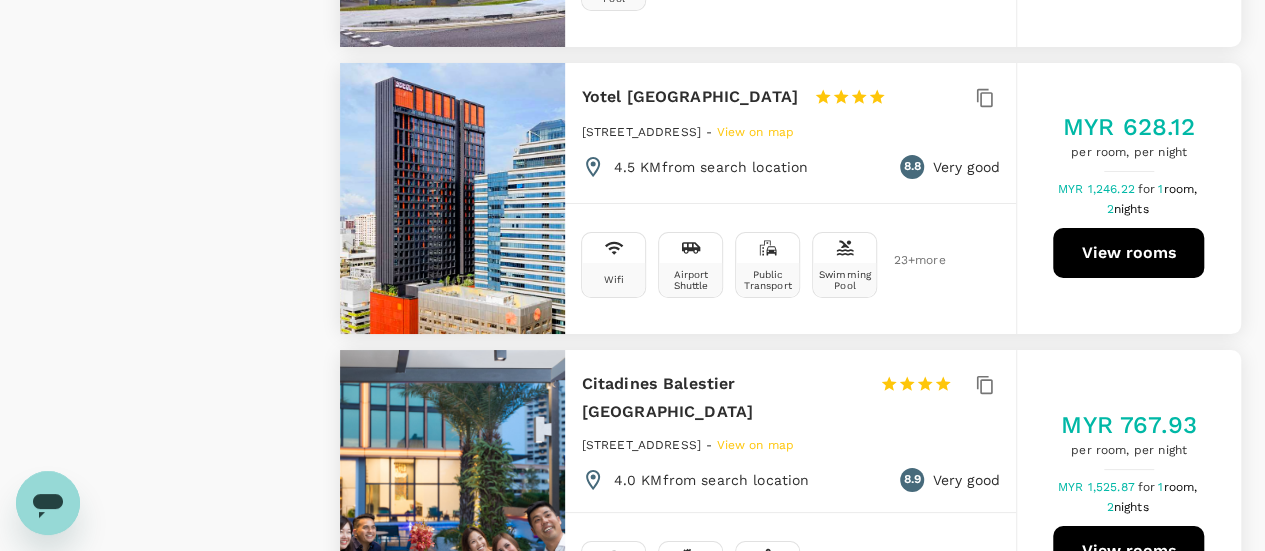 scroll, scrollTop: 3700, scrollLeft: 0, axis: vertical 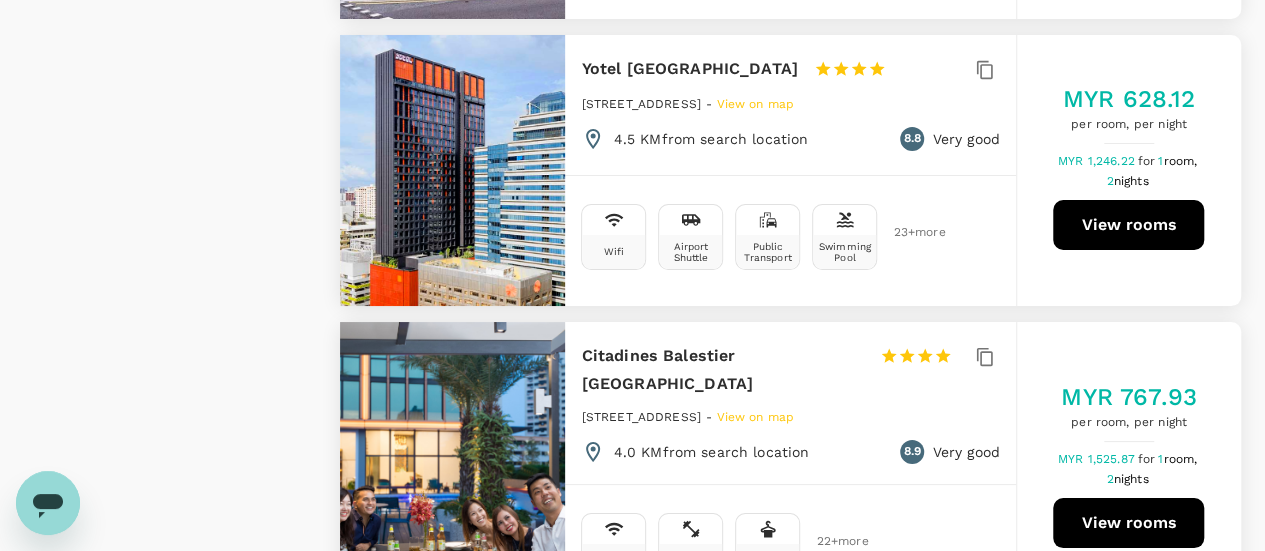 click on "View rooms" at bounding box center (1128, 225) 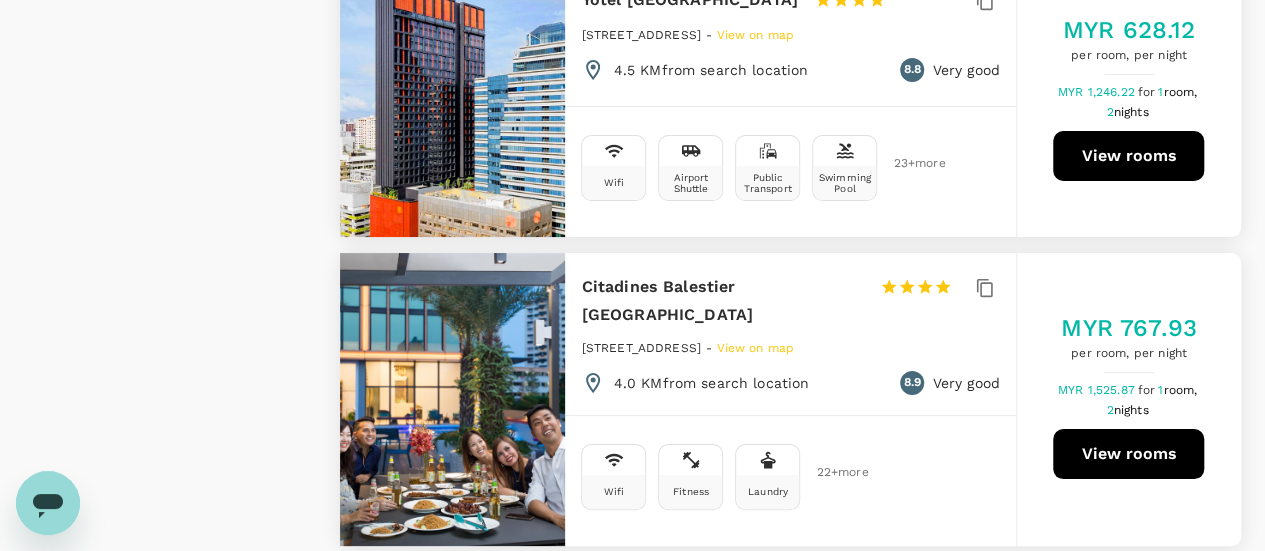 scroll, scrollTop: 3800, scrollLeft: 0, axis: vertical 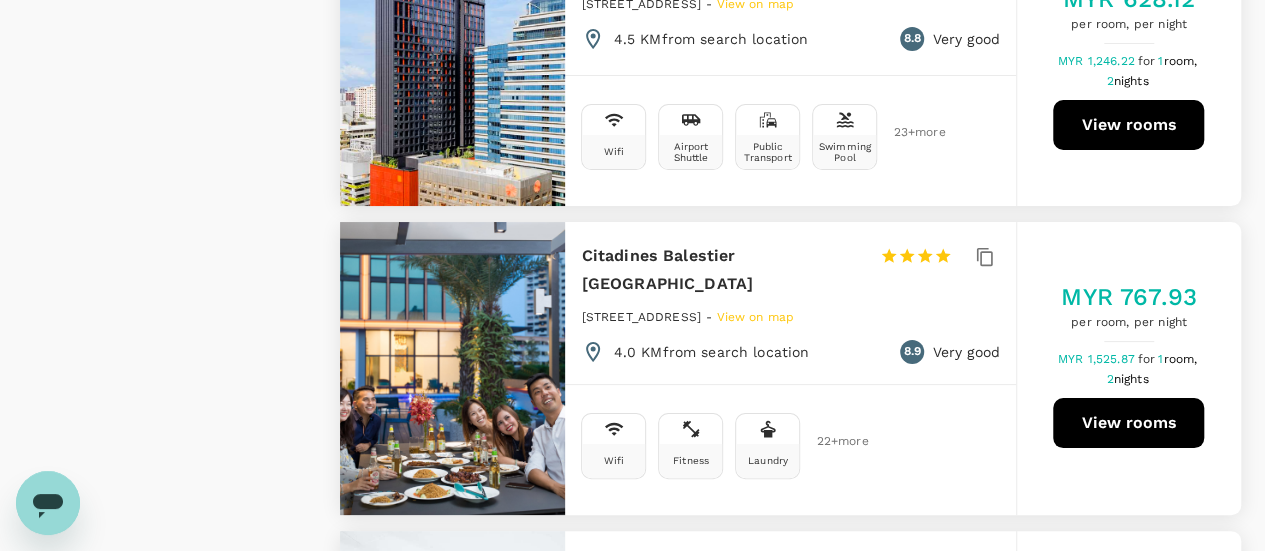 click on "View rooms" at bounding box center (1128, 423) 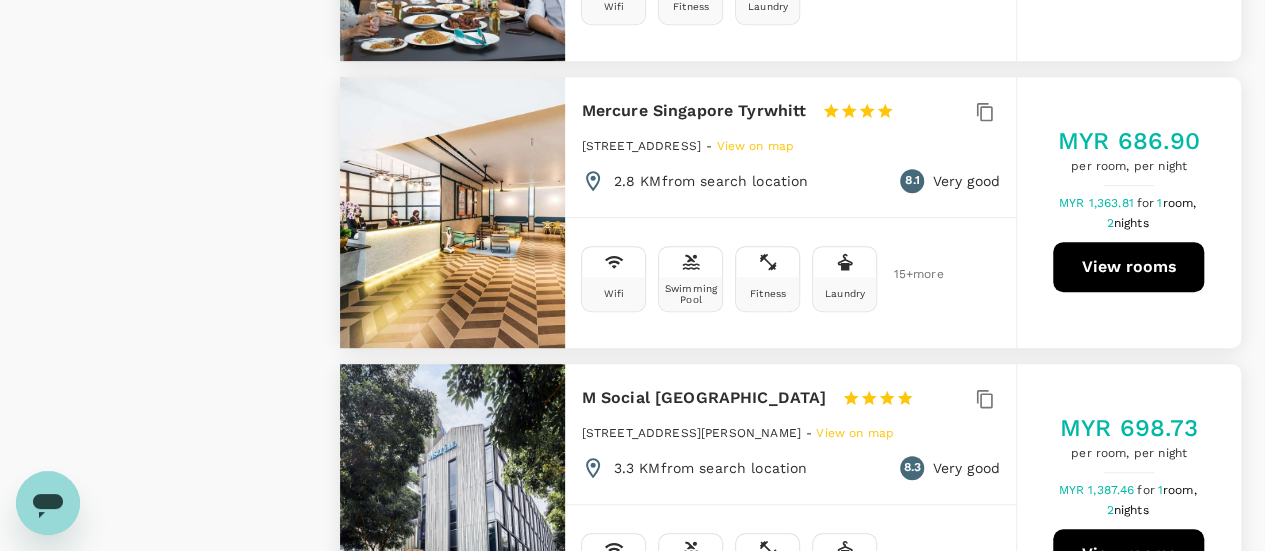 scroll, scrollTop: 4300, scrollLeft: 0, axis: vertical 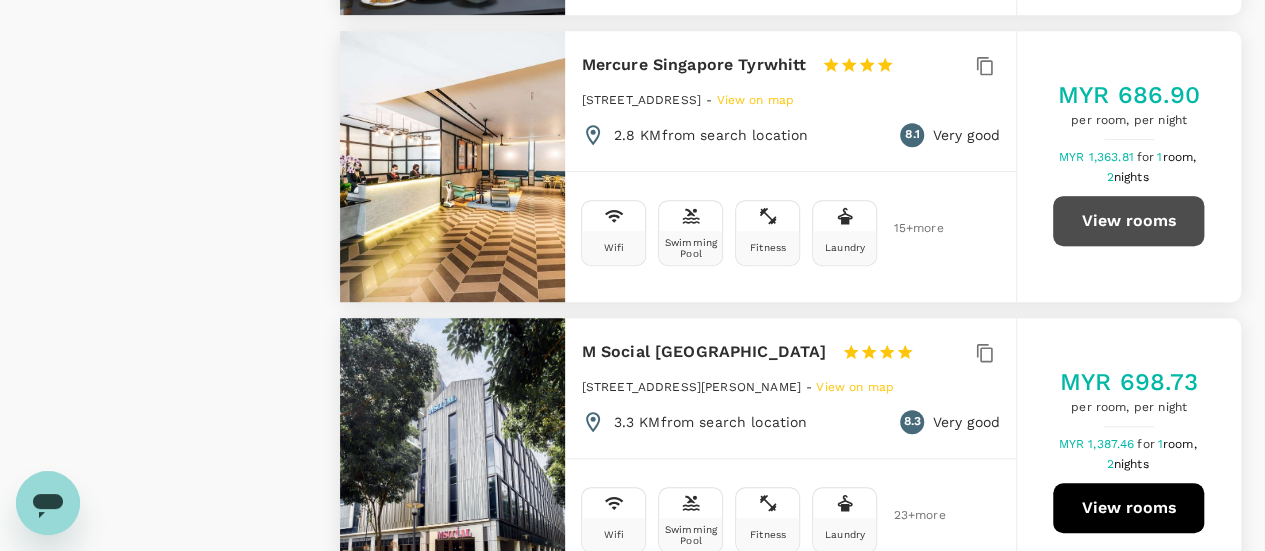 click on "View rooms" at bounding box center (1128, 221) 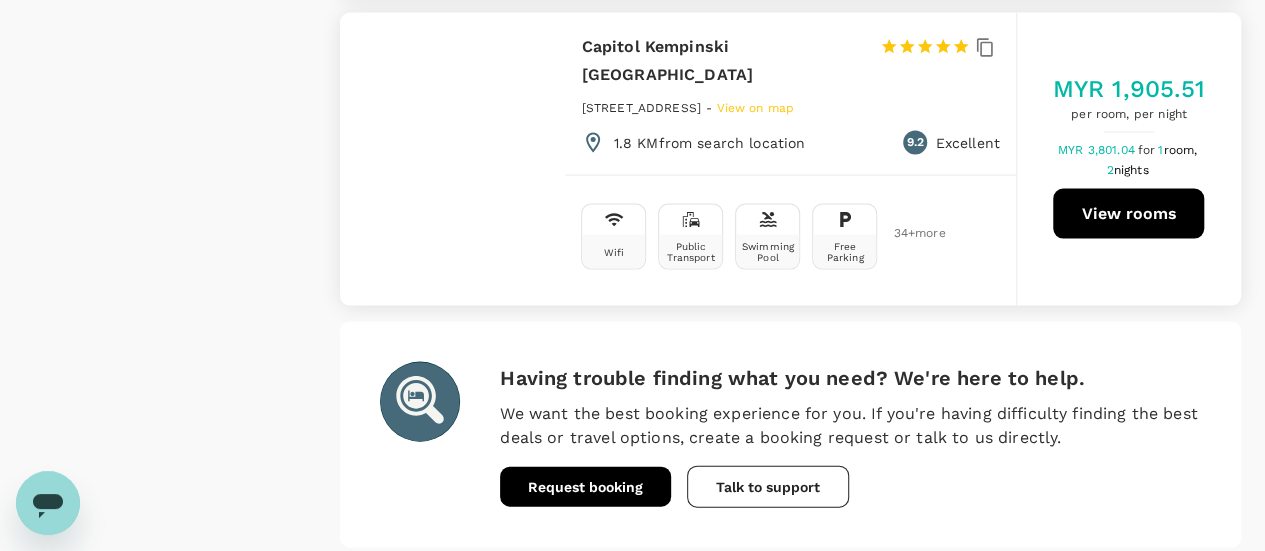 scroll, scrollTop: 5826, scrollLeft: 0, axis: vertical 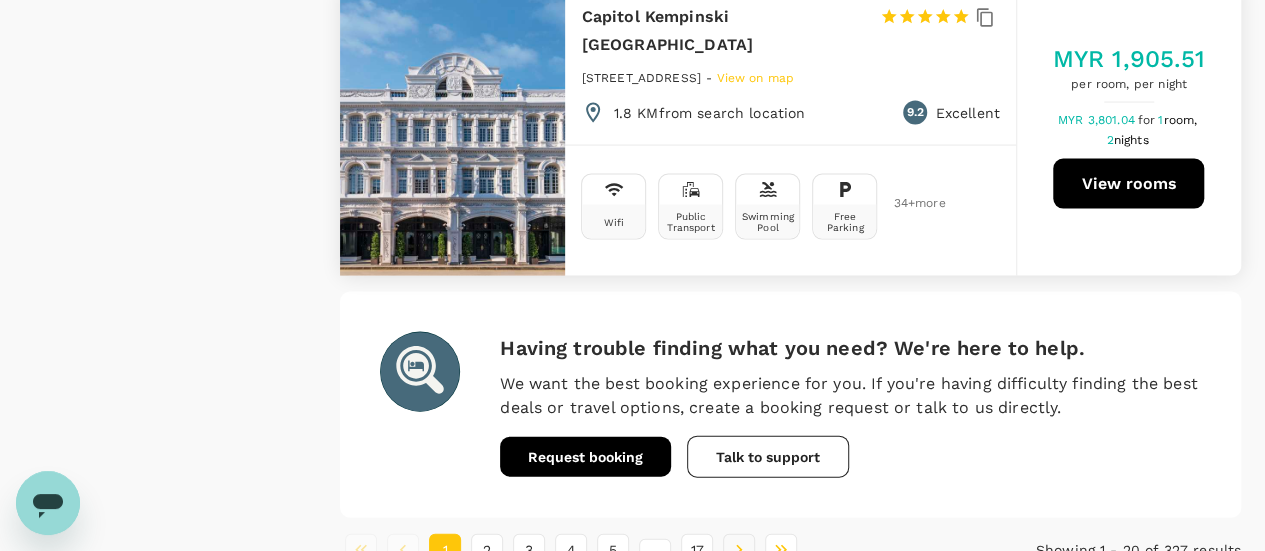 click 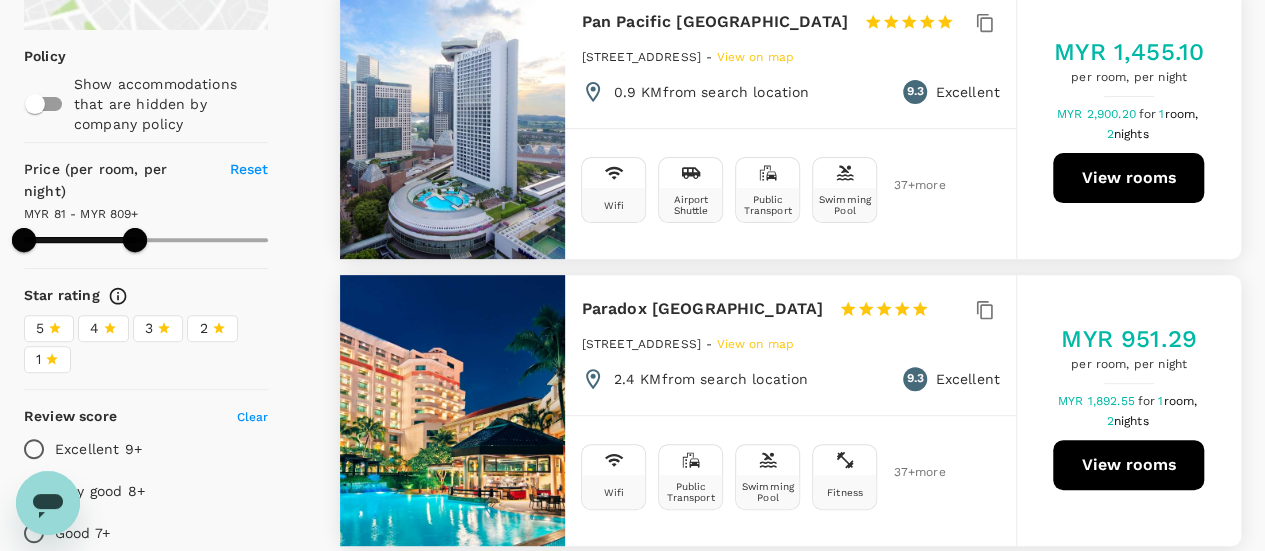 scroll, scrollTop: 0, scrollLeft: 0, axis: both 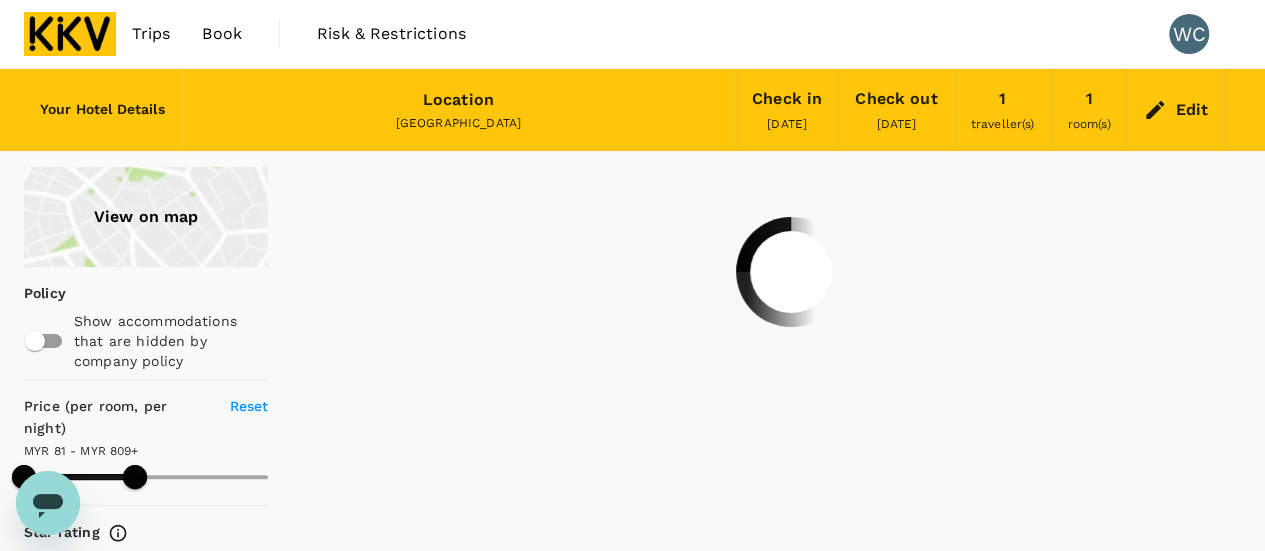 type on "809.43" 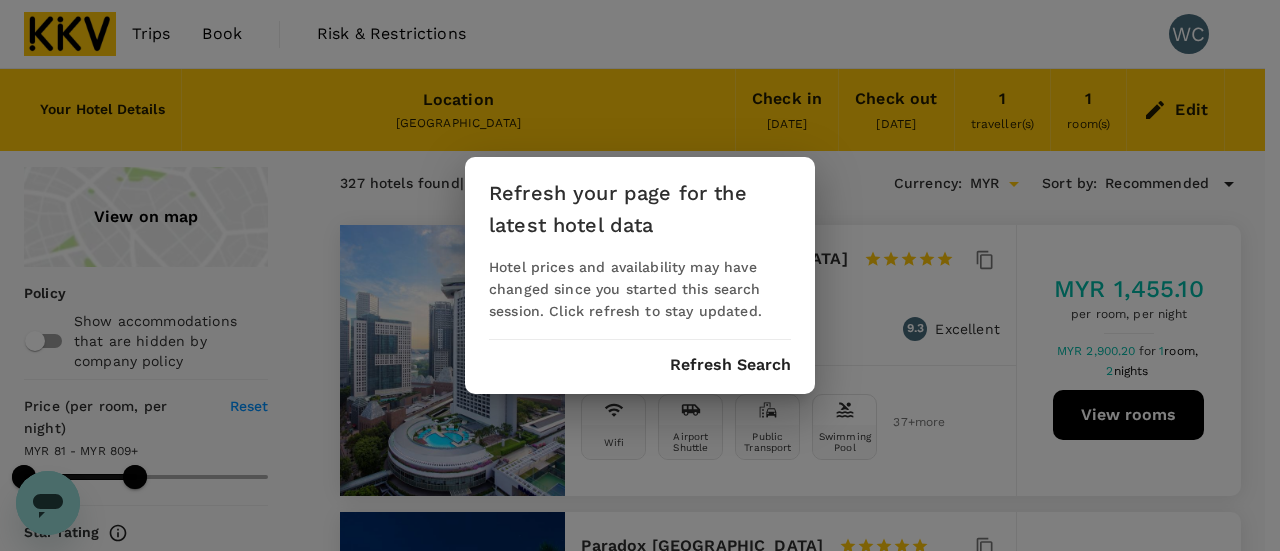 click on "Refresh Search" at bounding box center (730, 365) 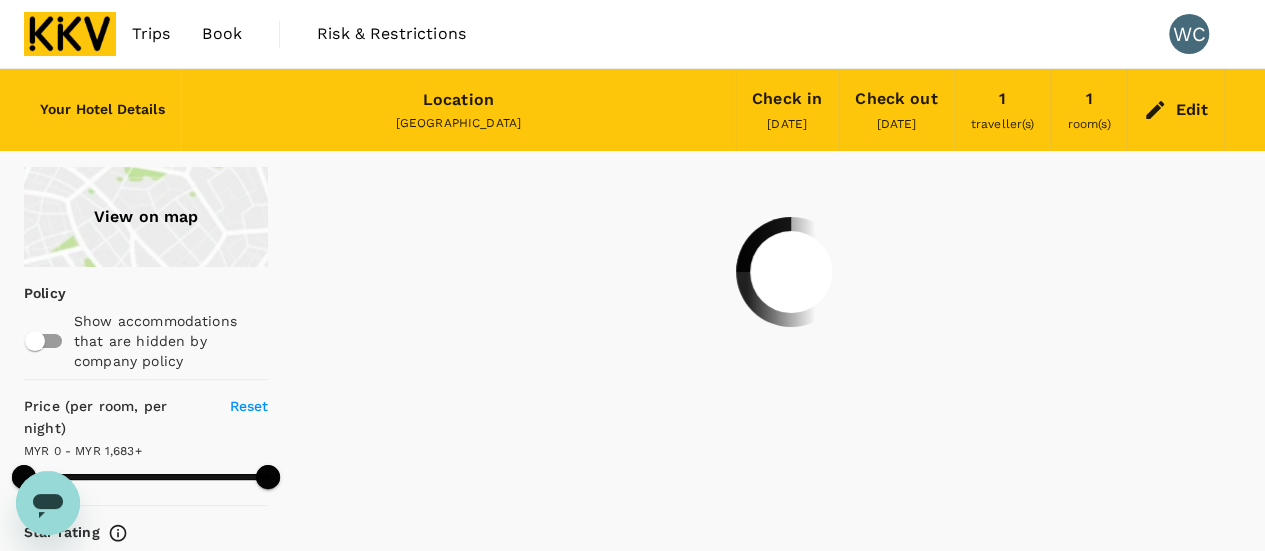 type on "1682" 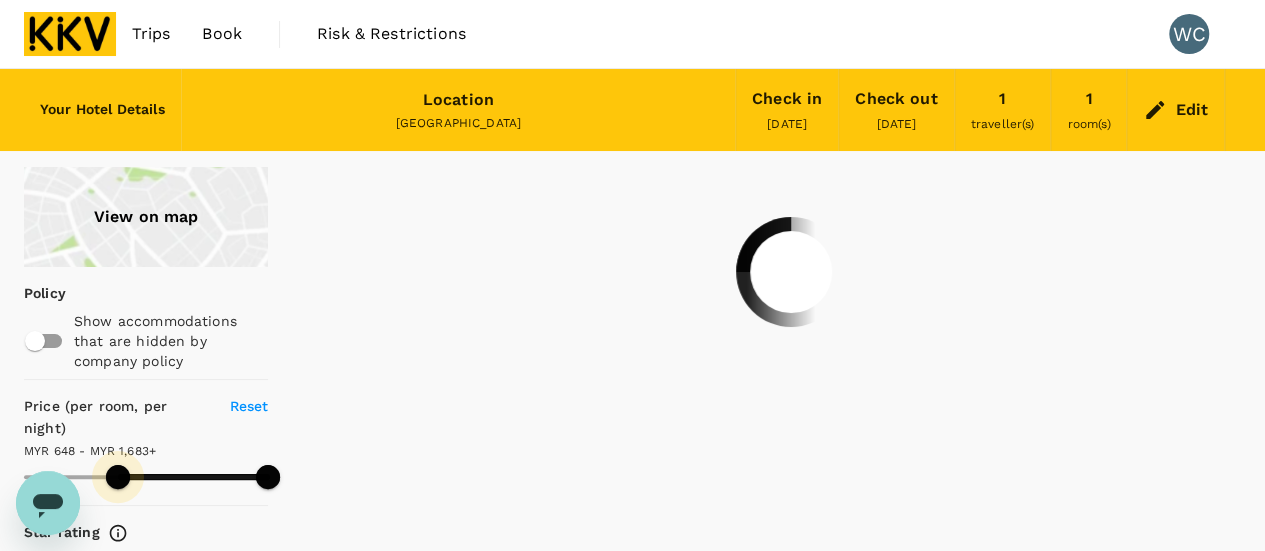 type on "1682" 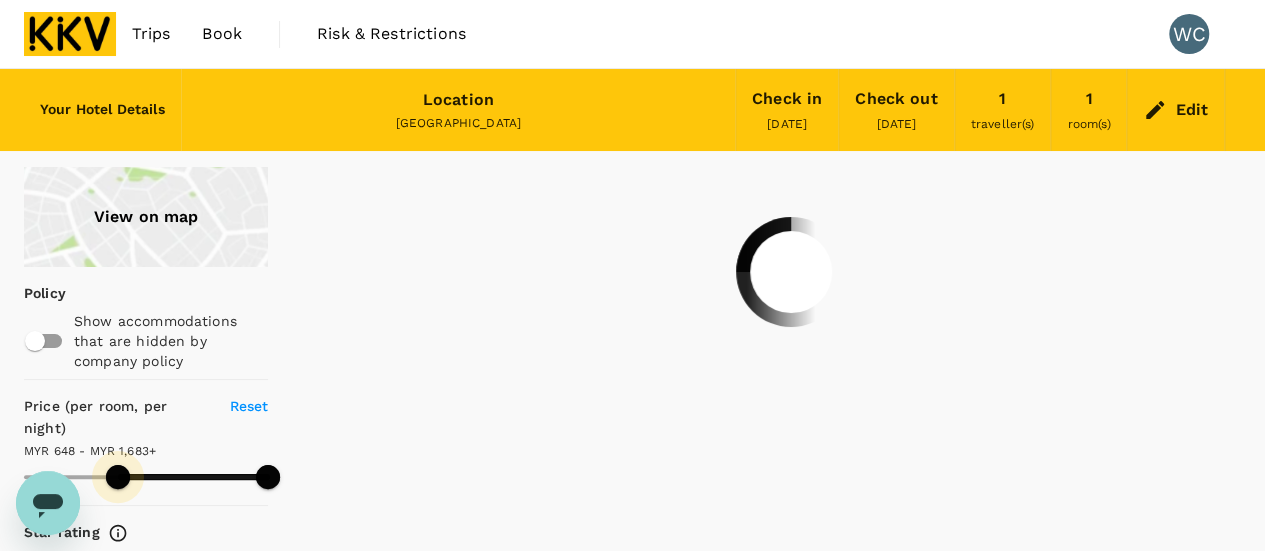 type on "620" 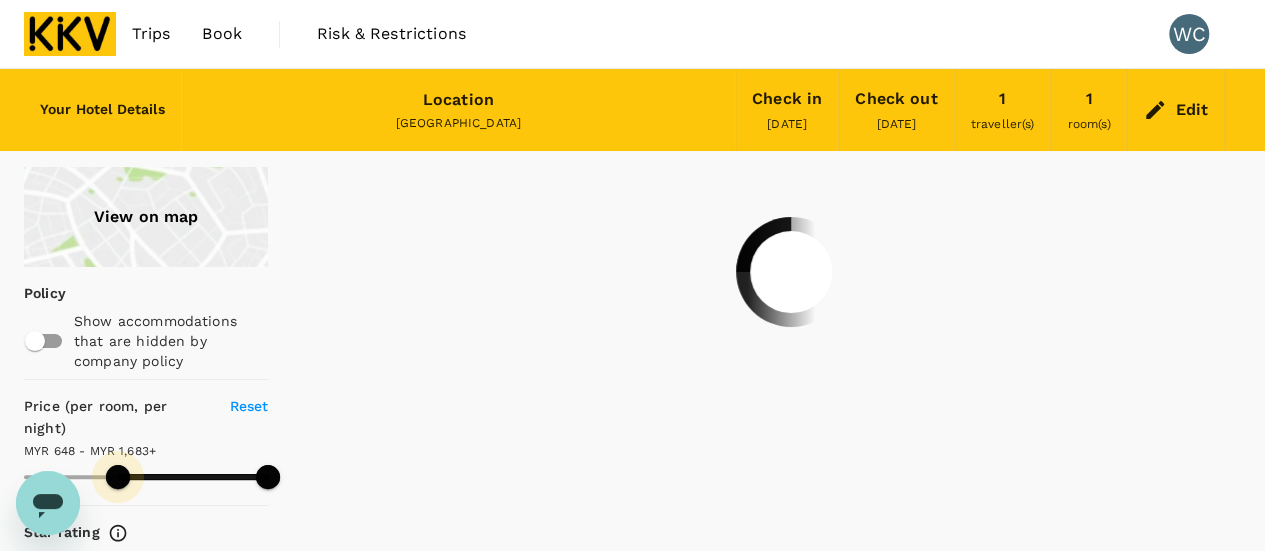 type on "600" 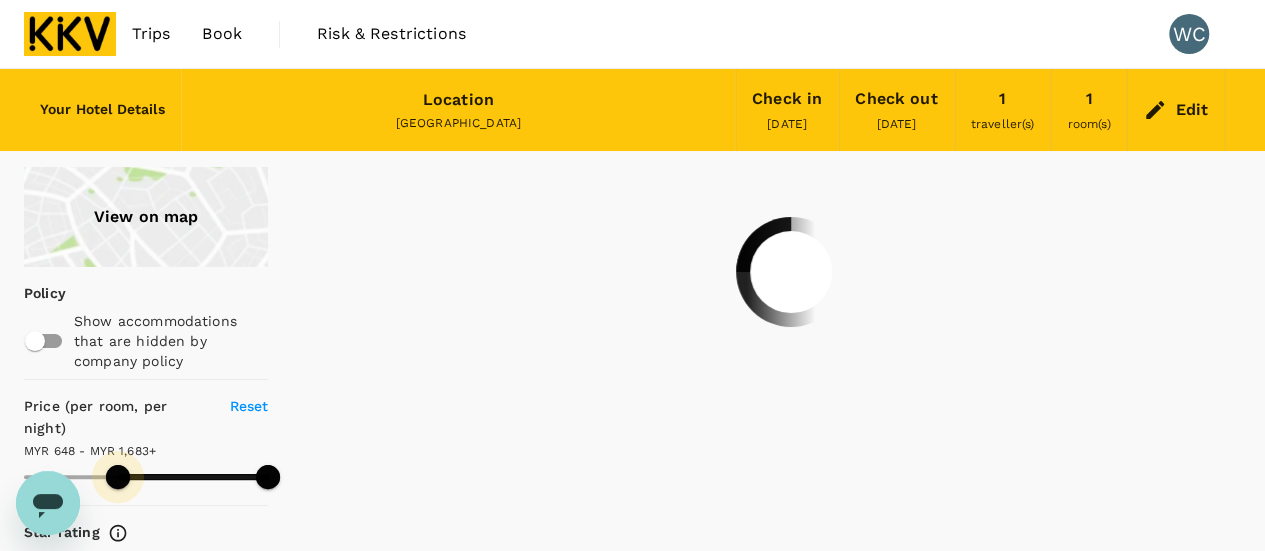 type on "572" 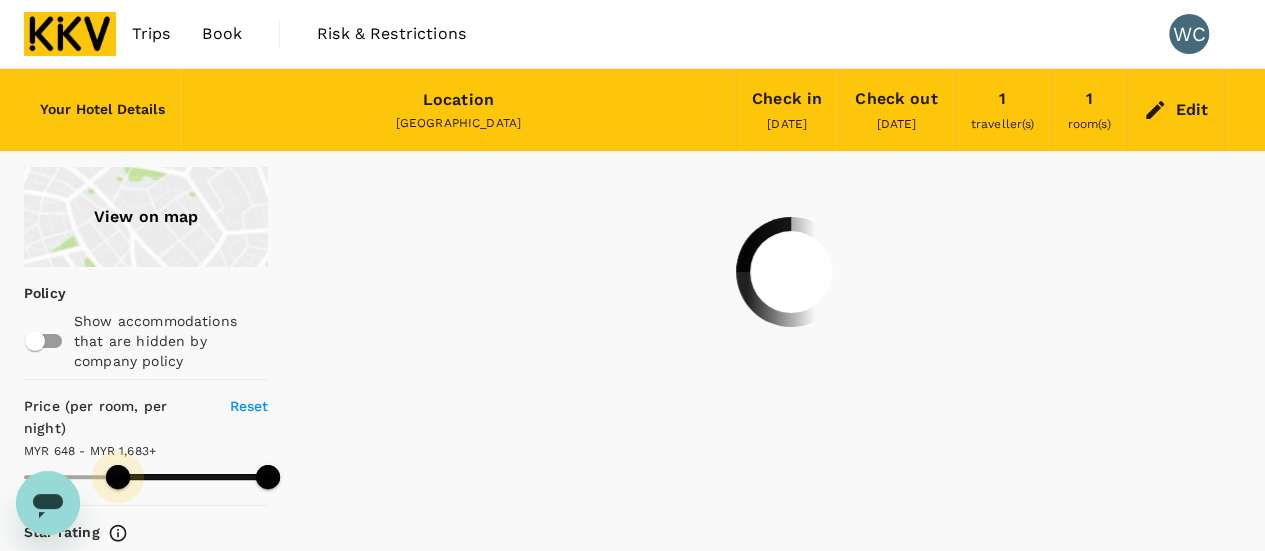 type on "544" 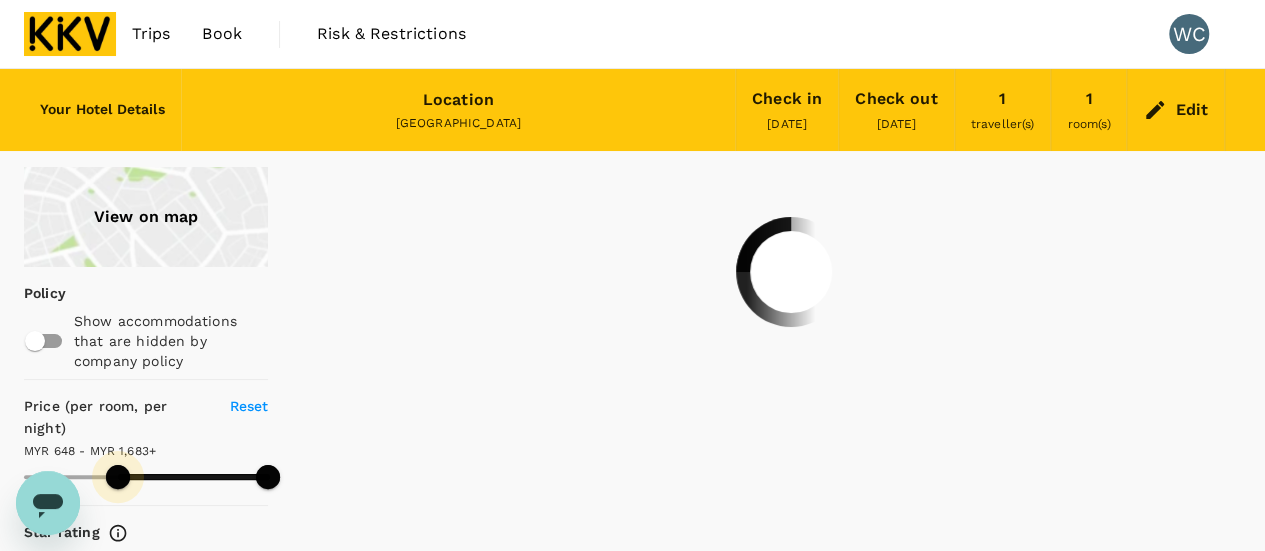 type on "496" 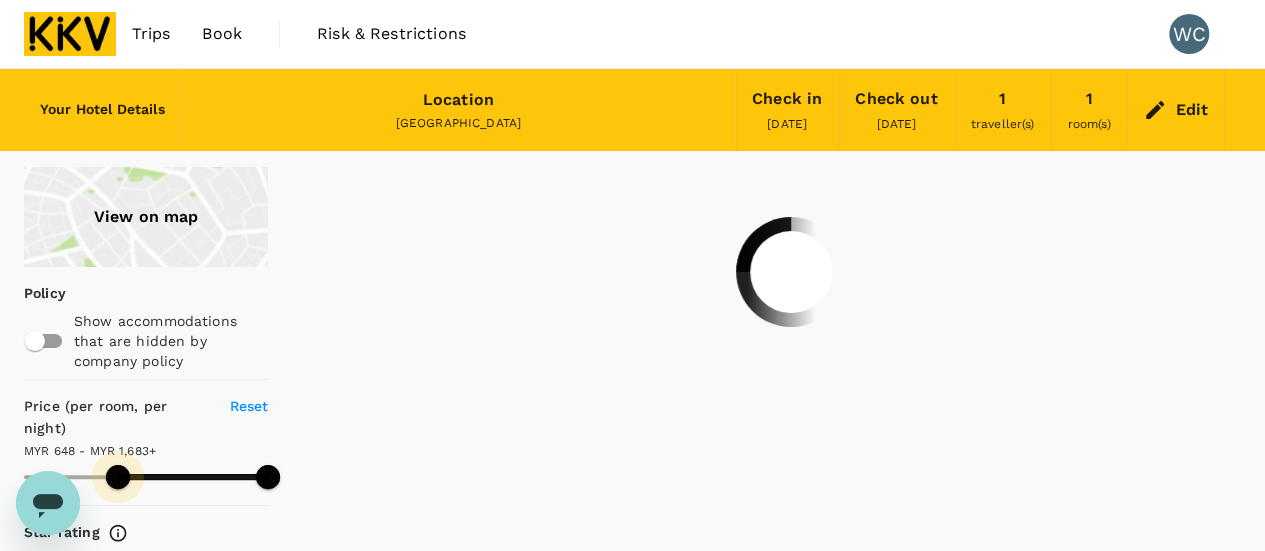 type on "441" 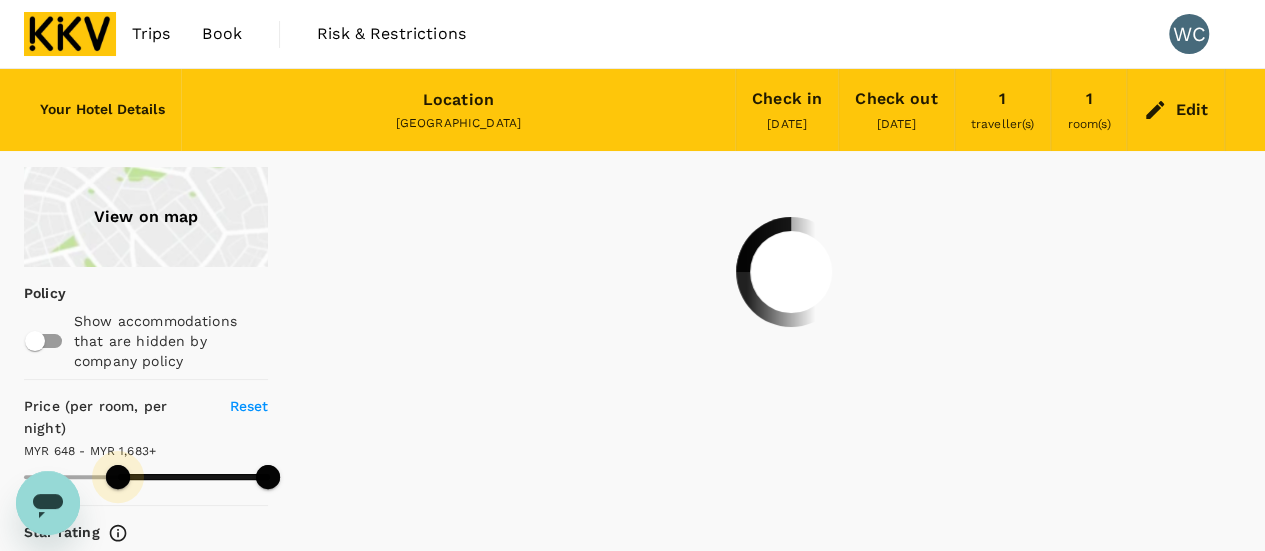 type on "379" 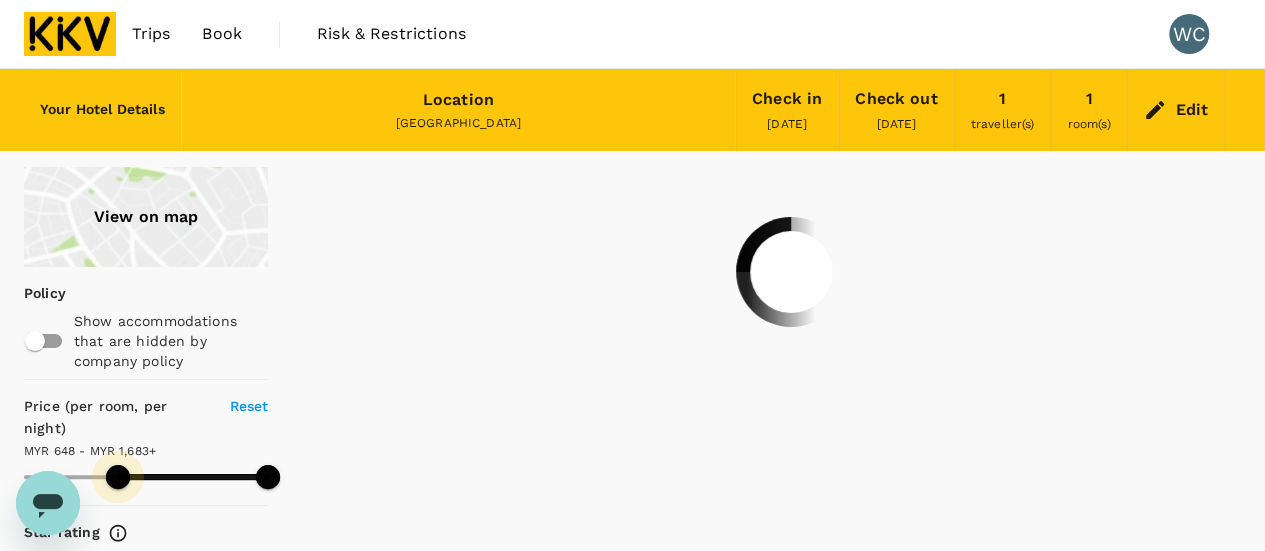 type on "352" 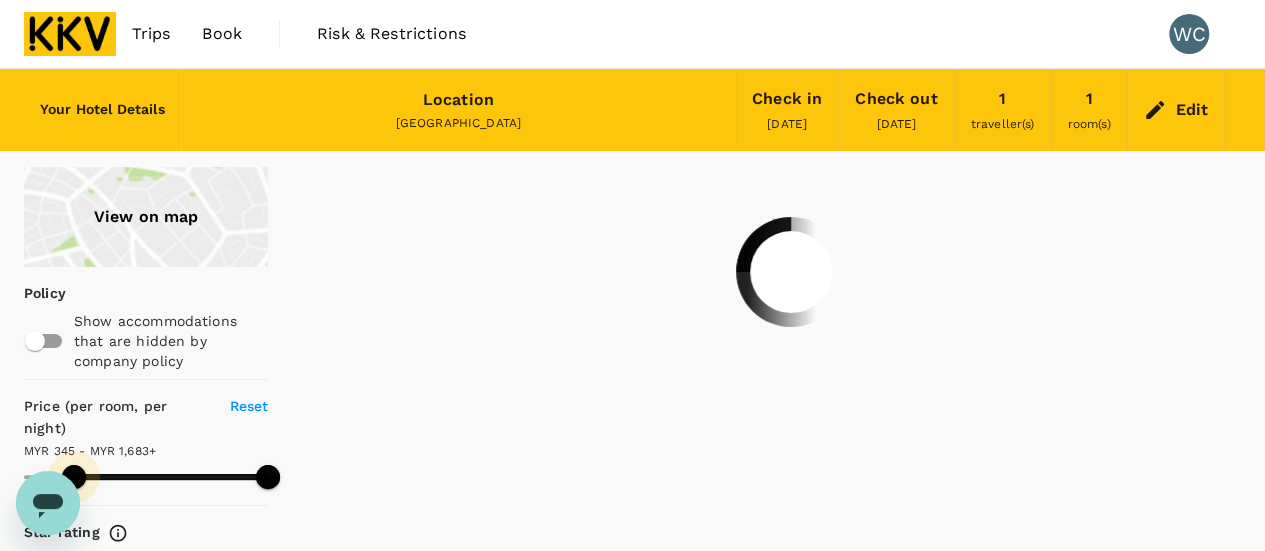 type on "345" 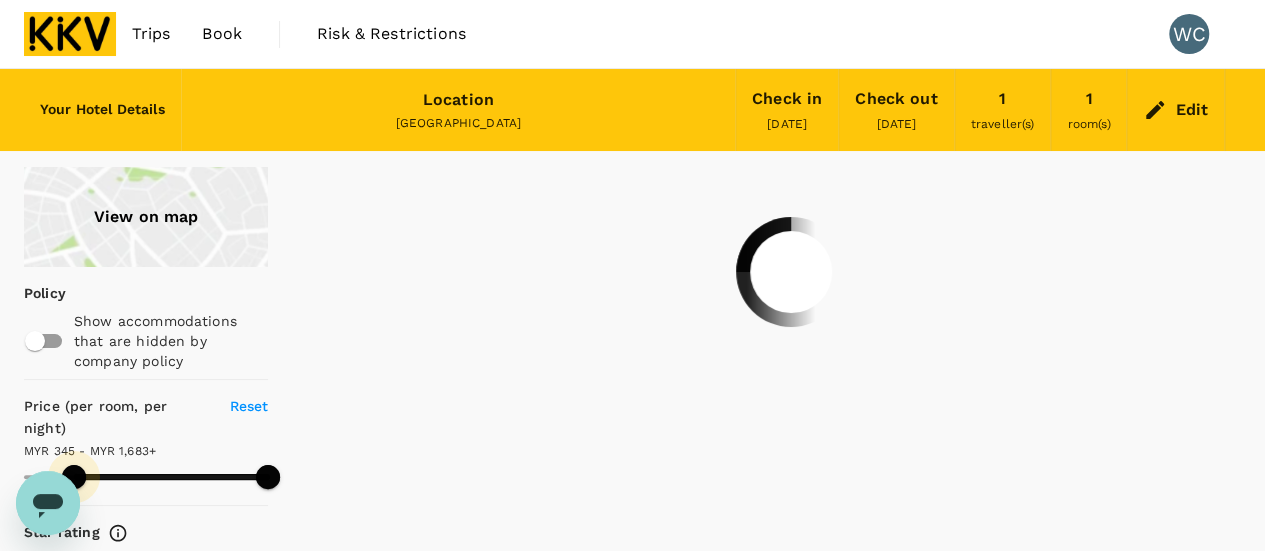 type on "1682" 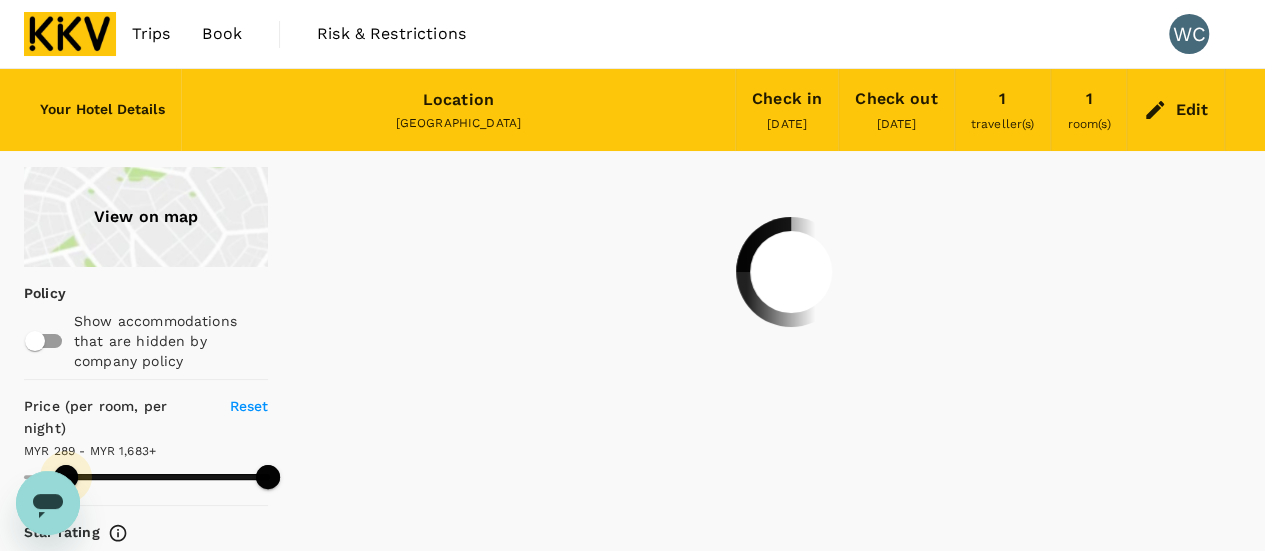 drag, startPoint x: 134, startPoint y: 946, endPoint x: 66, endPoint y: 476, distance: 474.89368 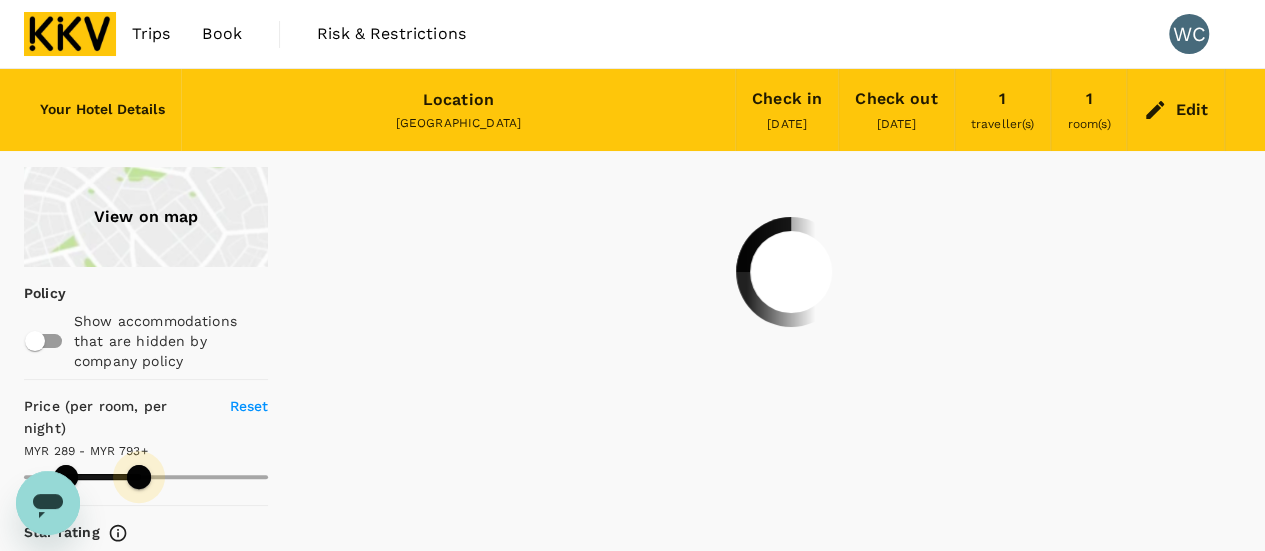 type on "800" 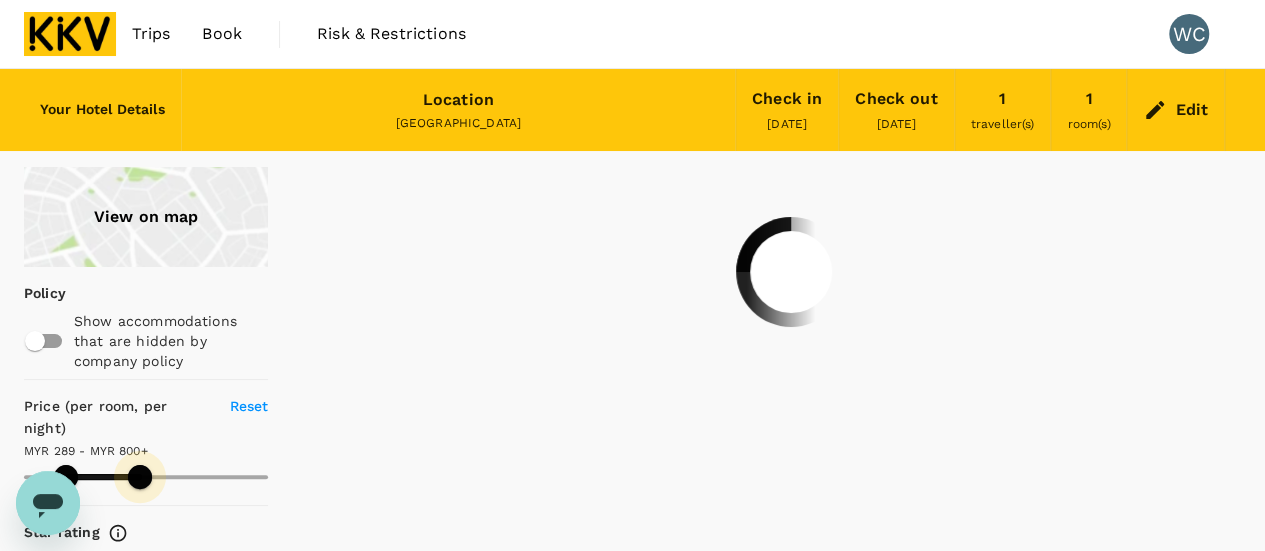 drag, startPoint x: 273, startPoint y: 477, endPoint x: 140, endPoint y: 483, distance: 133.13527 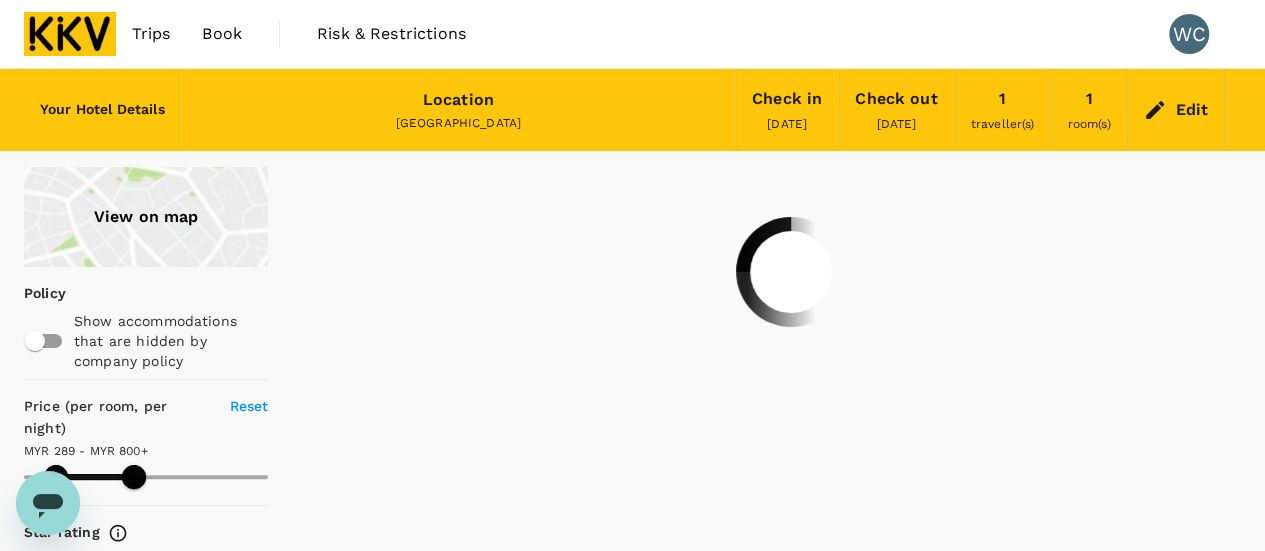 type on "289.43" 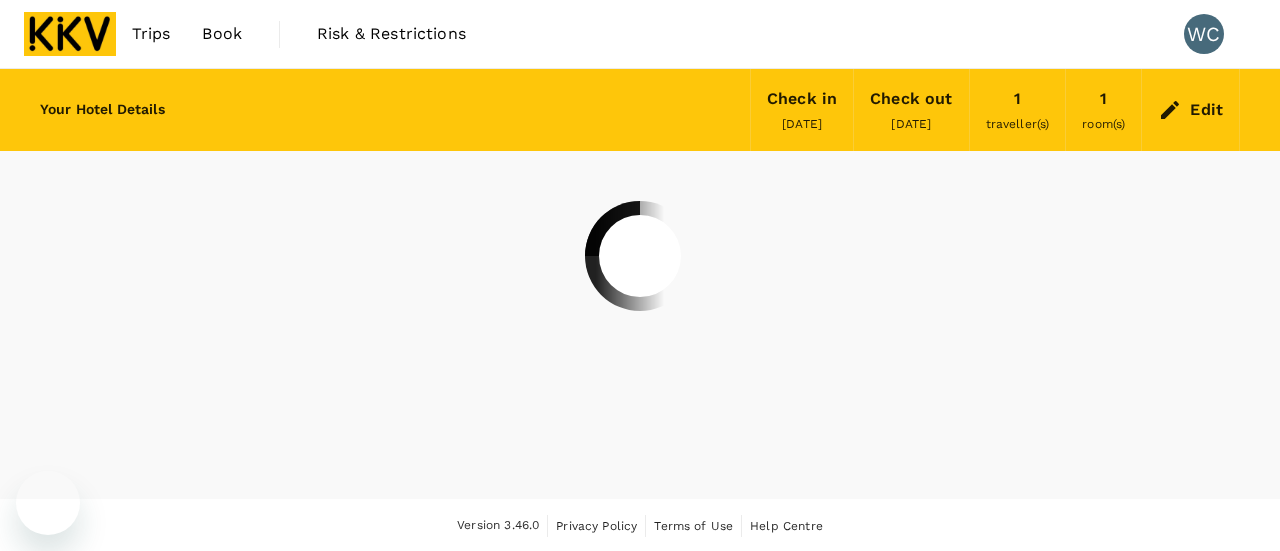 scroll, scrollTop: 0, scrollLeft: 0, axis: both 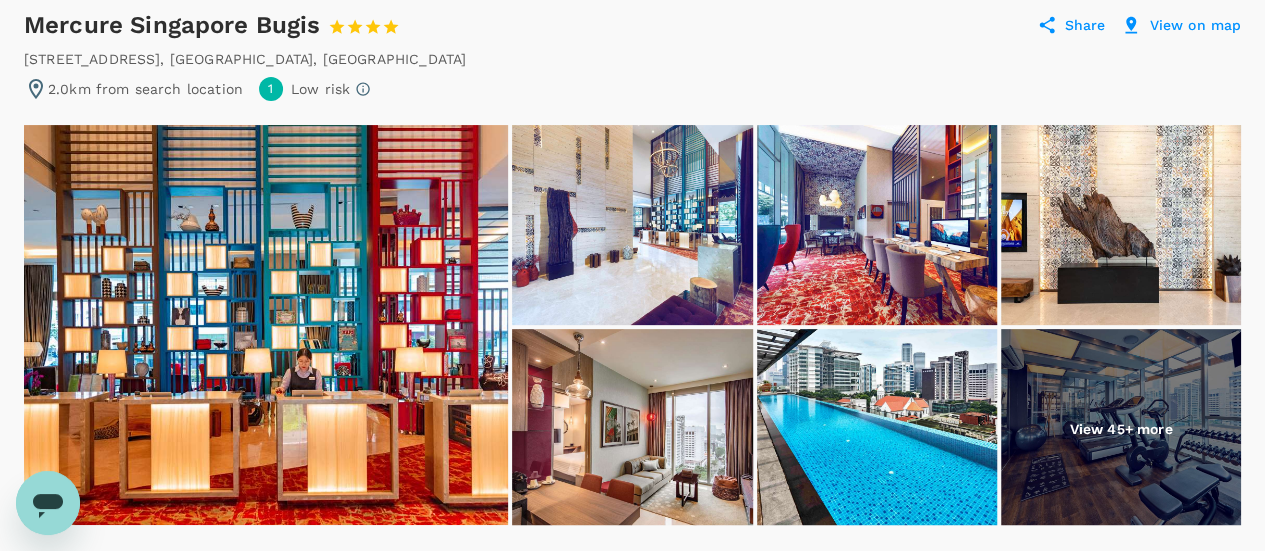 click at bounding box center (632, 429) 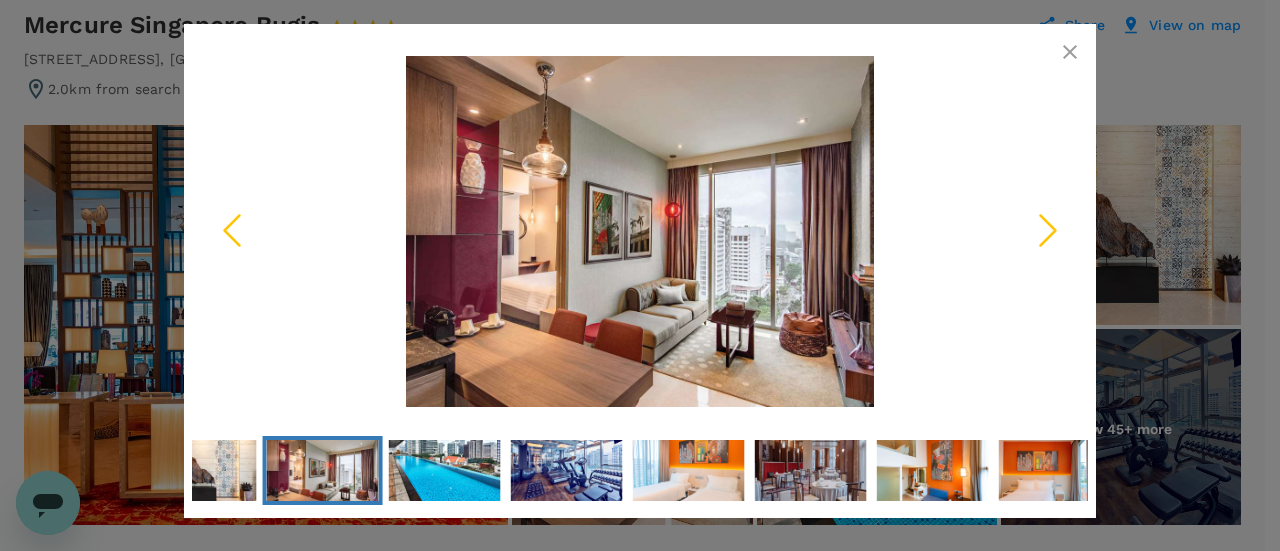 click 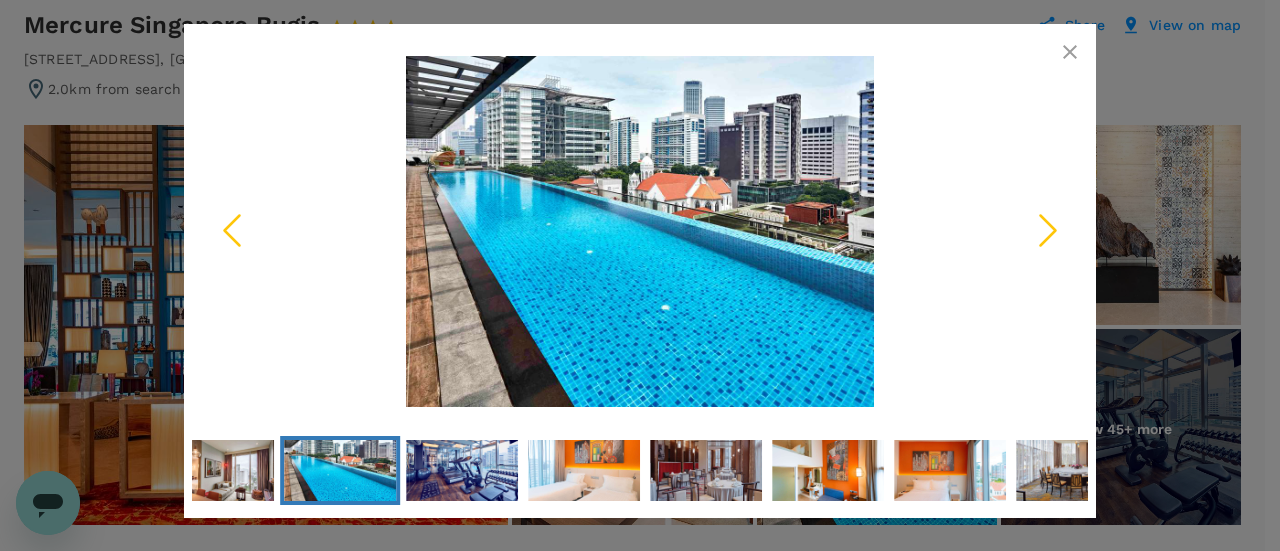 click 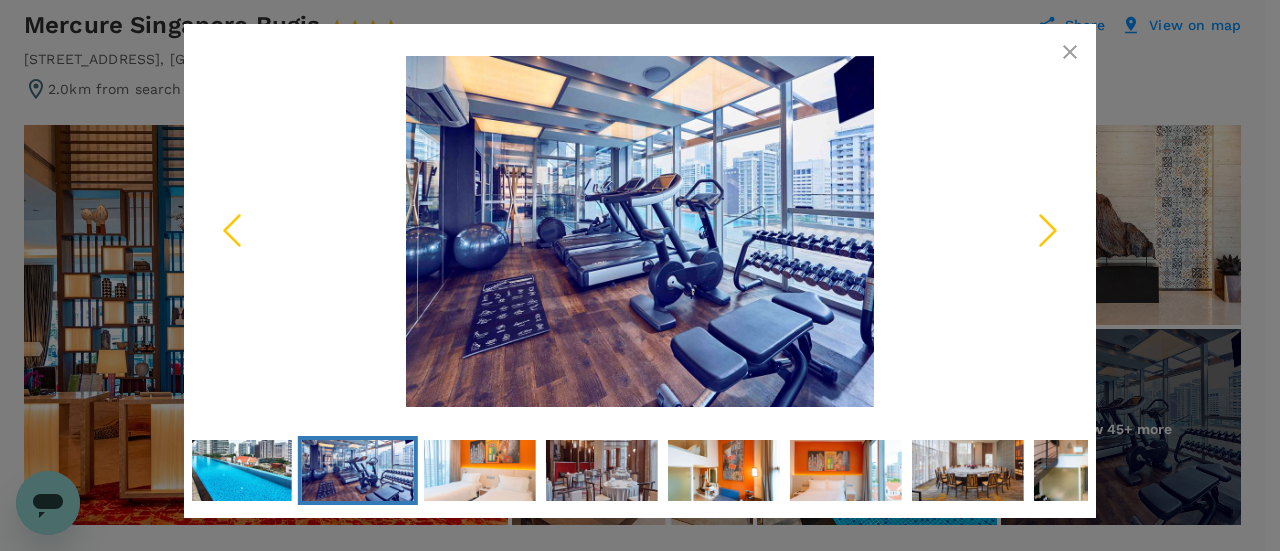 click 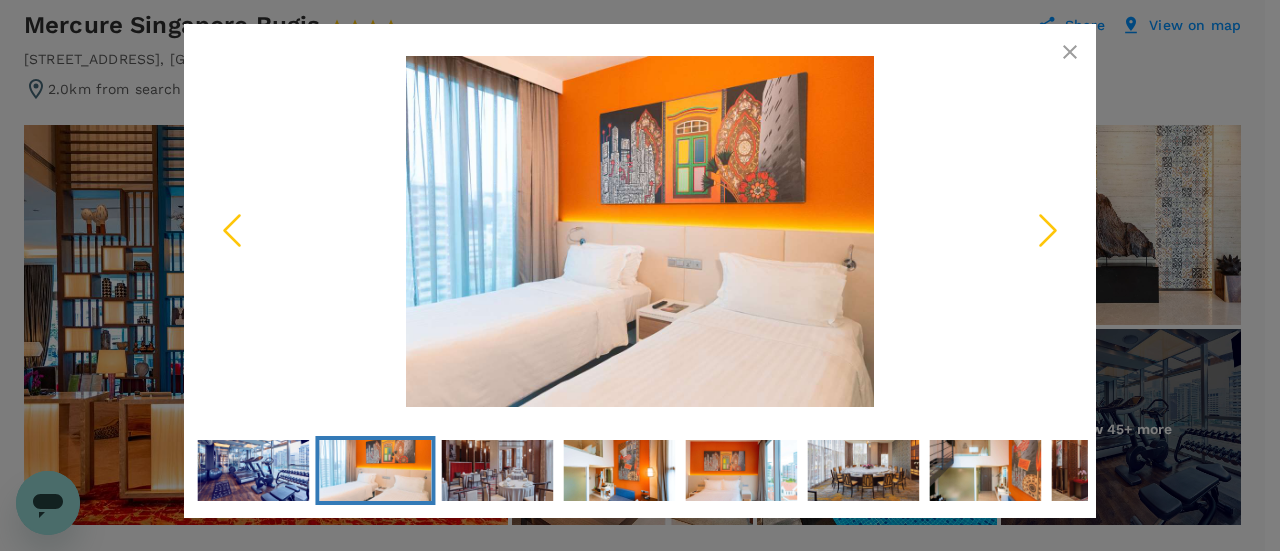 click 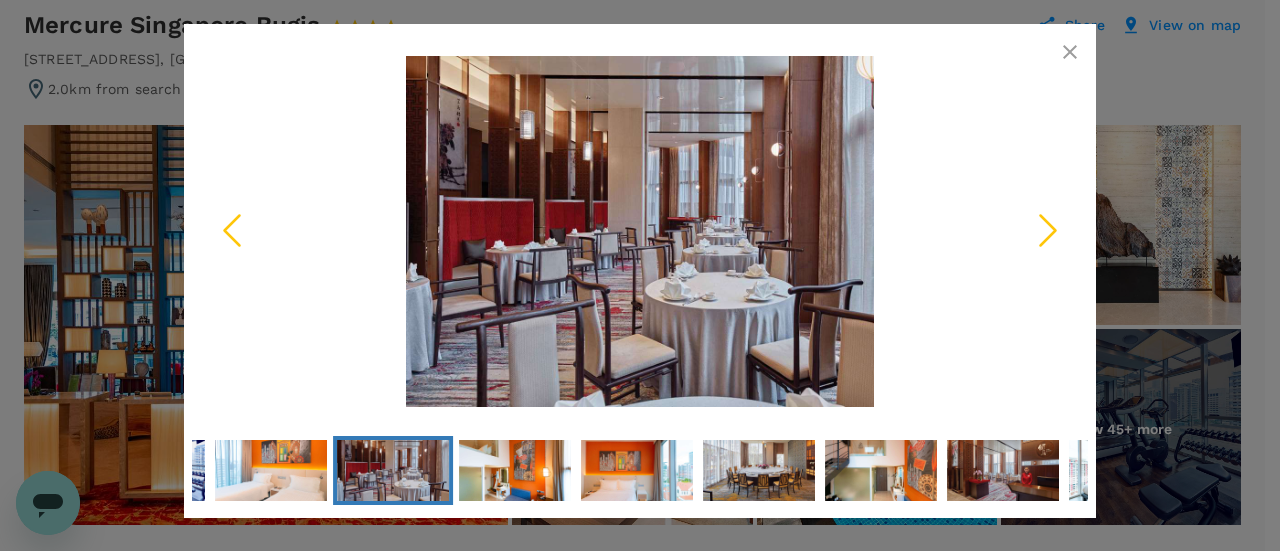 click 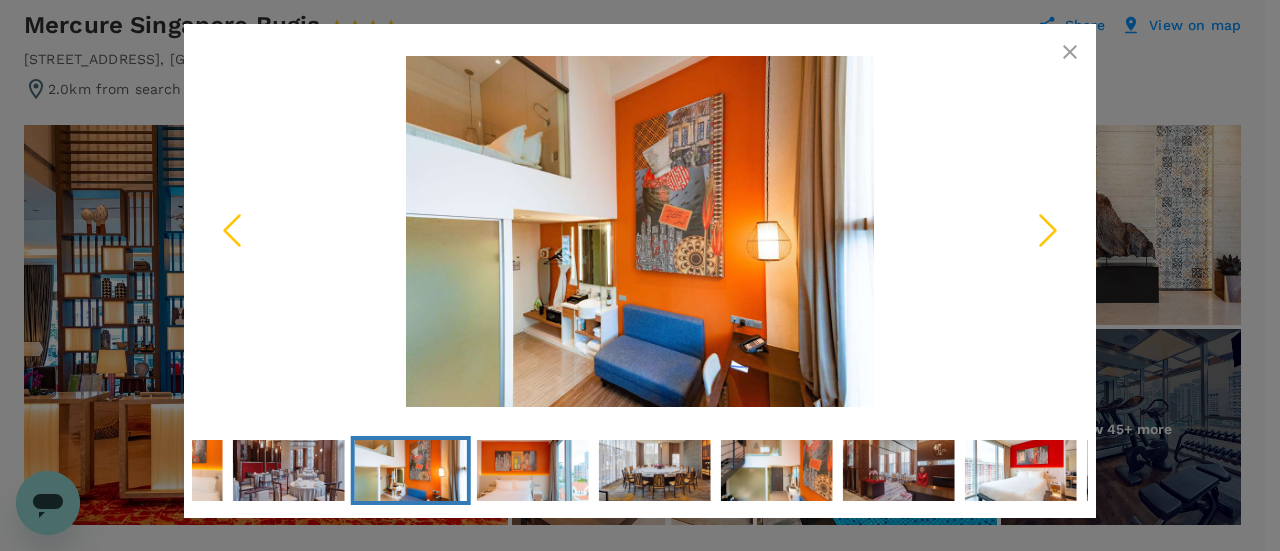 click 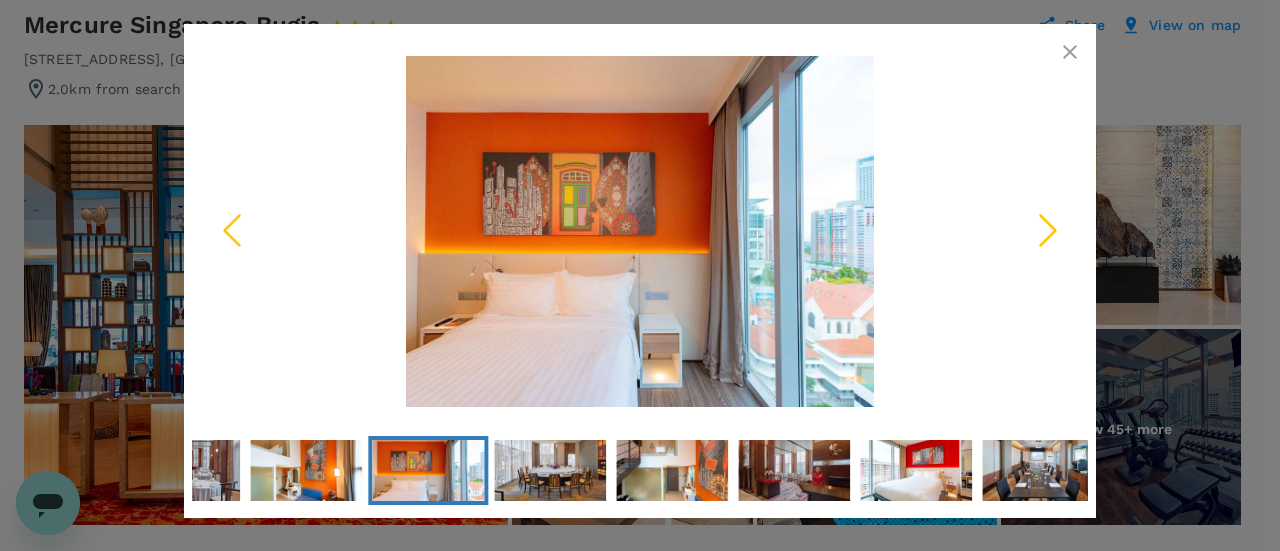click 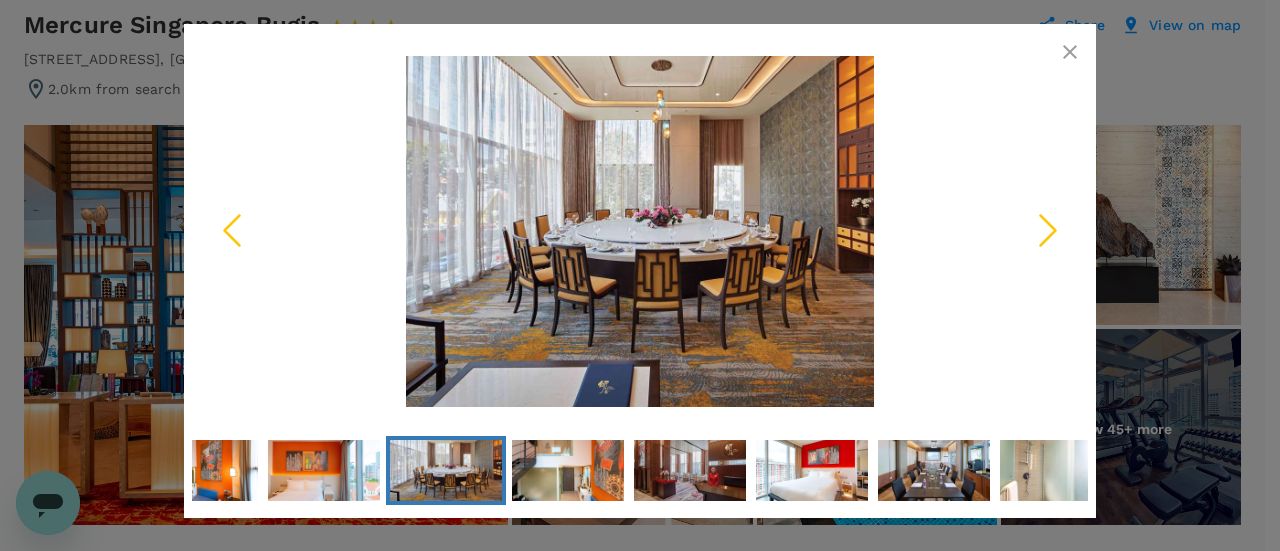click 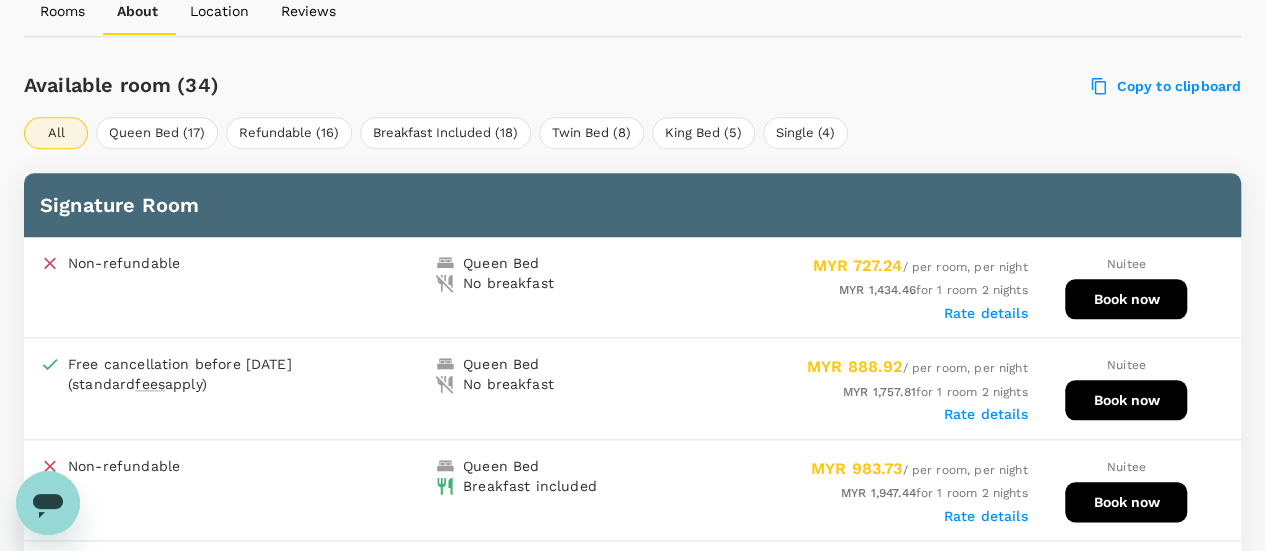 scroll, scrollTop: 890, scrollLeft: 0, axis: vertical 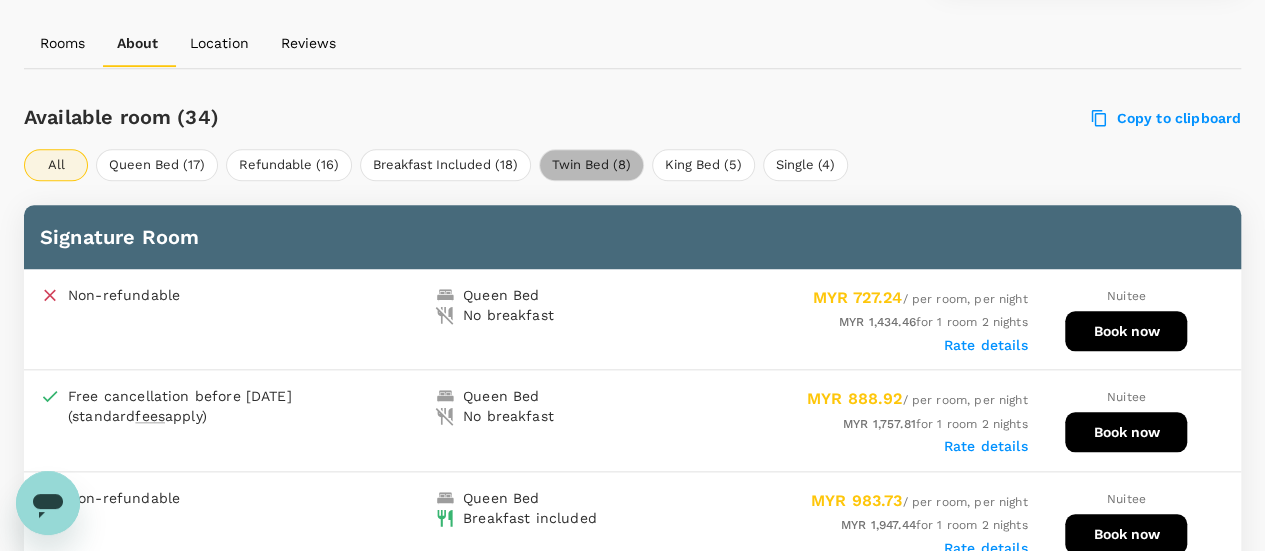 click on "Twin Bed (8)" at bounding box center [591, 165] 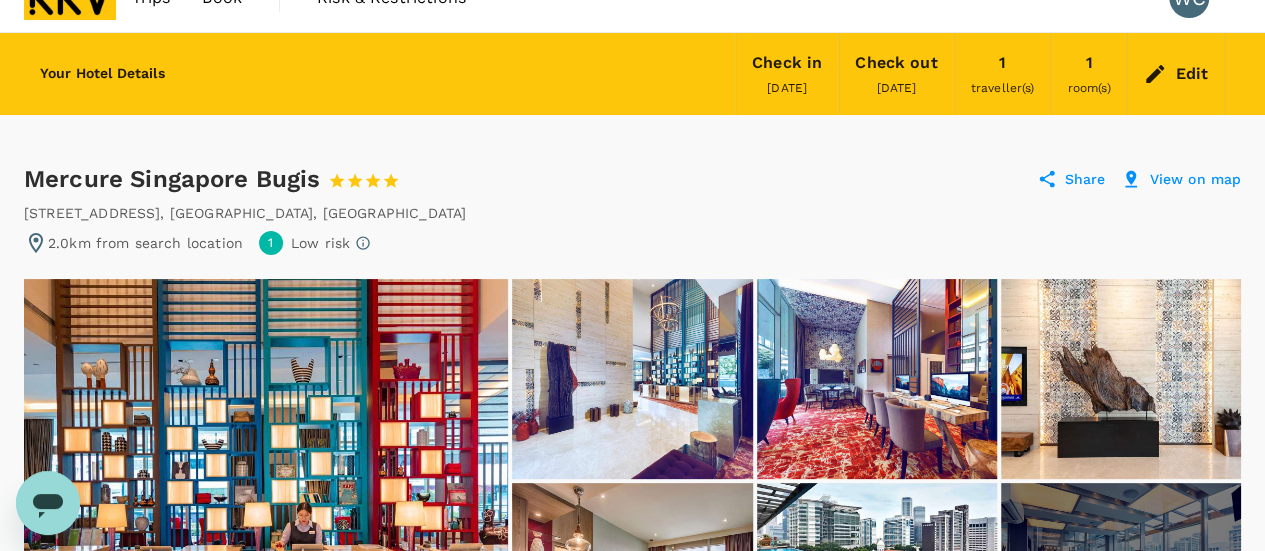 scroll, scrollTop: 0, scrollLeft: 0, axis: both 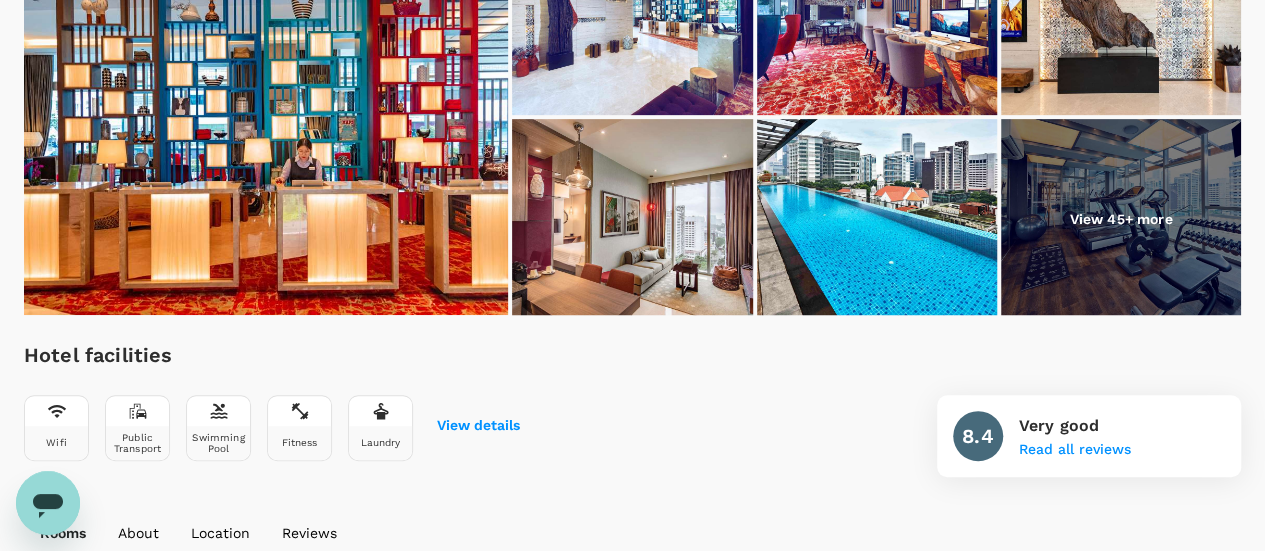 click on "View 45+ more" at bounding box center (1120, 219) 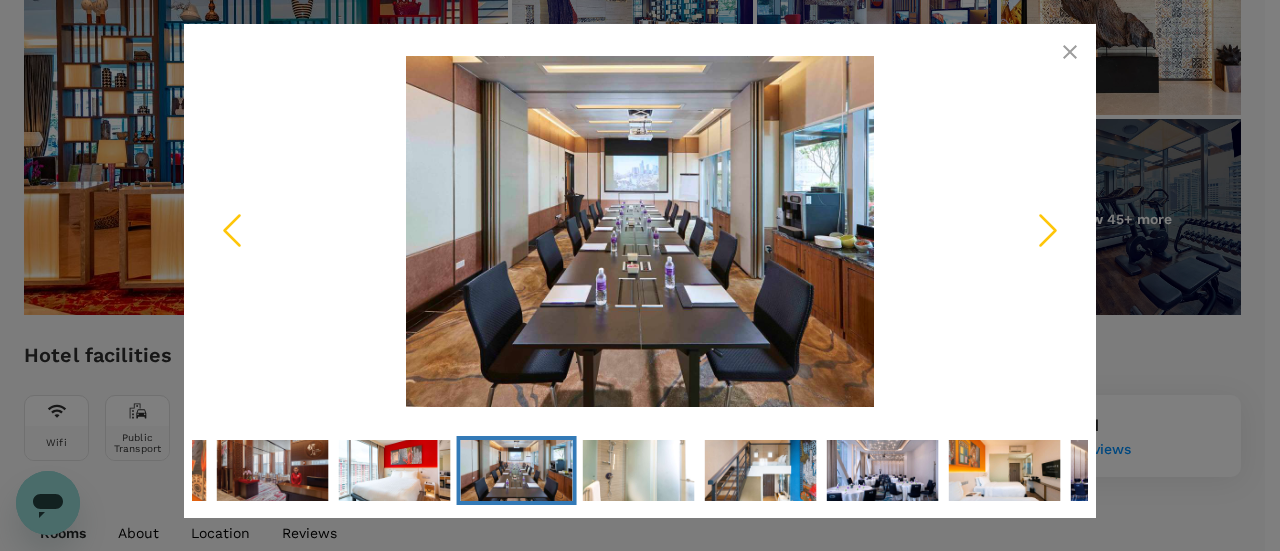 click 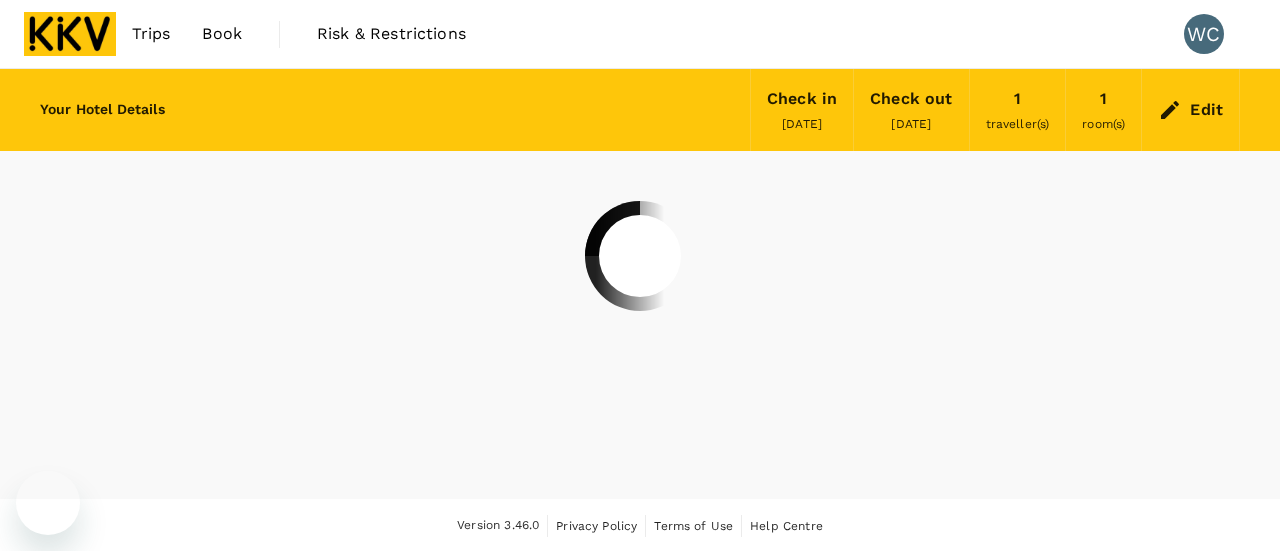 scroll, scrollTop: 0, scrollLeft: 0, axis: both 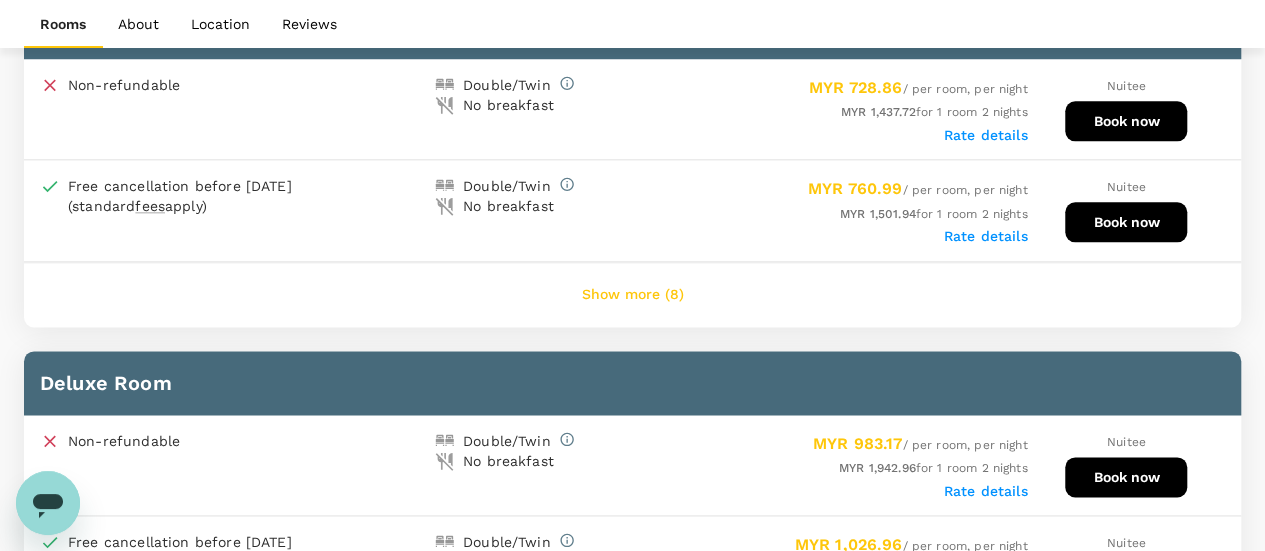click on "Show more (8)" at bounding box center (633, 295) 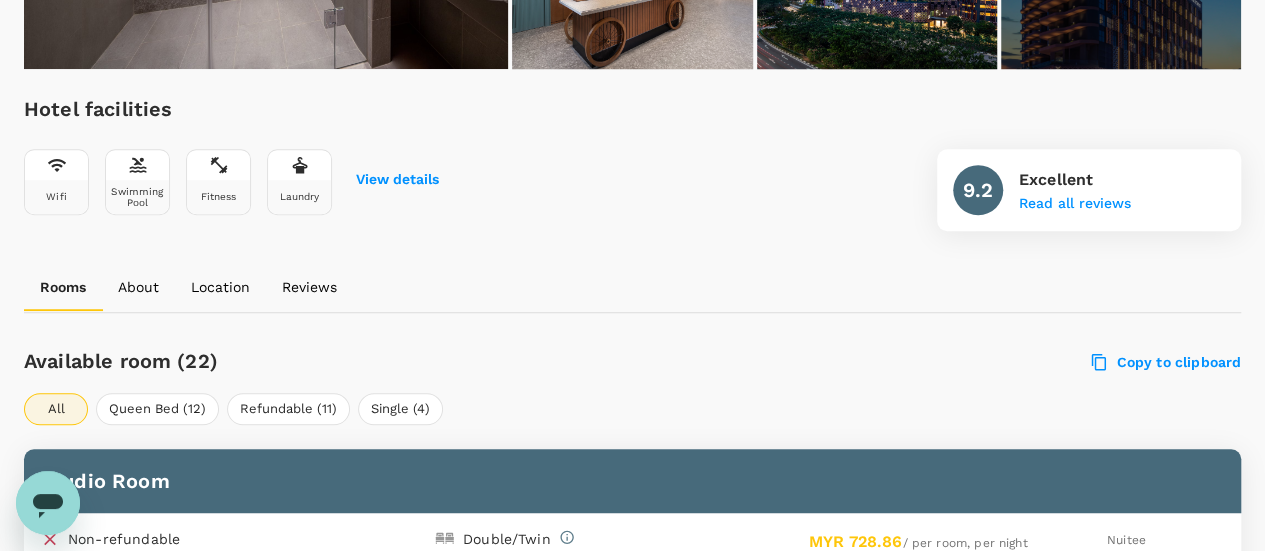 scroll, scrollTop: 400, scrollLeft: 0, axis: vertical 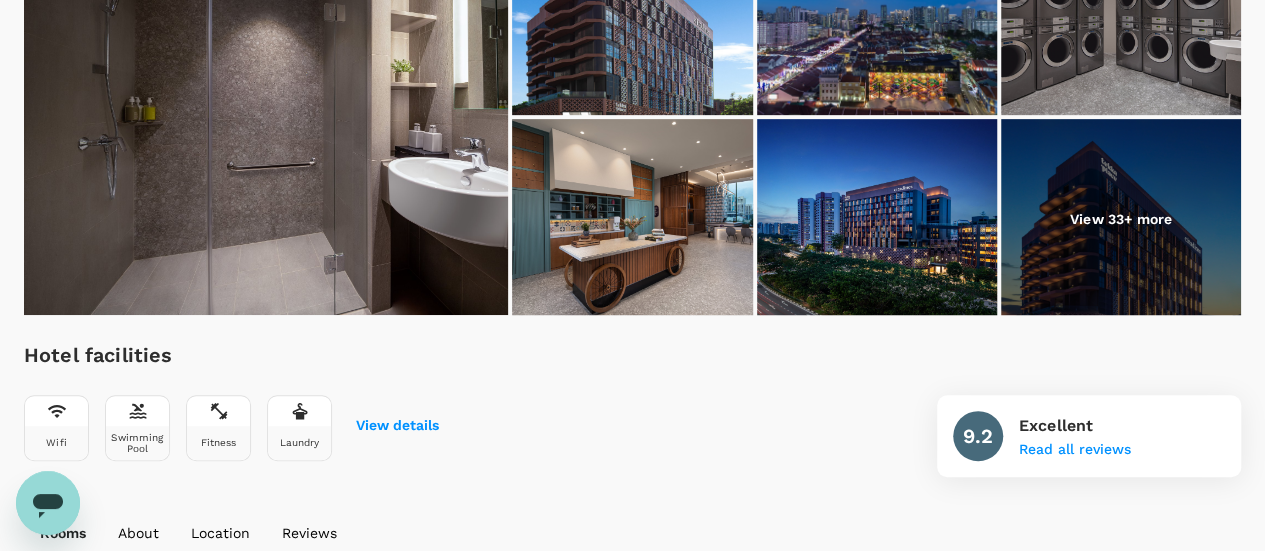 click on "View 33+ more" at bounding box center [1121, 219] 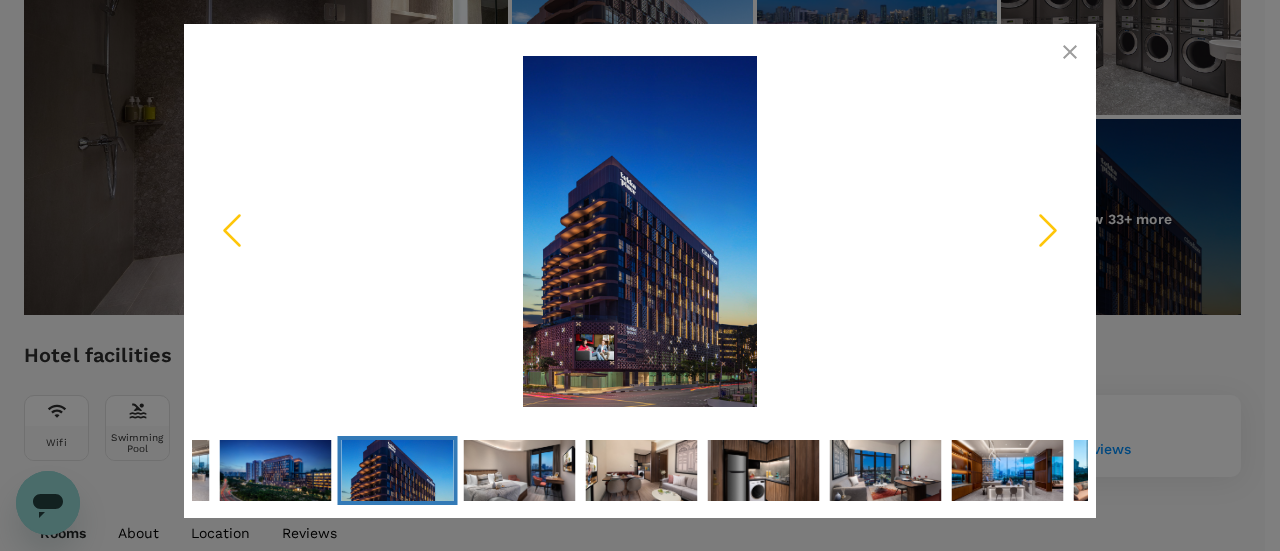 click 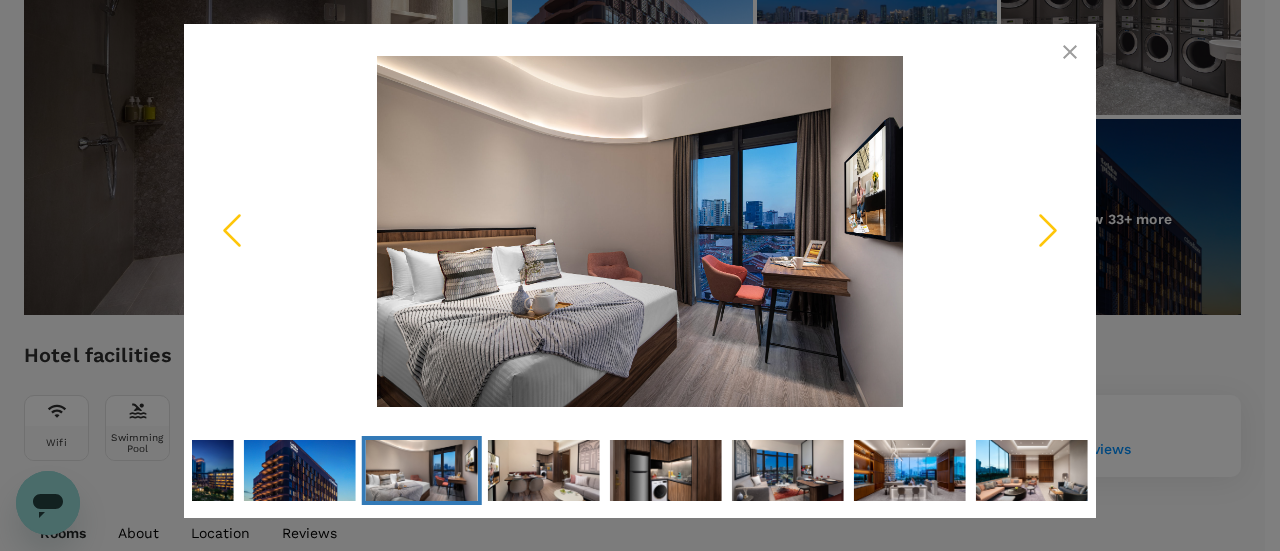 click 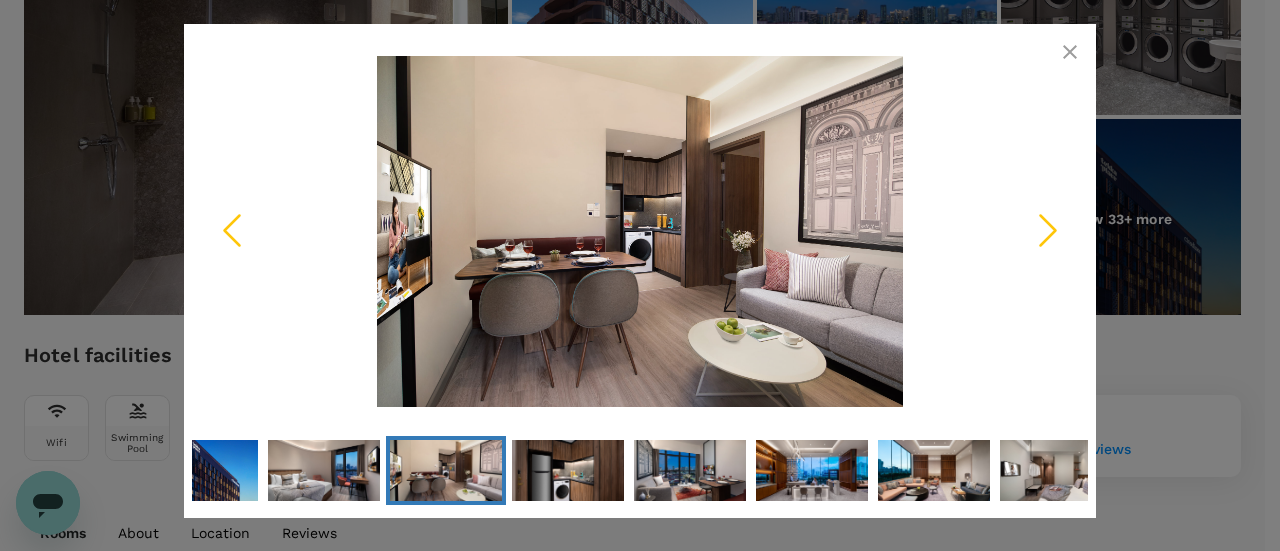 click 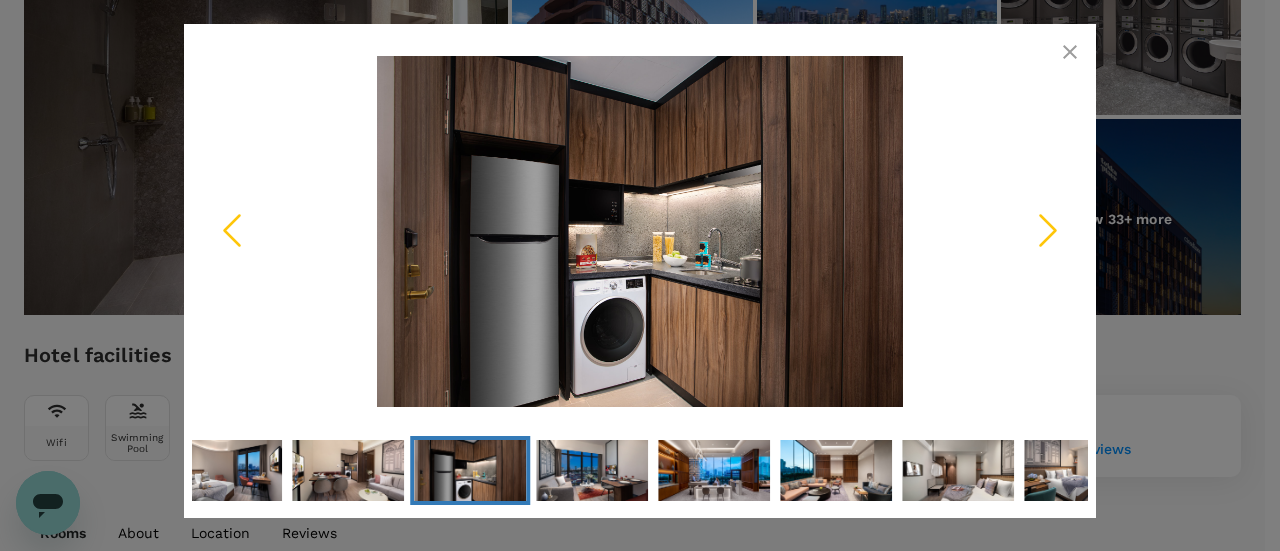 click 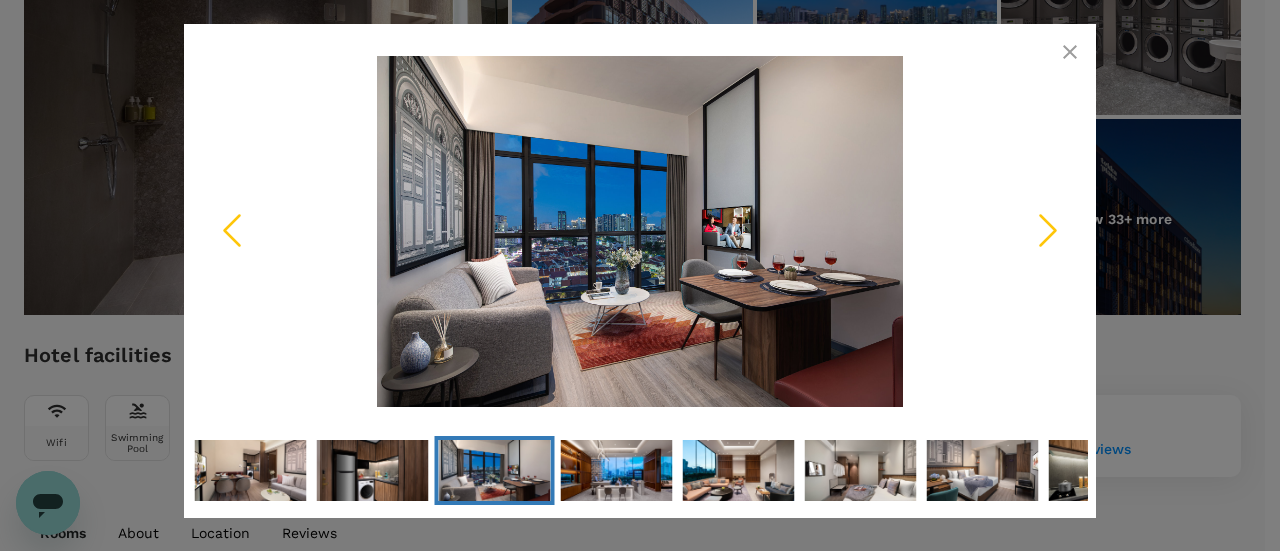 click 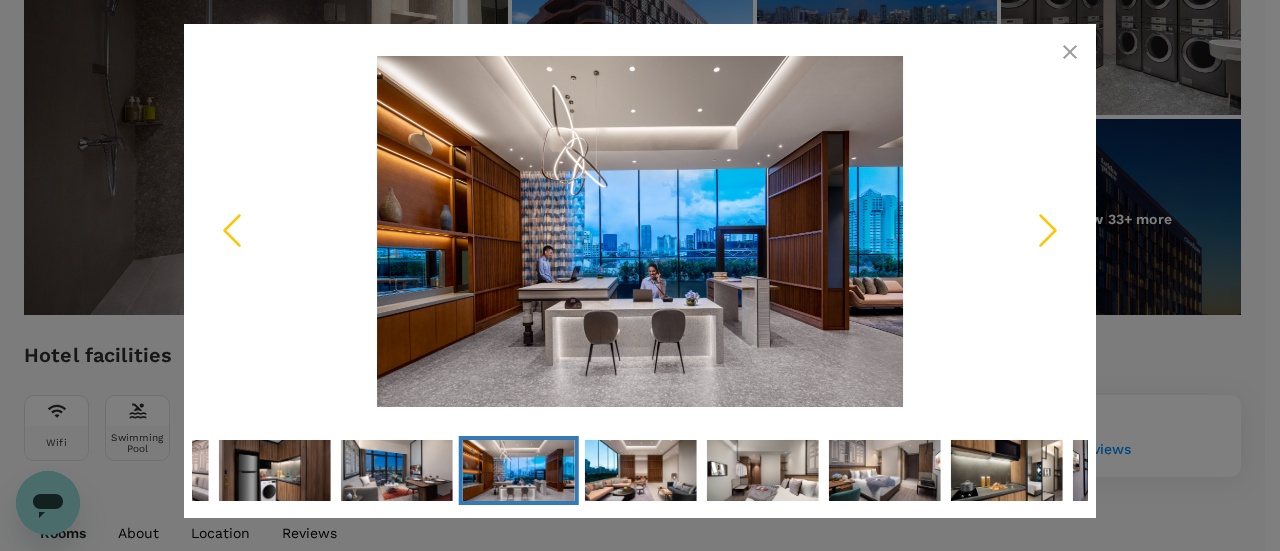 click 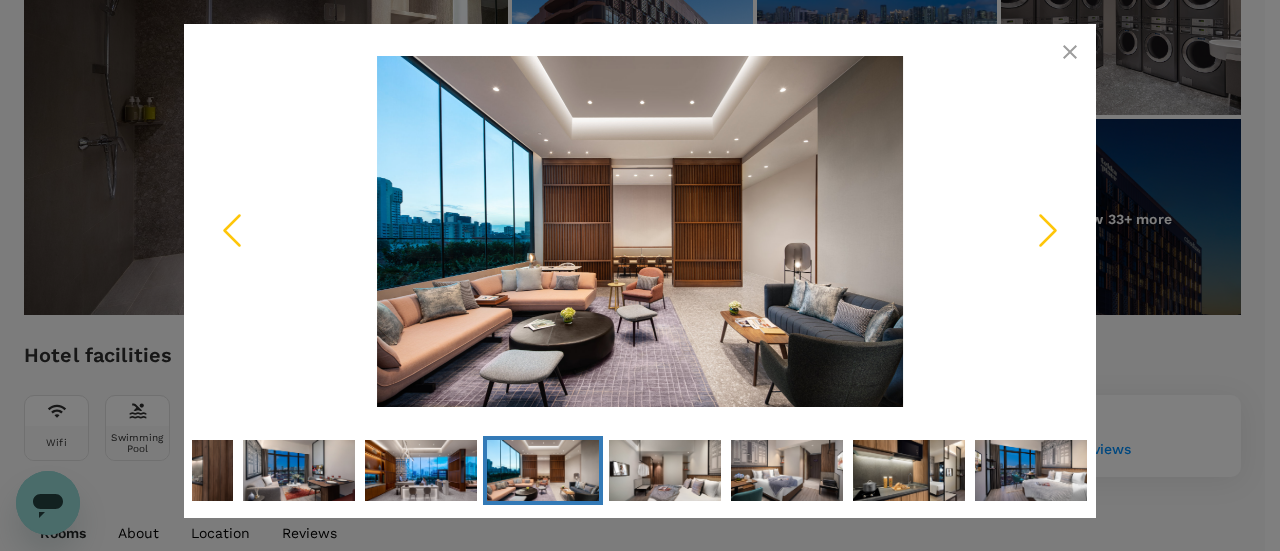 click at bounding box center [1070, 52] 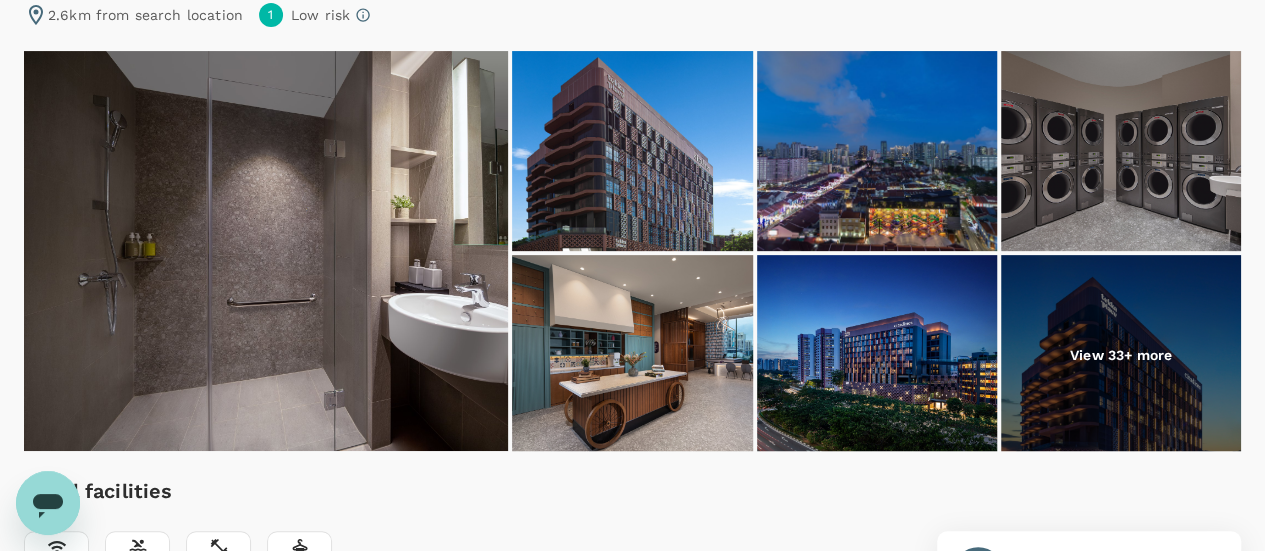 scroll, scrollTop: 0, scrollLeft: 0, axis: both 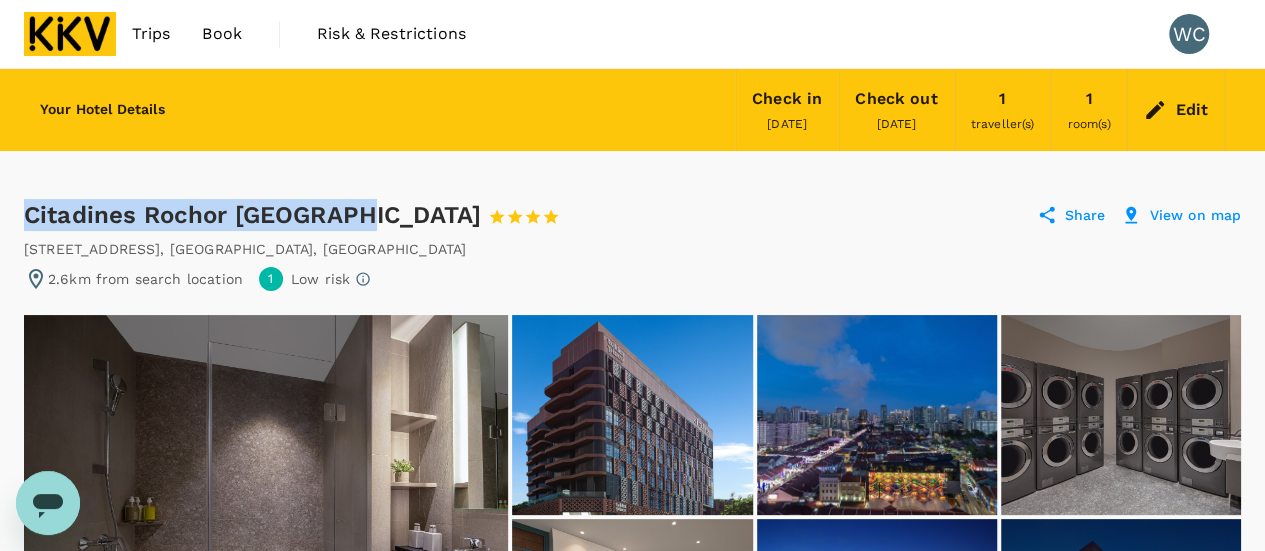 drag, startPoint x: 28, startPoint y: 213, endPoint x: 349, endPoint y: 218, distance: 321.03894 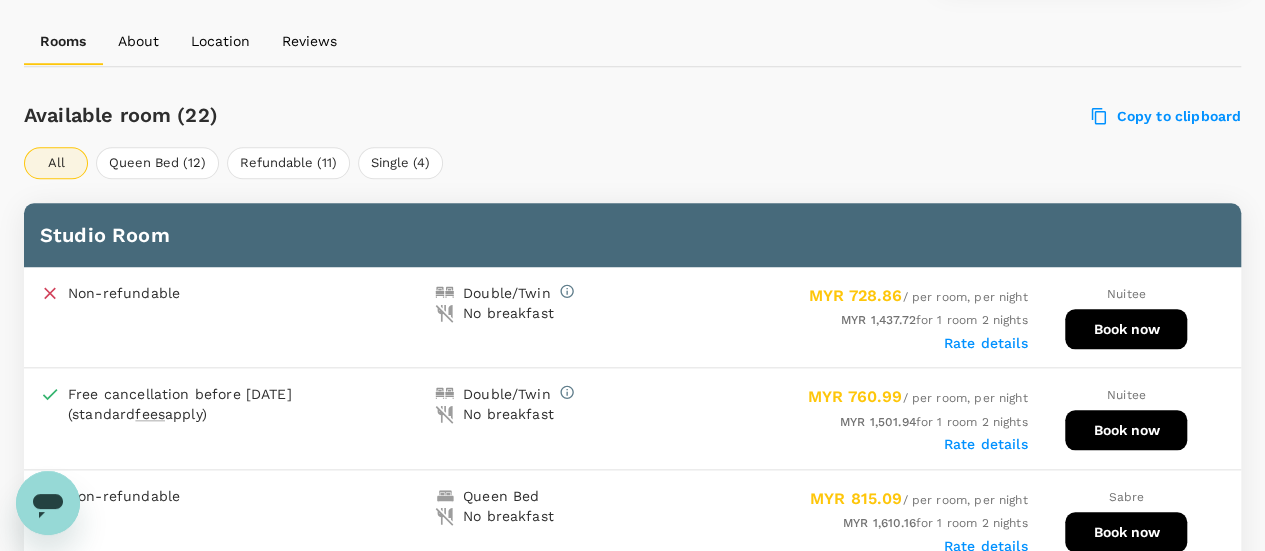 scroll, scrollTop: 1100, scrollLeft: 0, axis: vertical 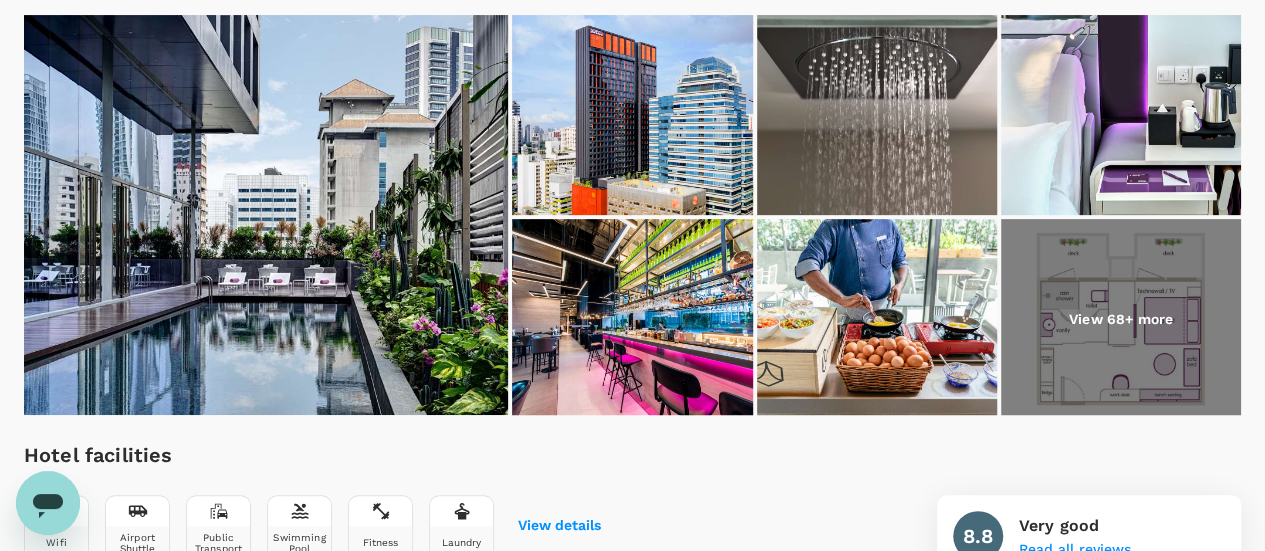 click on "View 68+ more" at bounding box center [1121, 319] 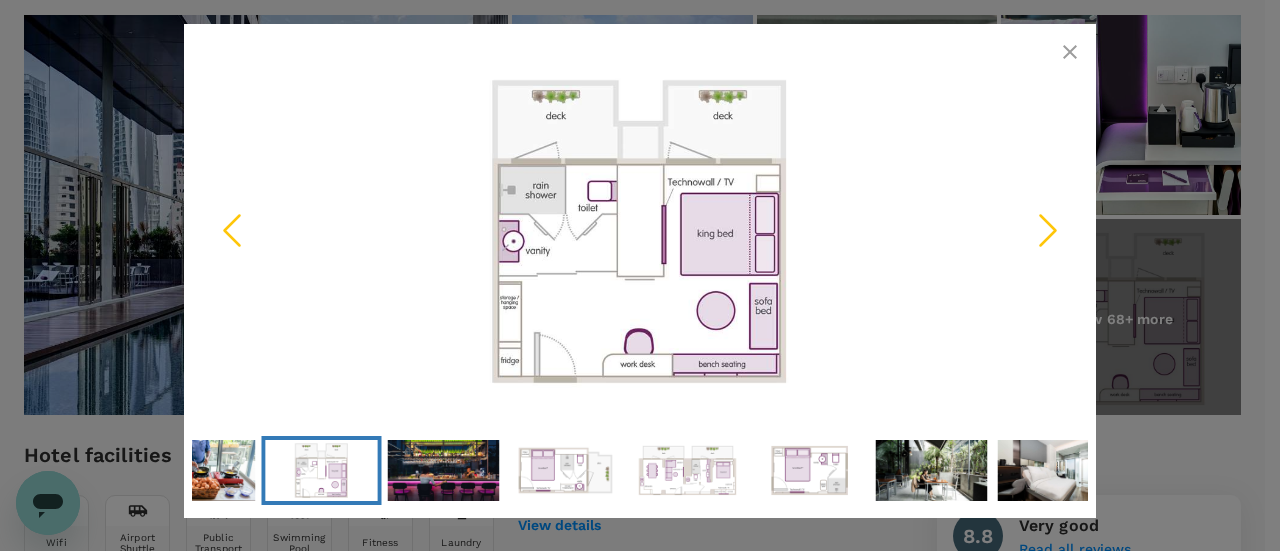 click 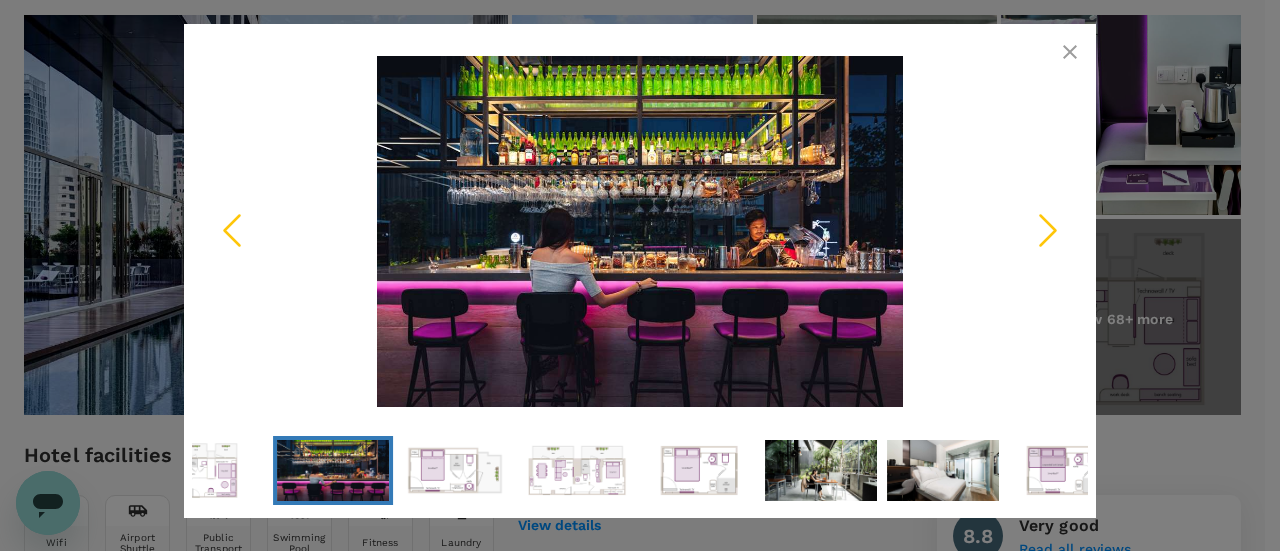 click 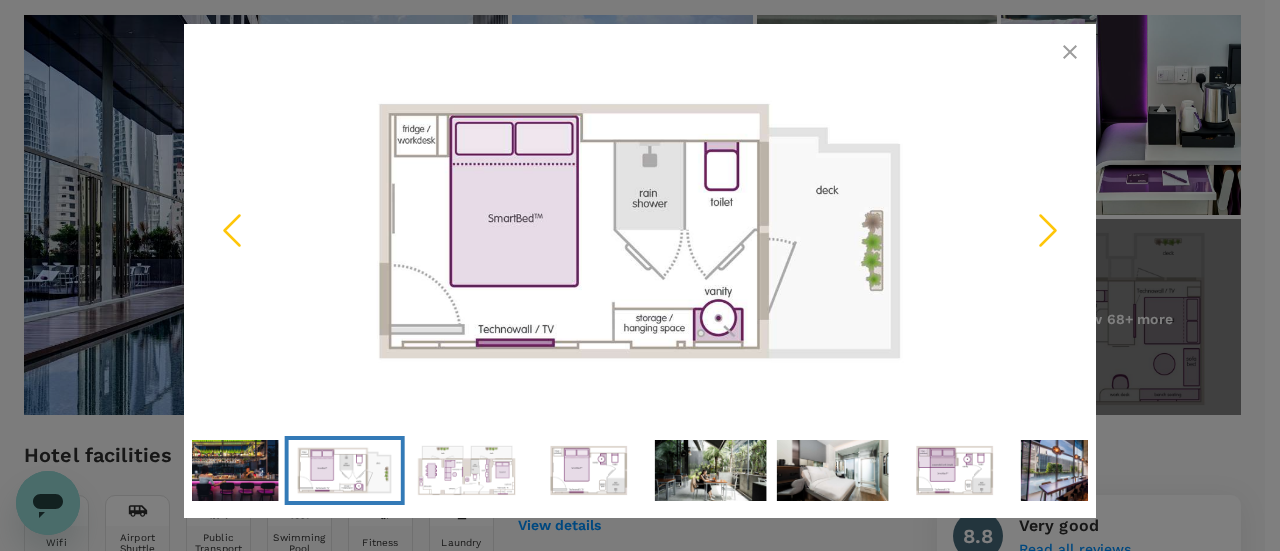 click 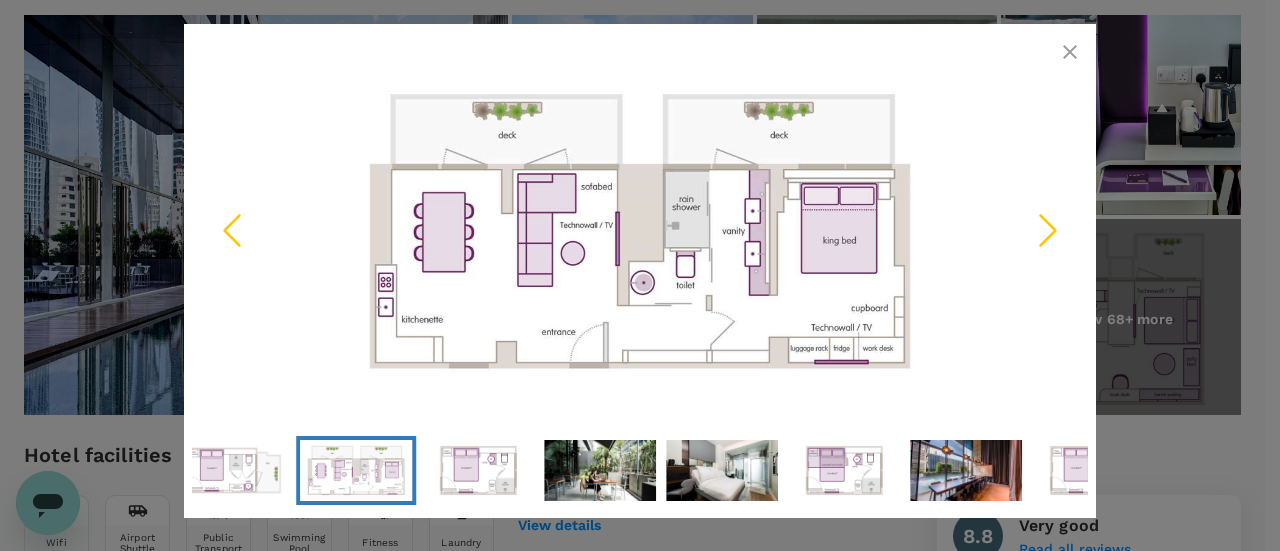 click 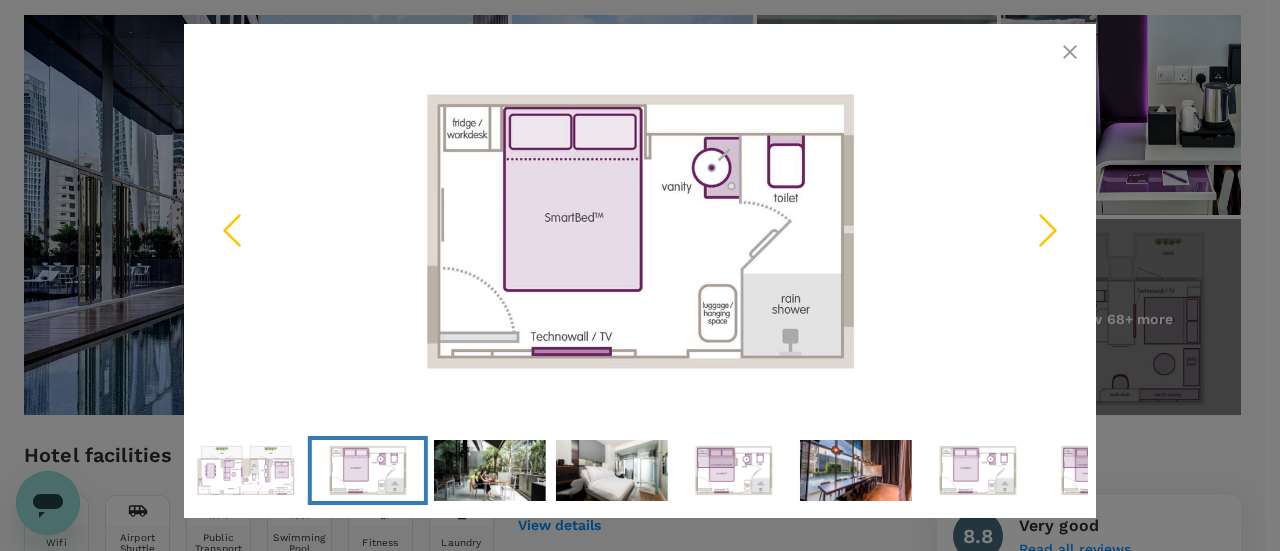 click 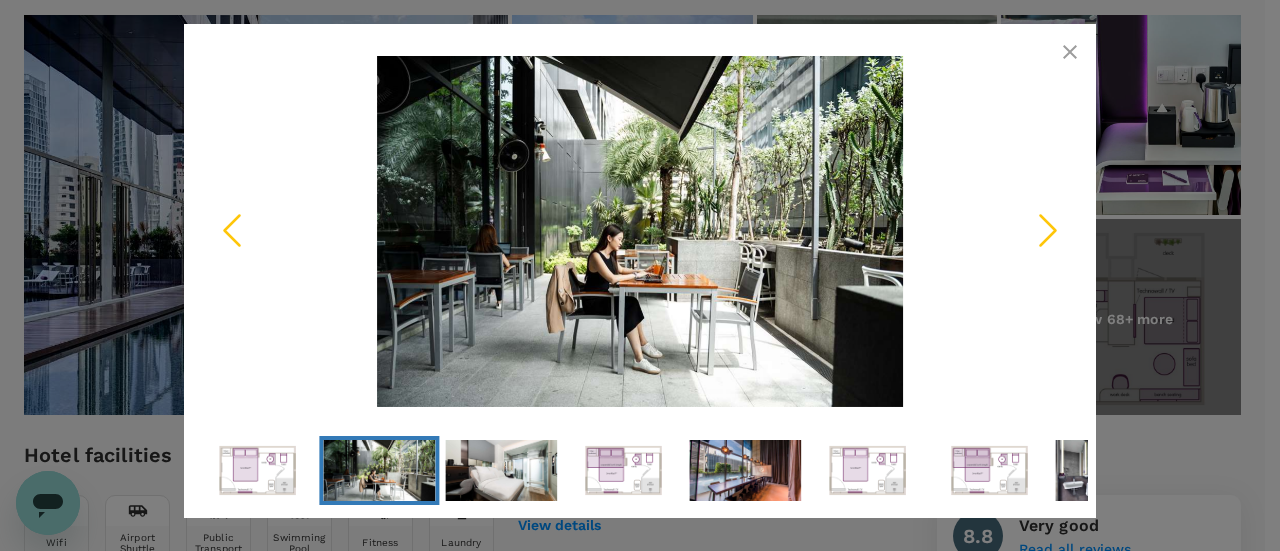 click 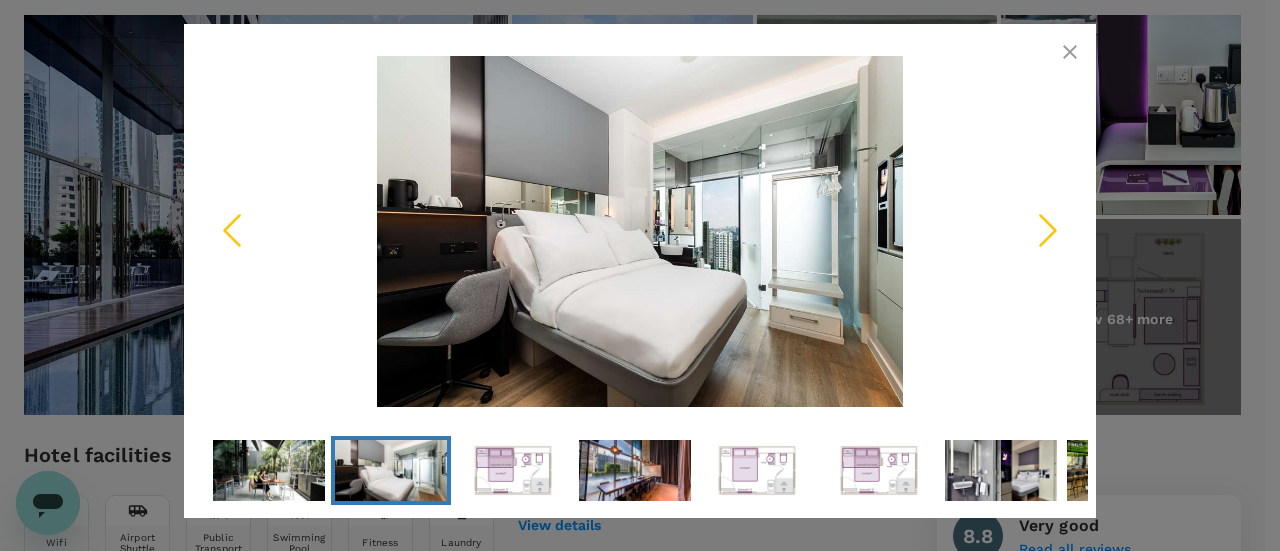 click 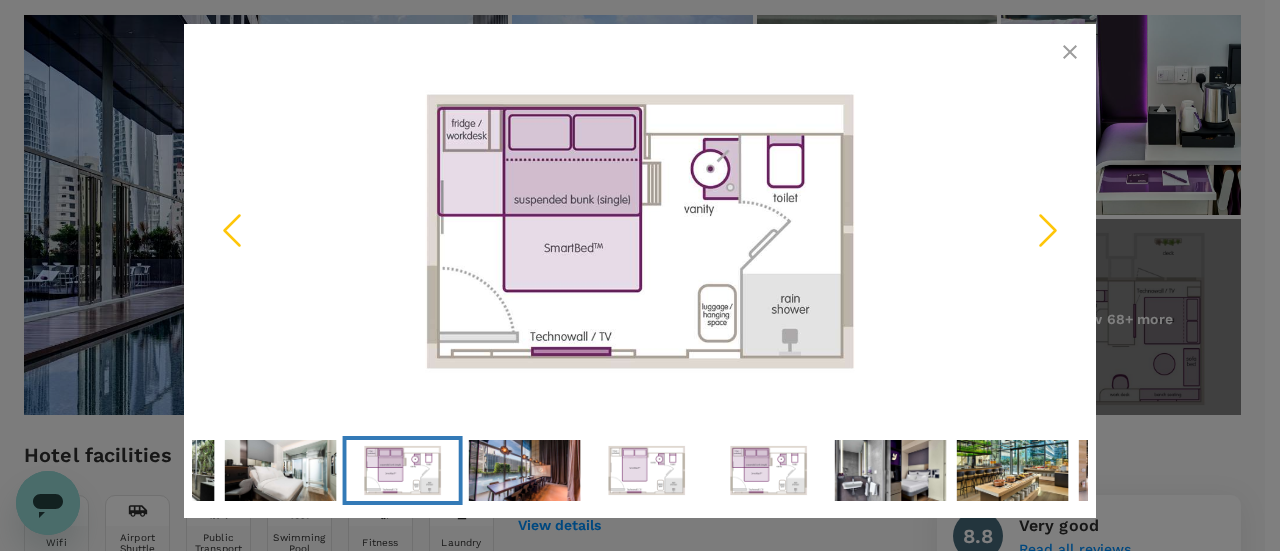 click 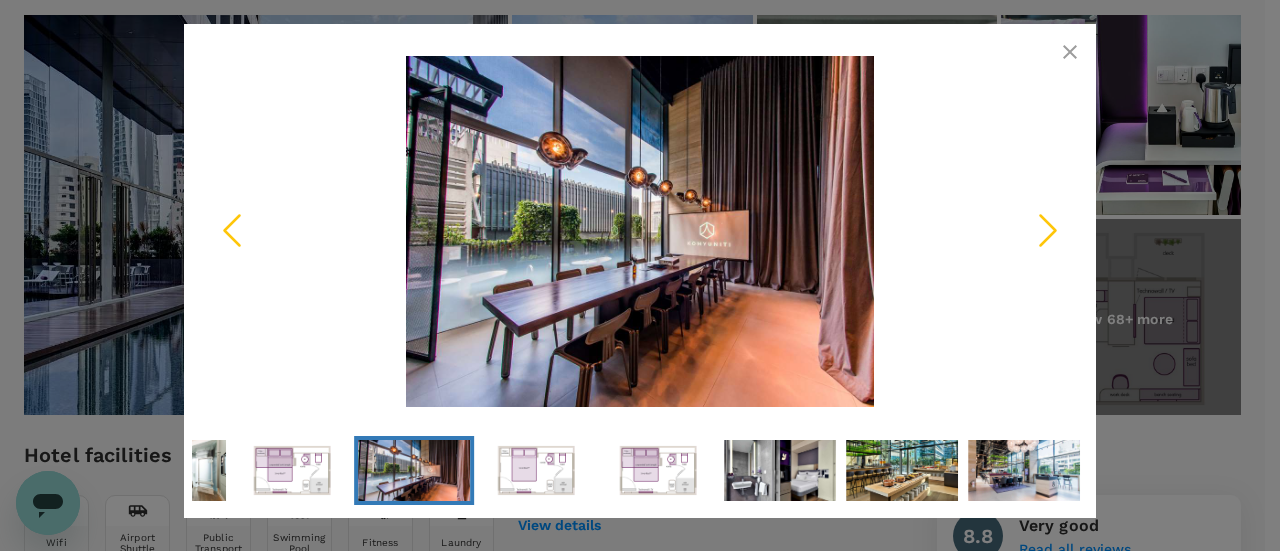 click 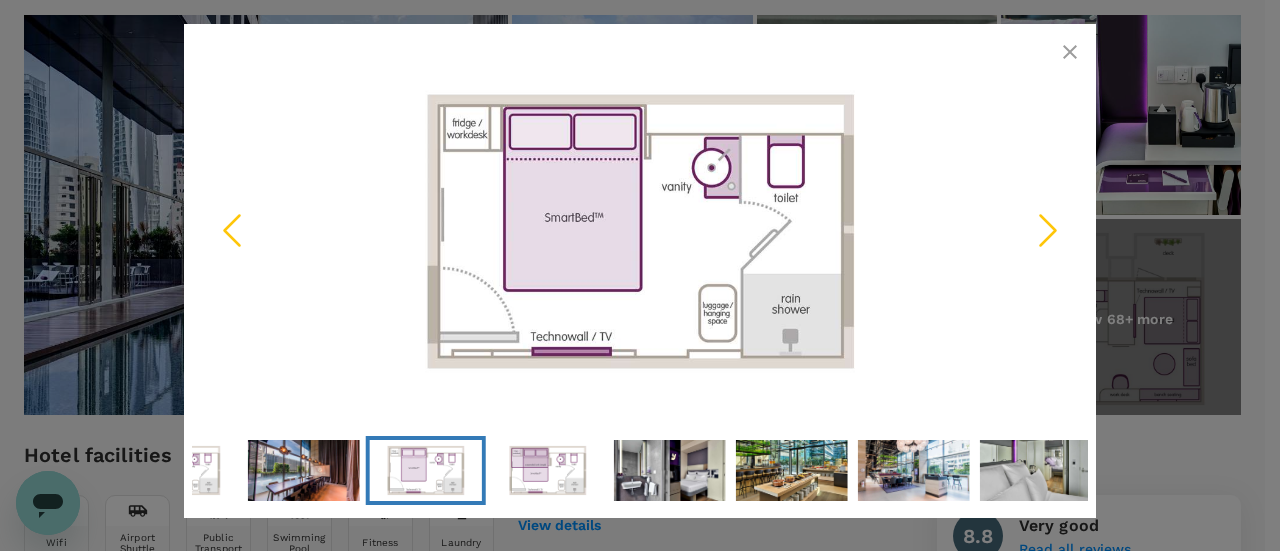 click 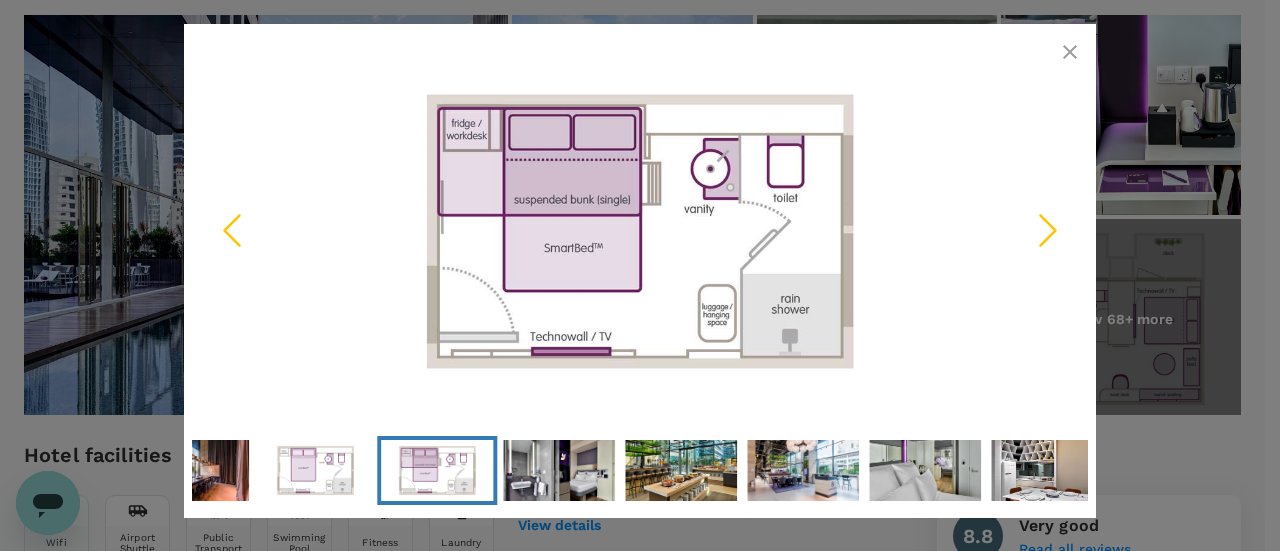 click 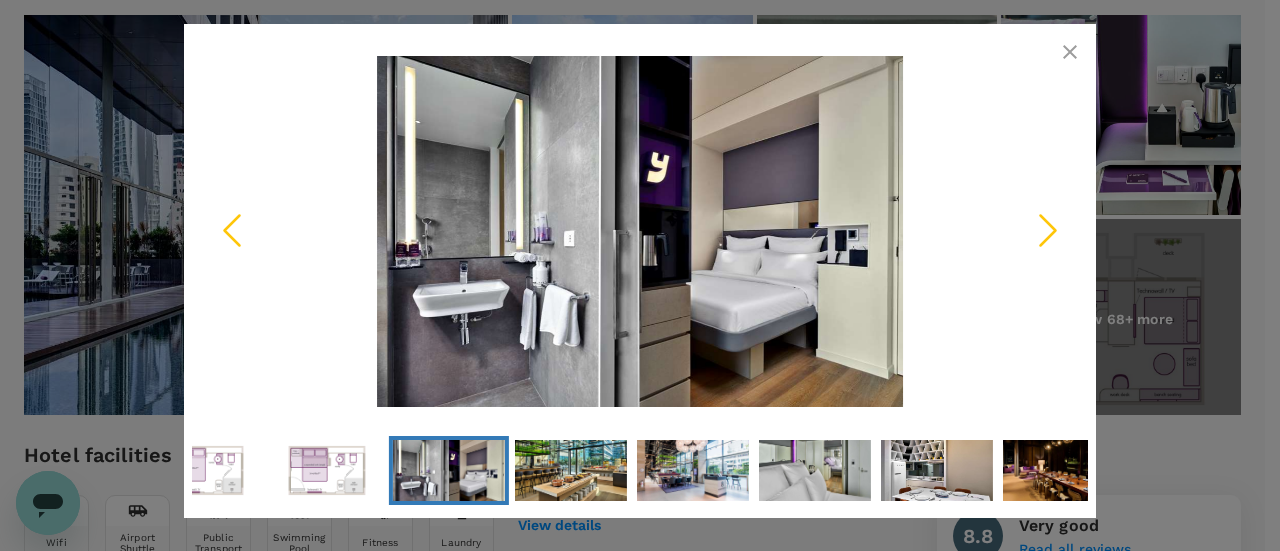 click 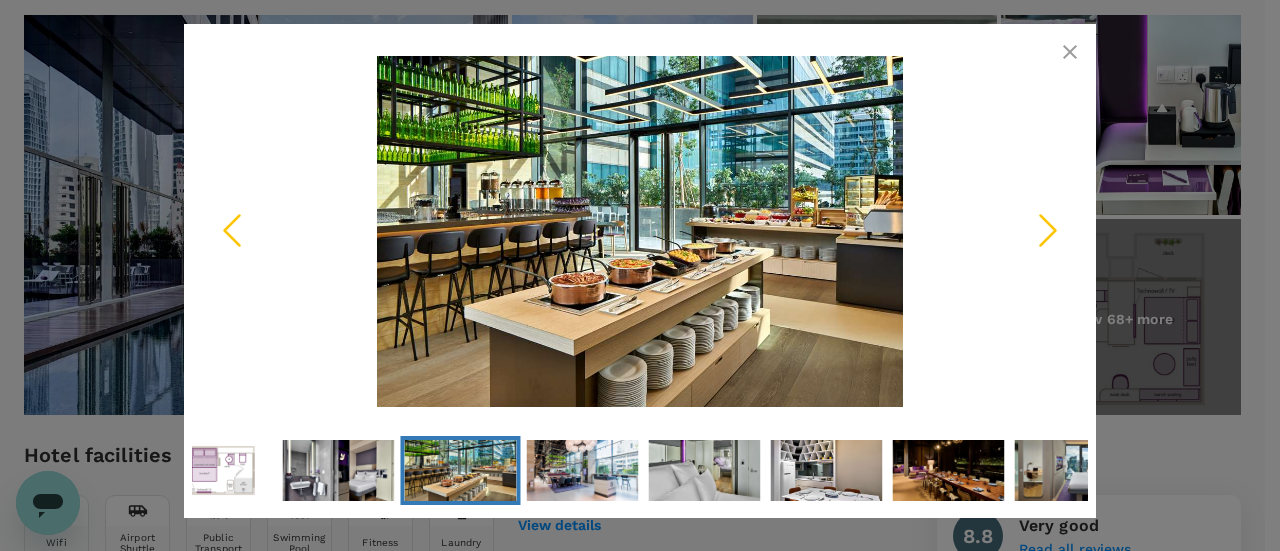 click 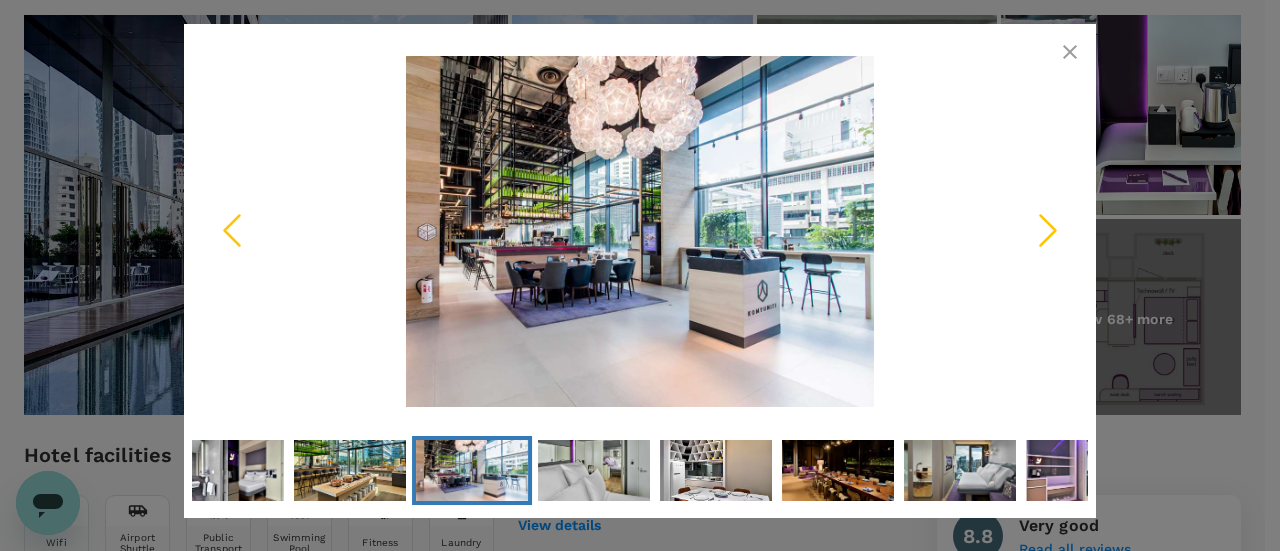 click 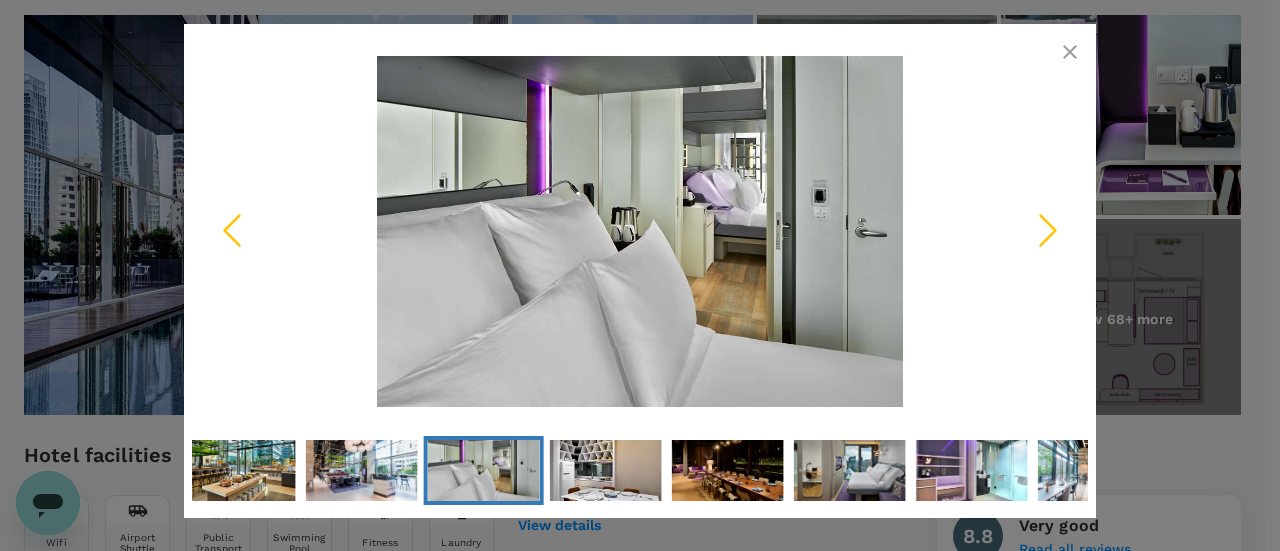click 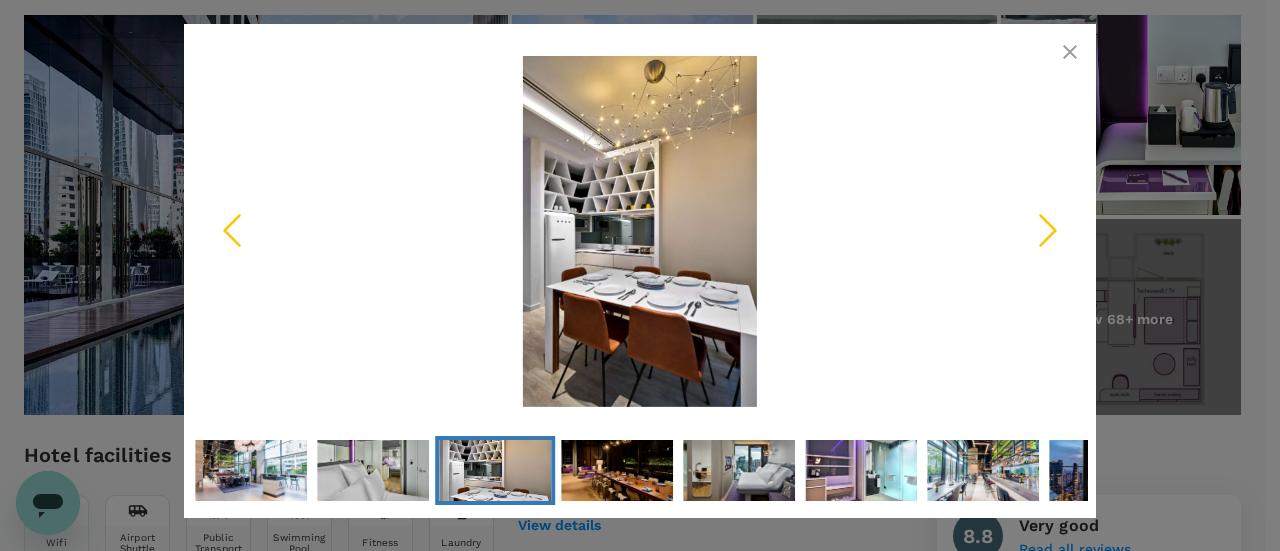 click 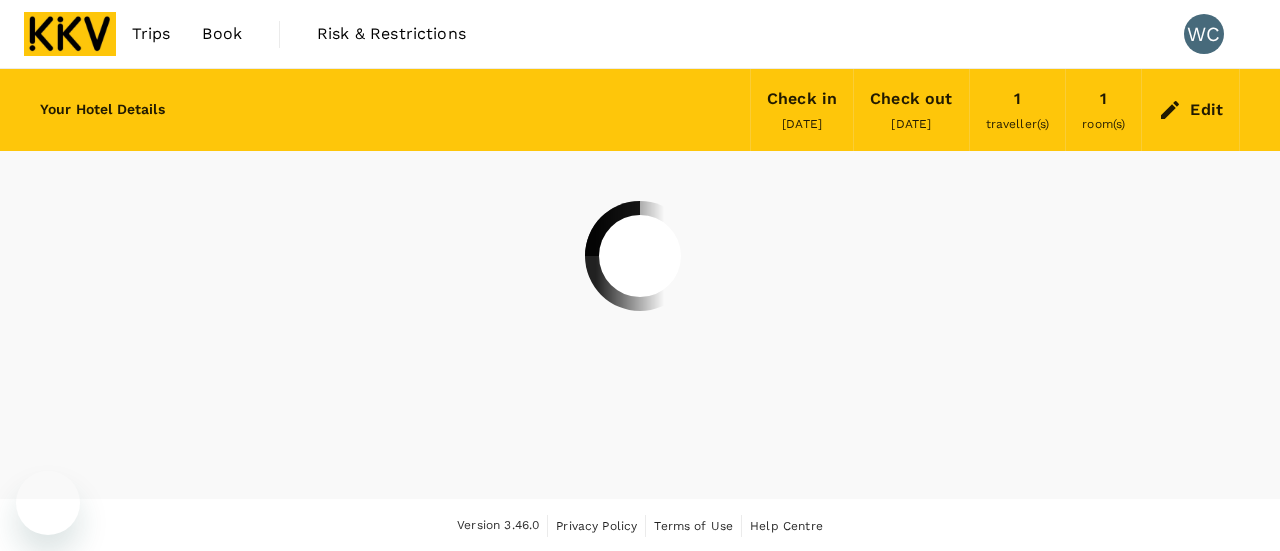 scroll, scrollTop: 0, scrollLeft: 0, axis: both 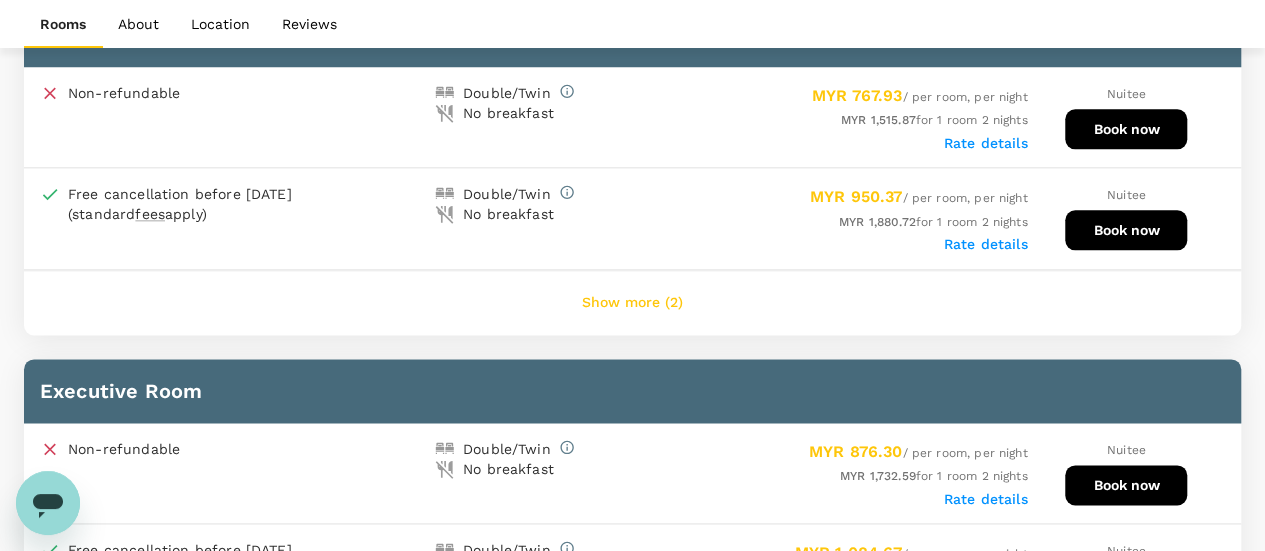 click on "Show more (2)" at bounding box center (632, 303) 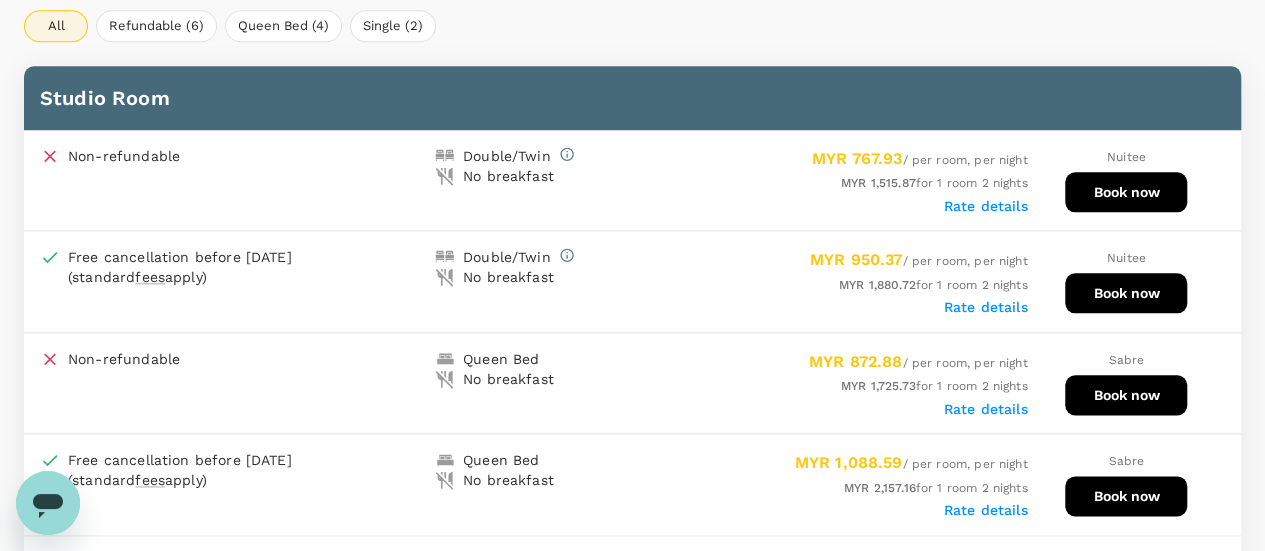 scroll, scrollTop: 792, scrollLeft: 0, axis: vertical 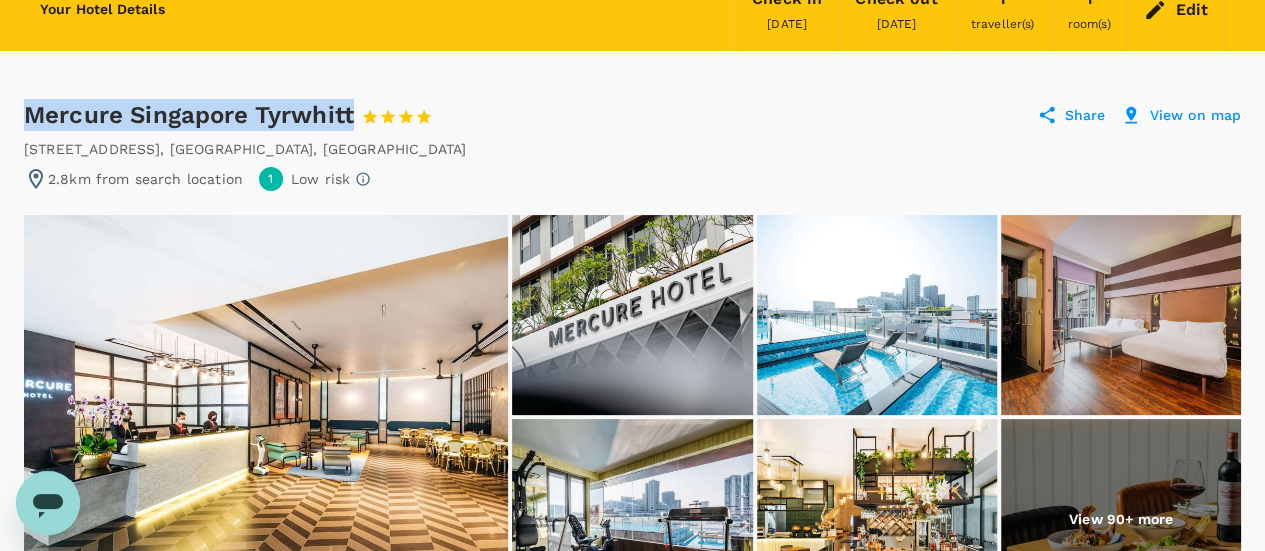 drag, startPoint x: 26, startPoint y: 116, endPoint x: 354, endPoint y: 111, distance: 328.03812 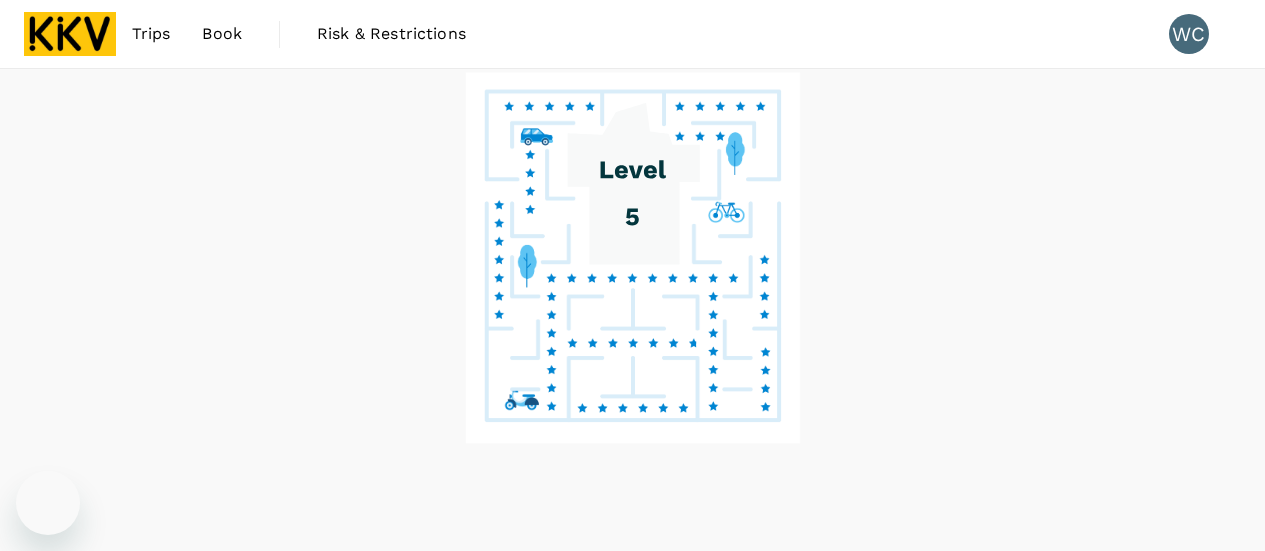scroll, scrollTop: 0, scrollLeft: 0, axis: both 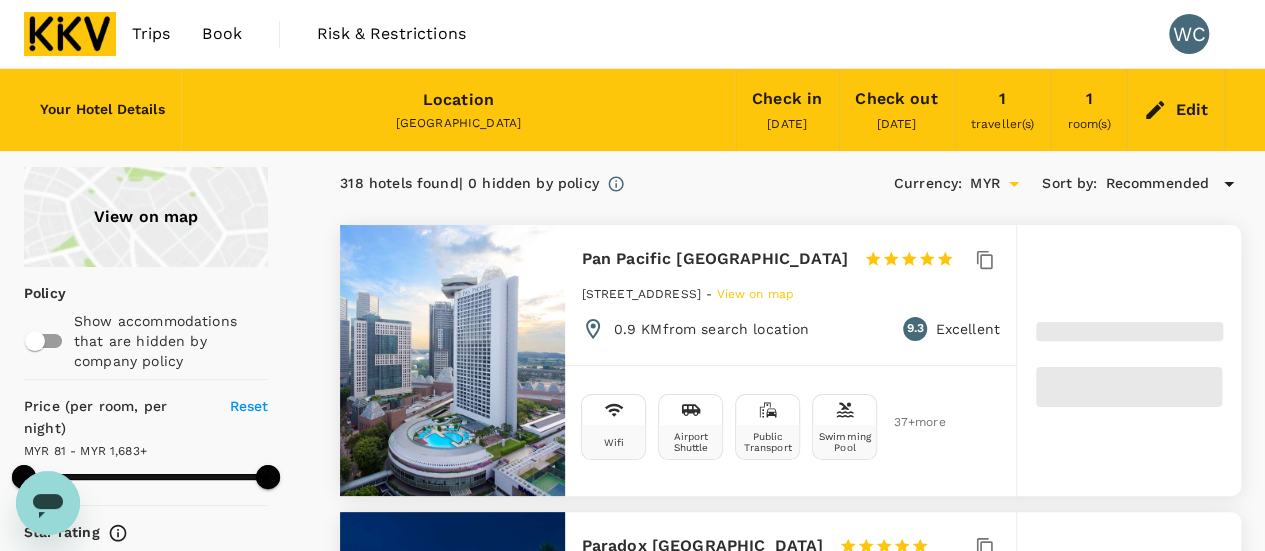 type on "1682.43" 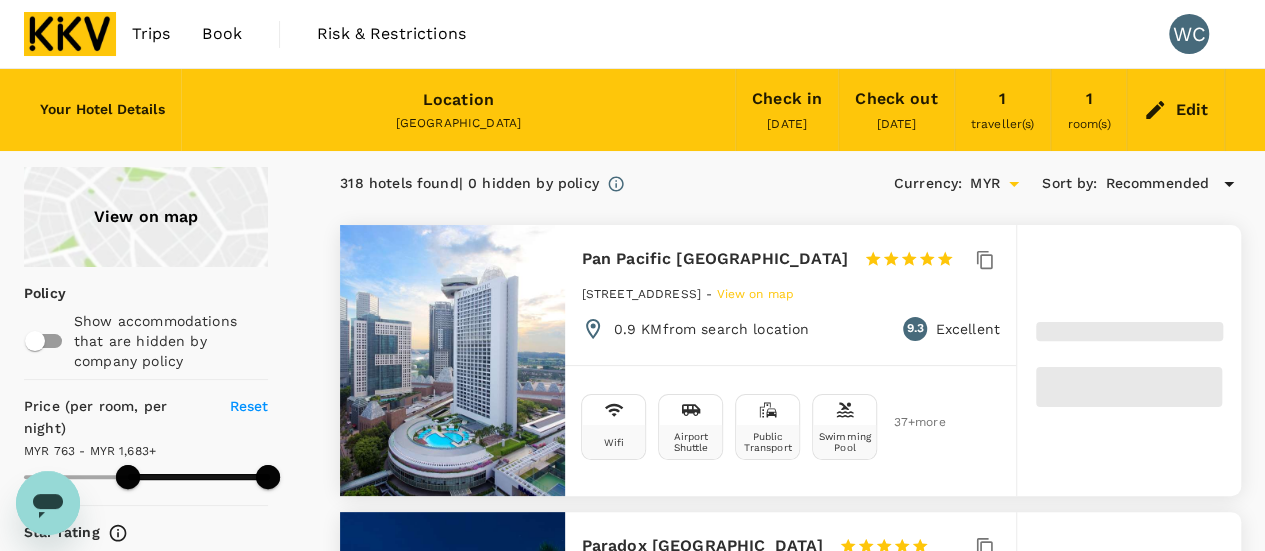 type on "763.43" 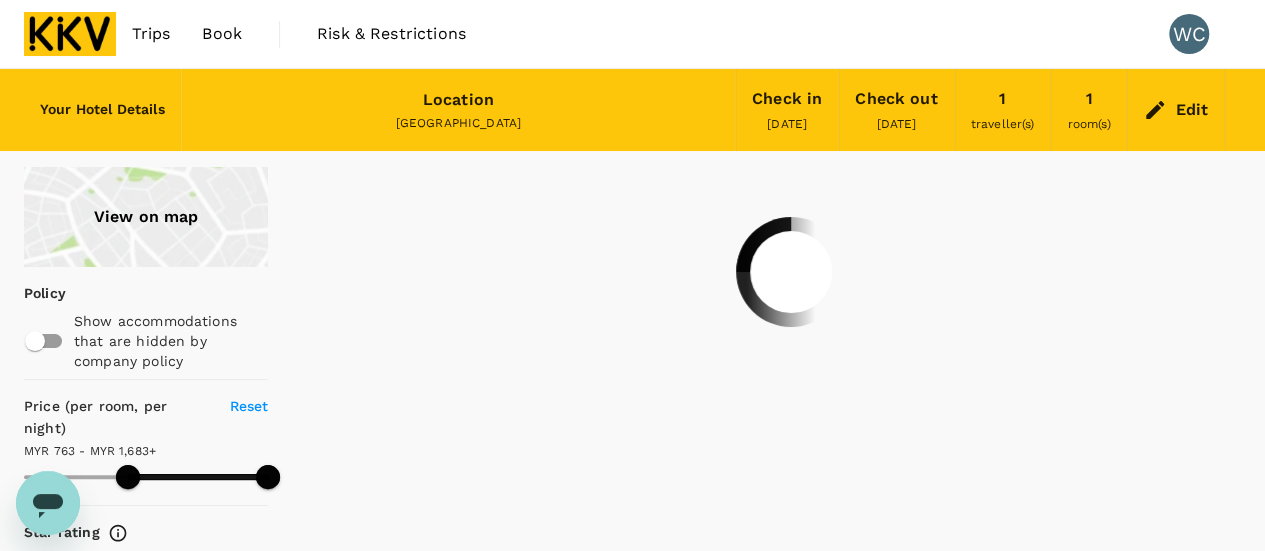 type on "770.43" 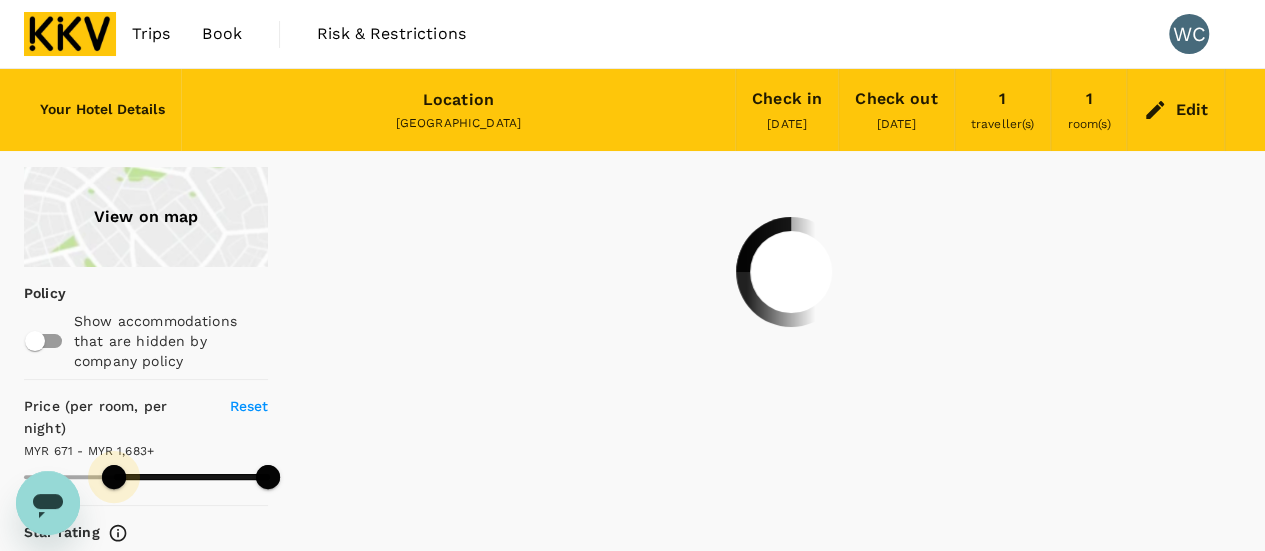 type on "632.43" 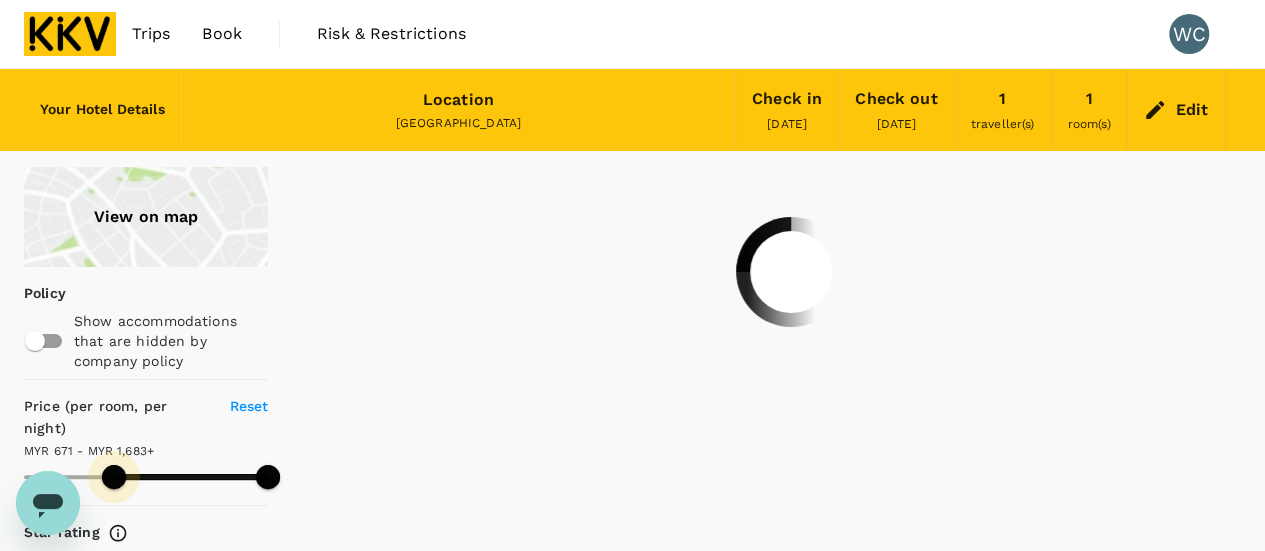 type on "593.43" 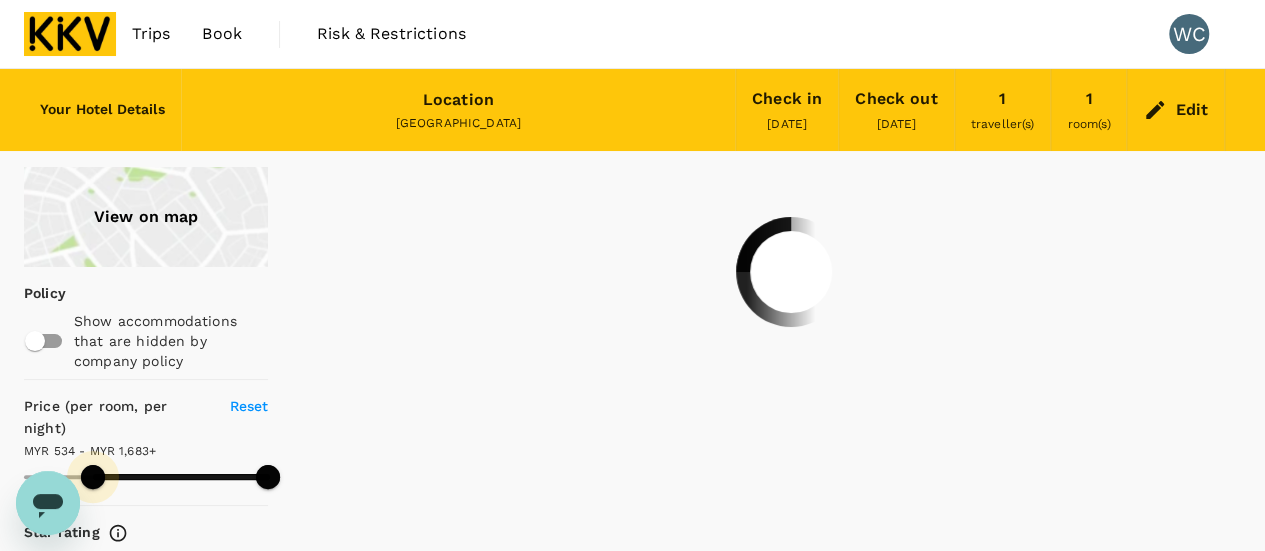 type on "534.43" 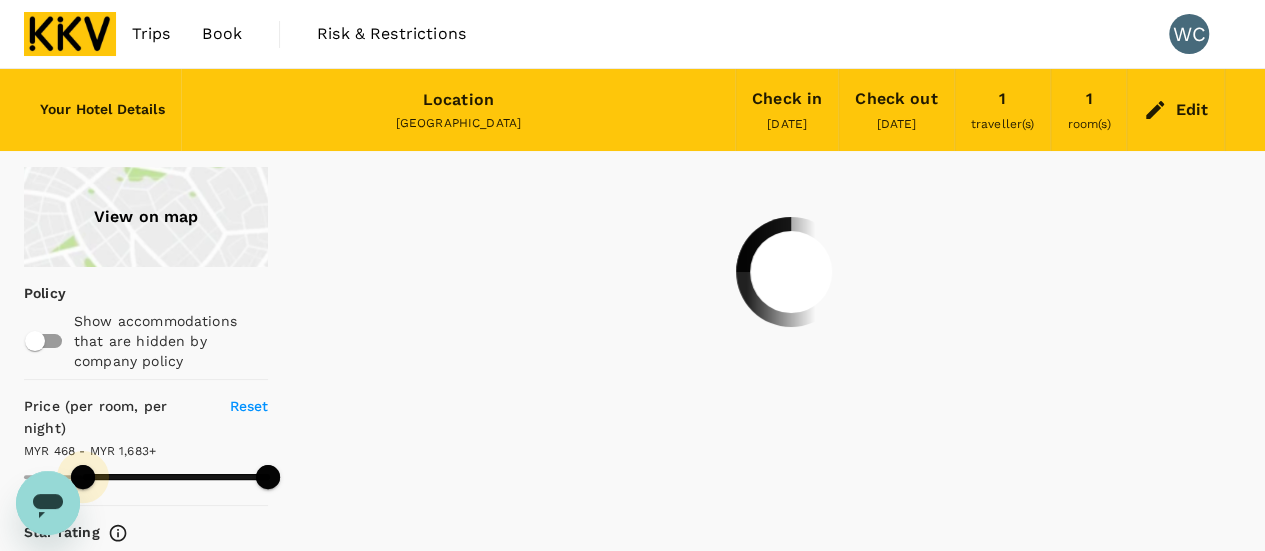 type on "468.43" 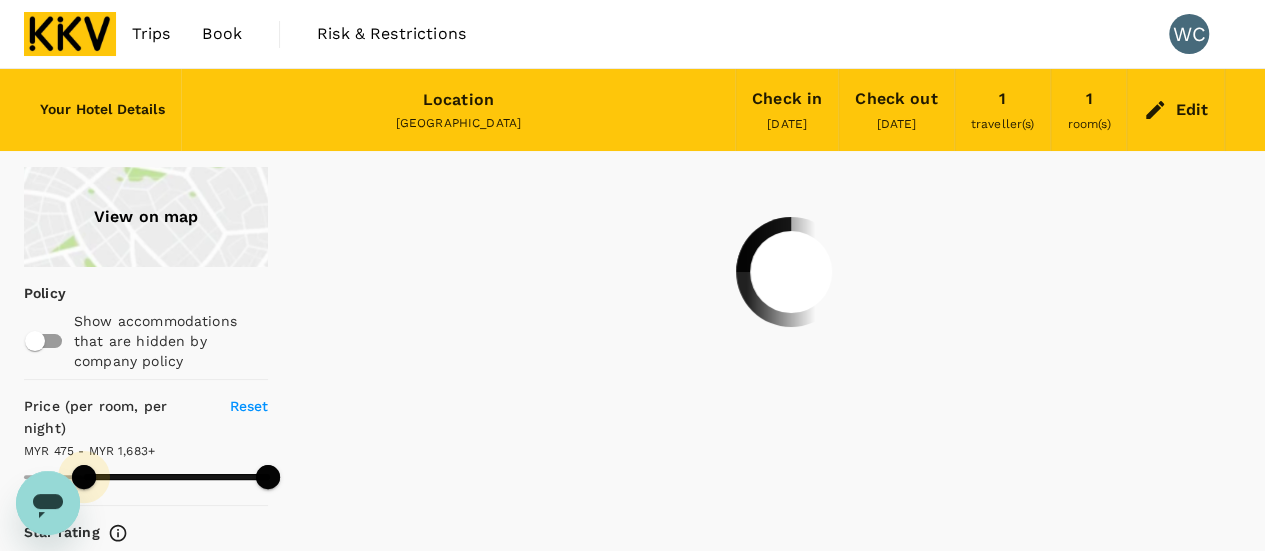 type on "475.43" 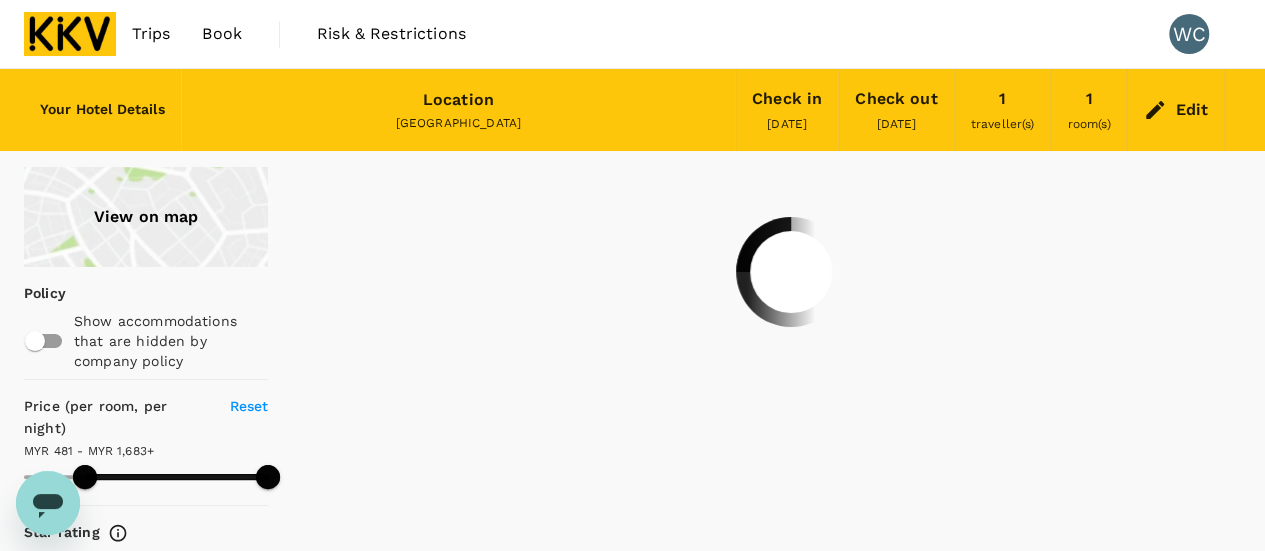 type on "481.43" 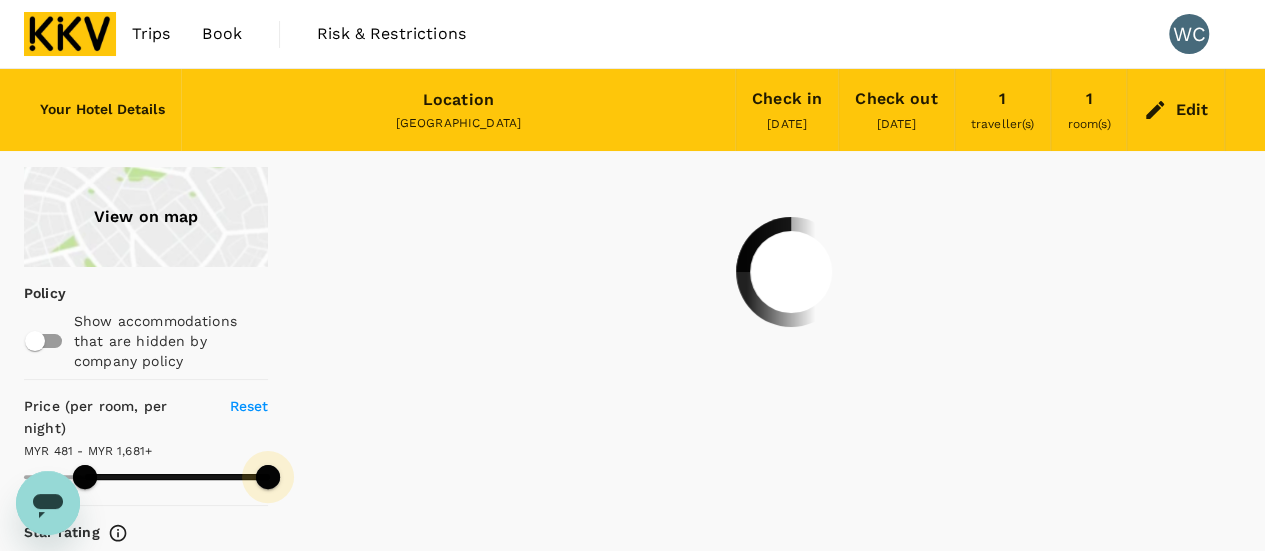 type on "481.43" 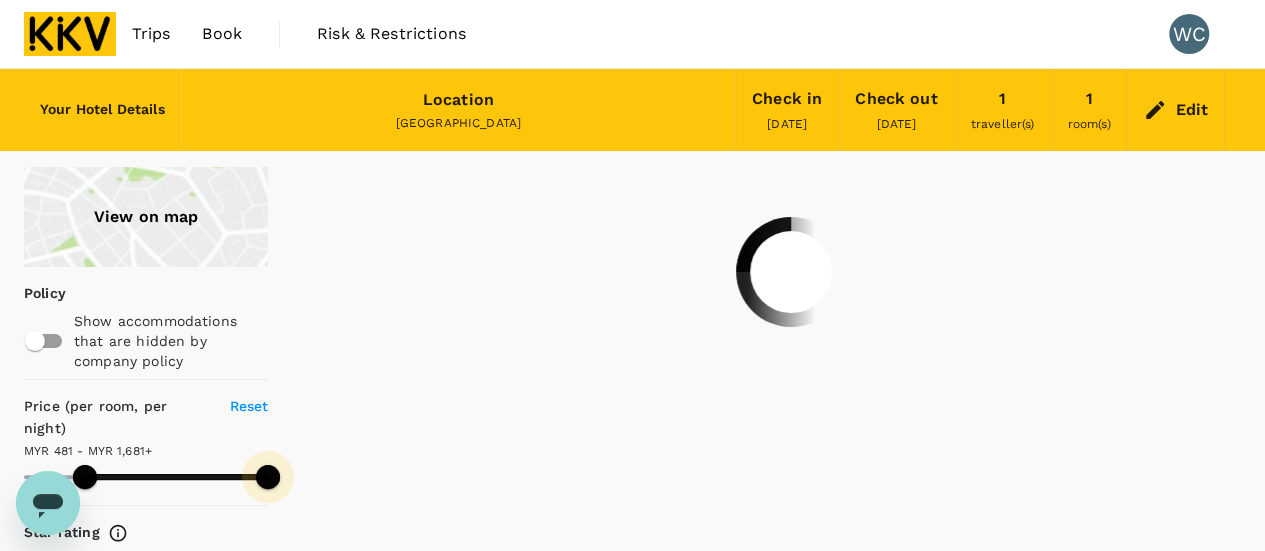 type on "481.43" 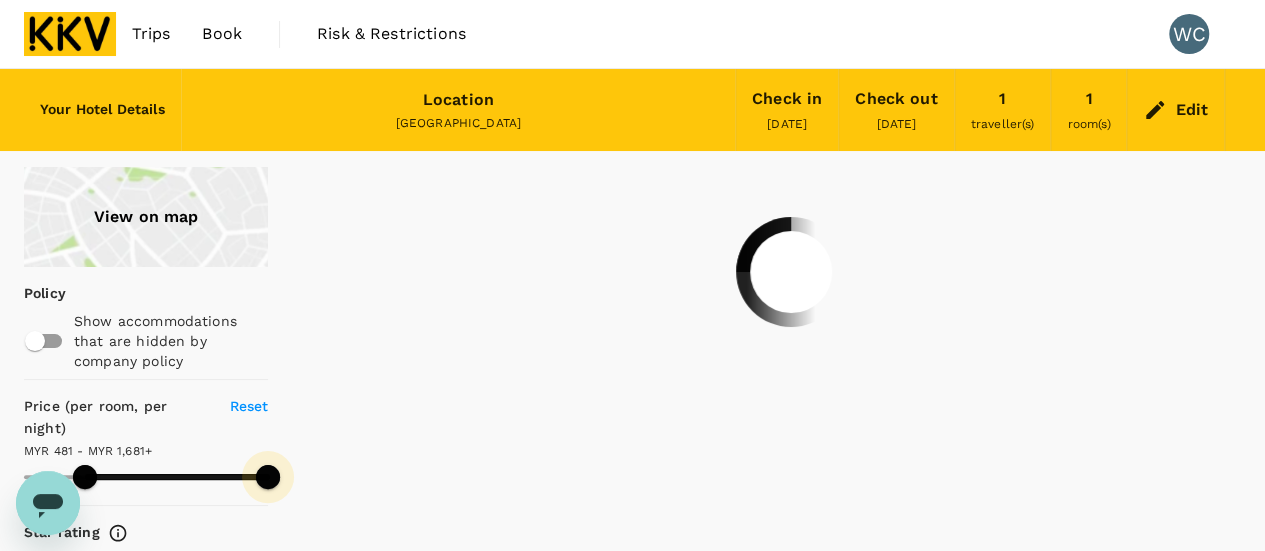 type on "481.43" 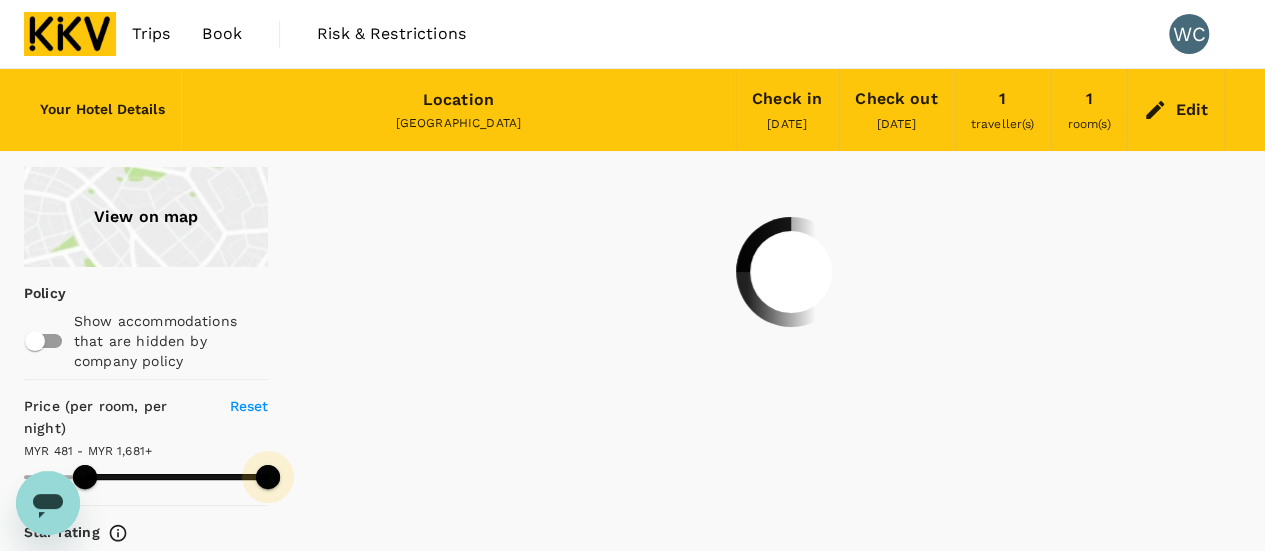 type on "481.43" 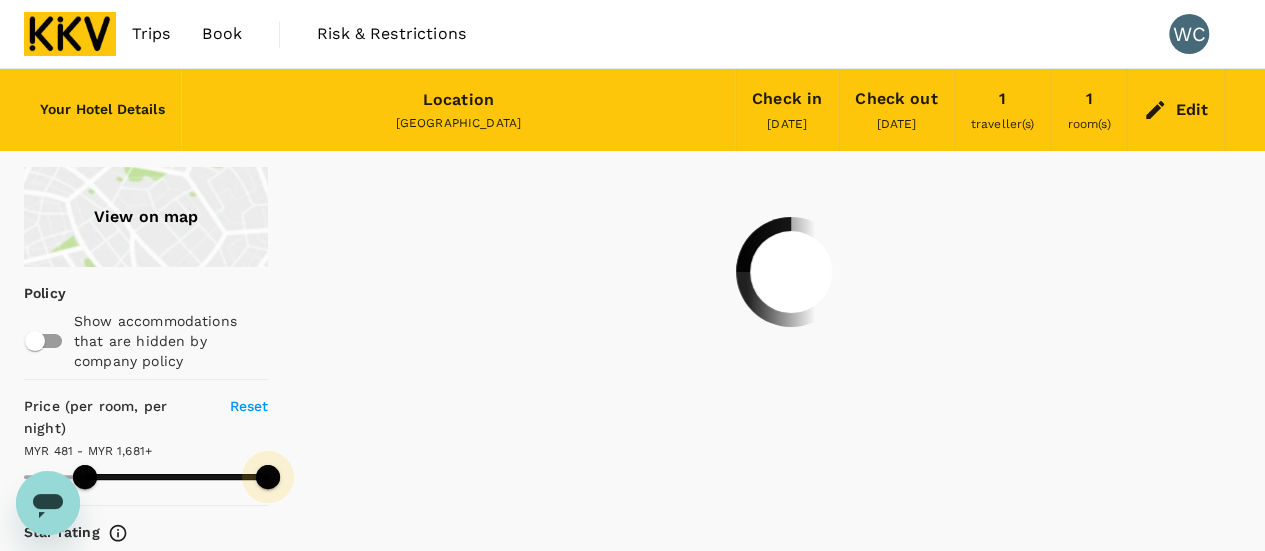 type on "481.43" 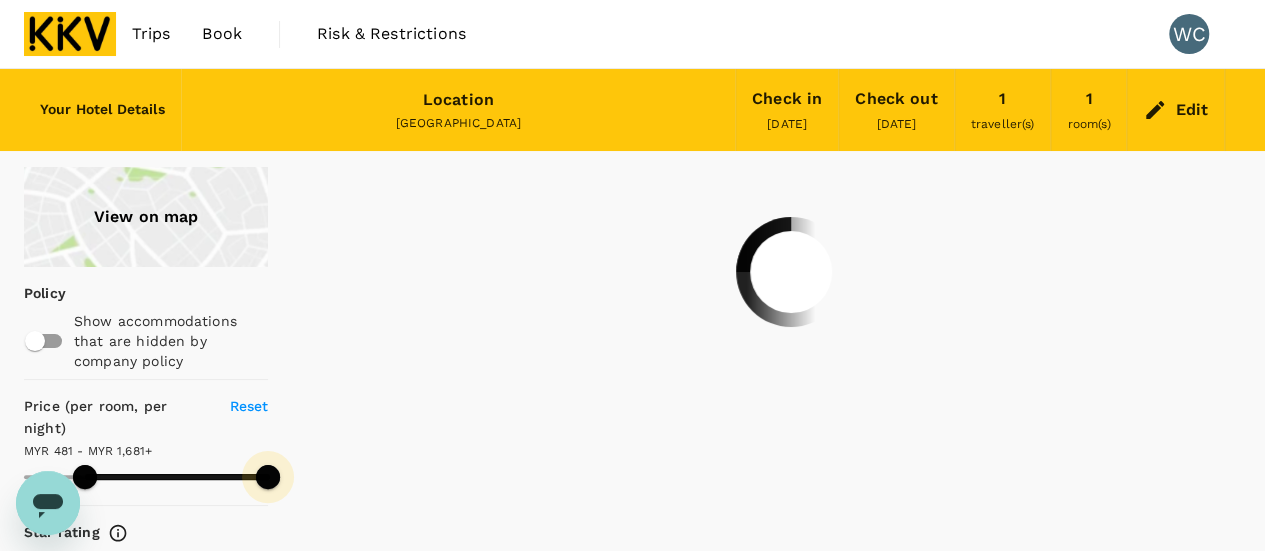 type on "481.43" 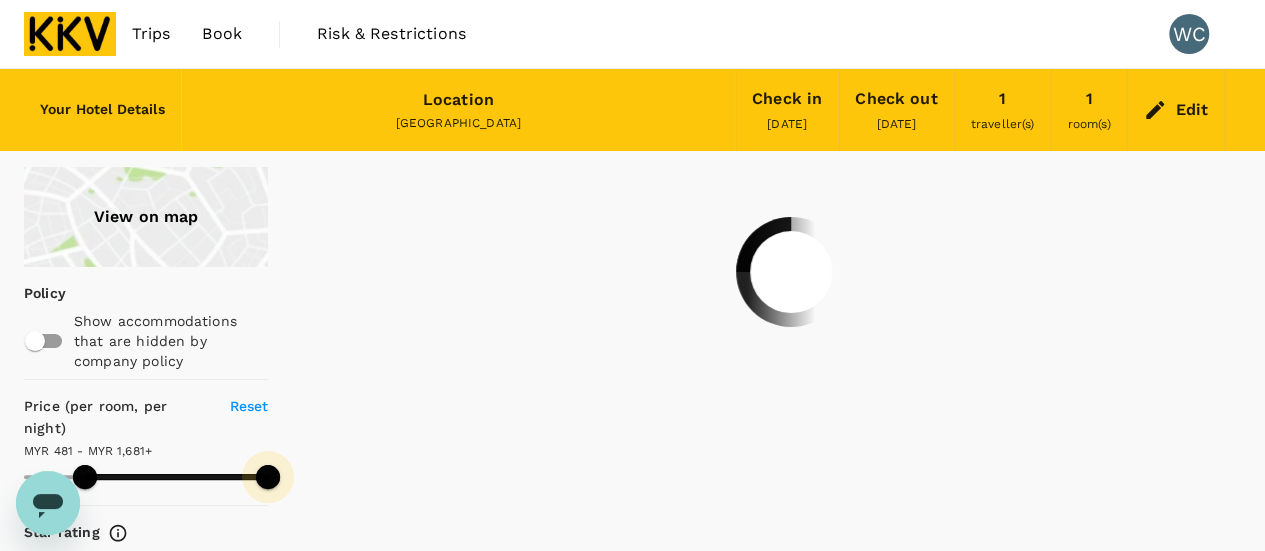 type on "481.43" 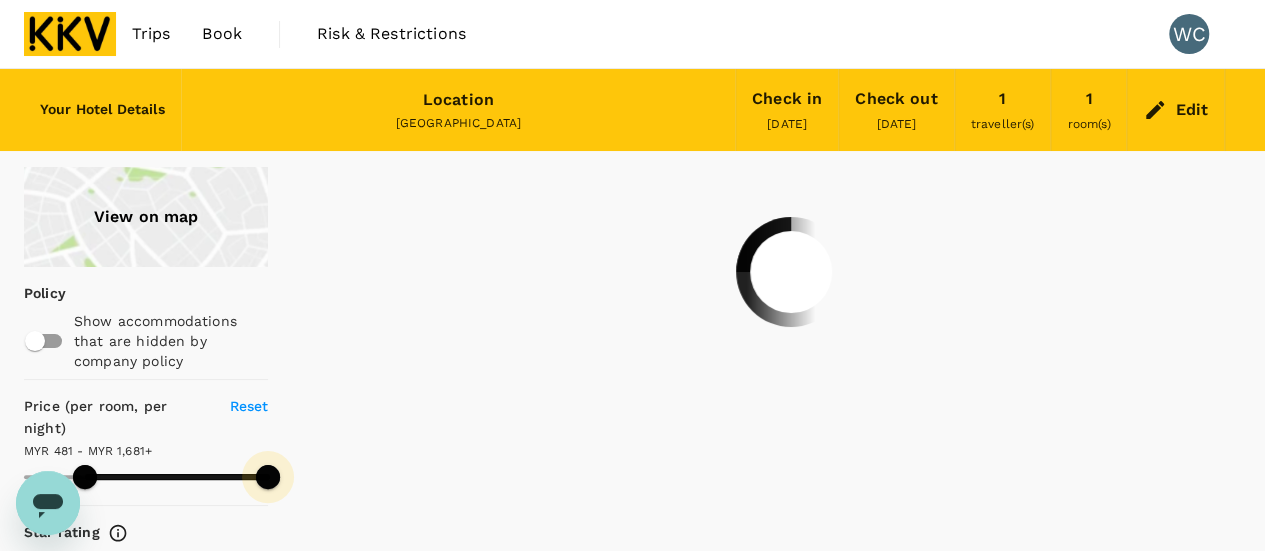 type on "481.43" 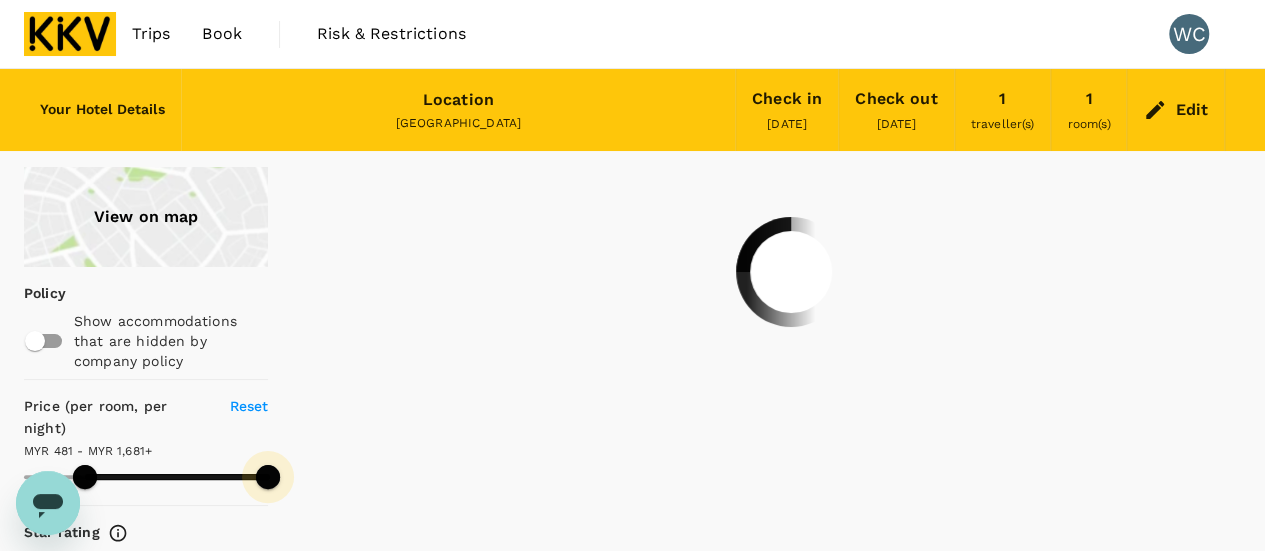 type on "481.43" 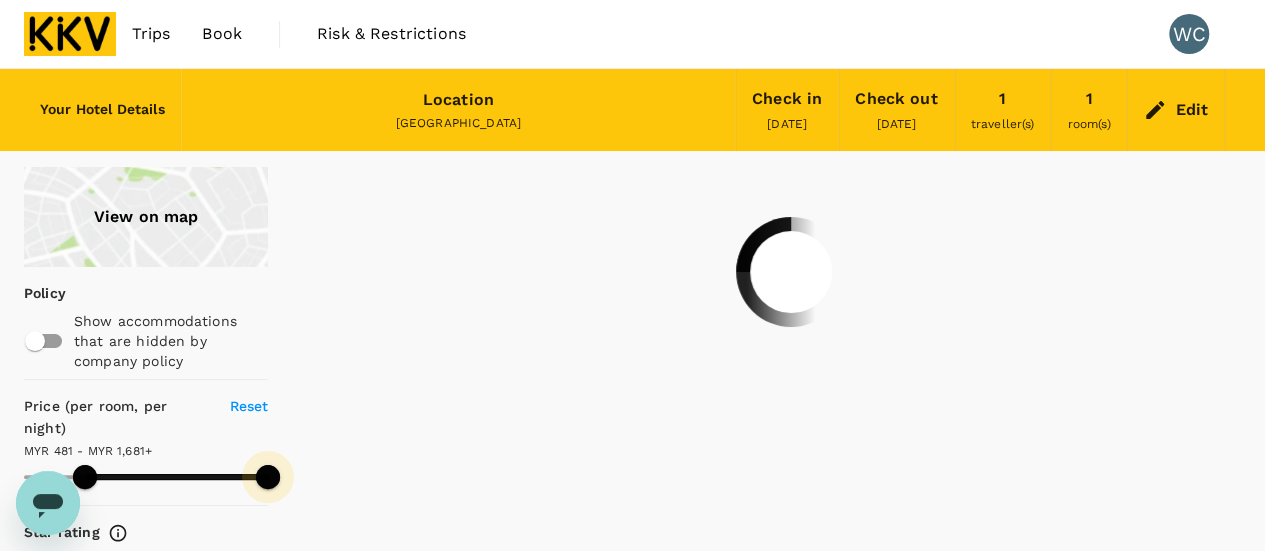 type on "481.43" 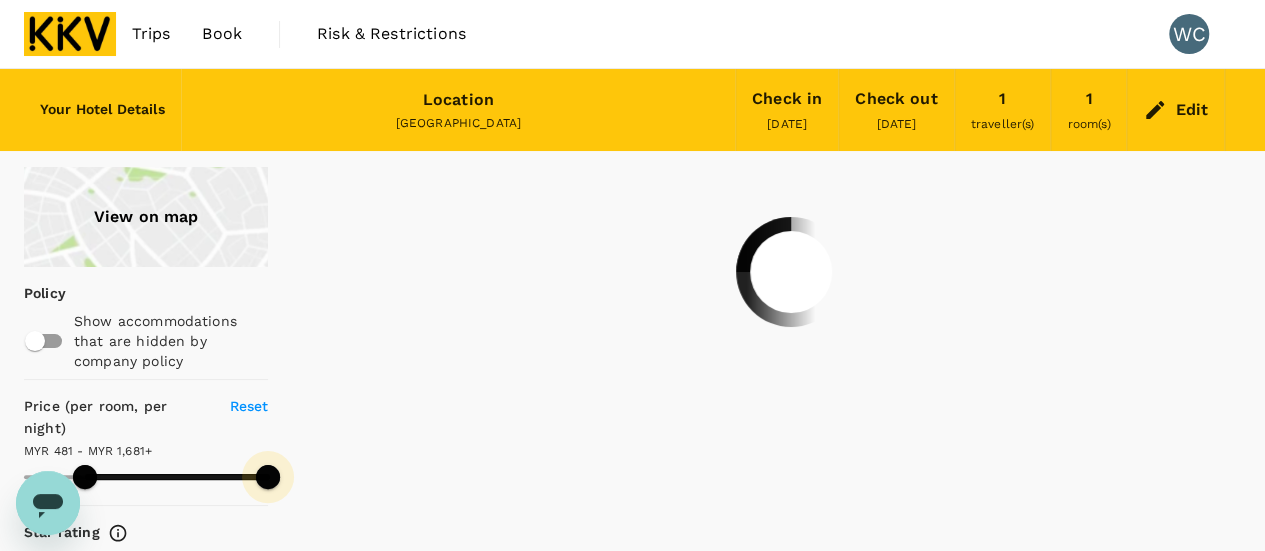 type on "481.43" 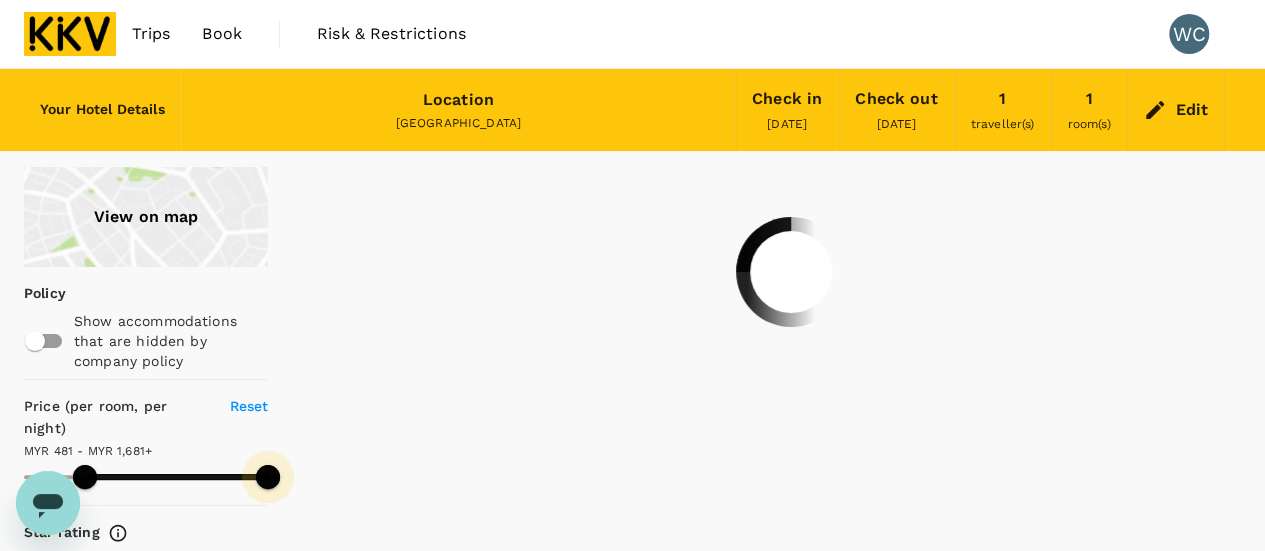 type on "481.43" 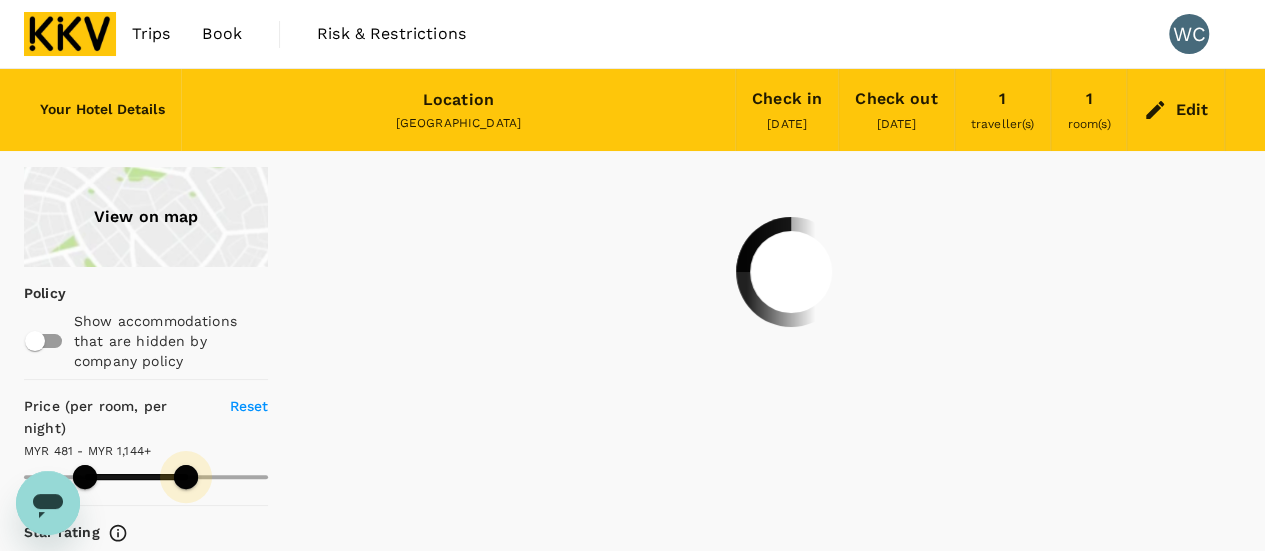 type on "481.43" 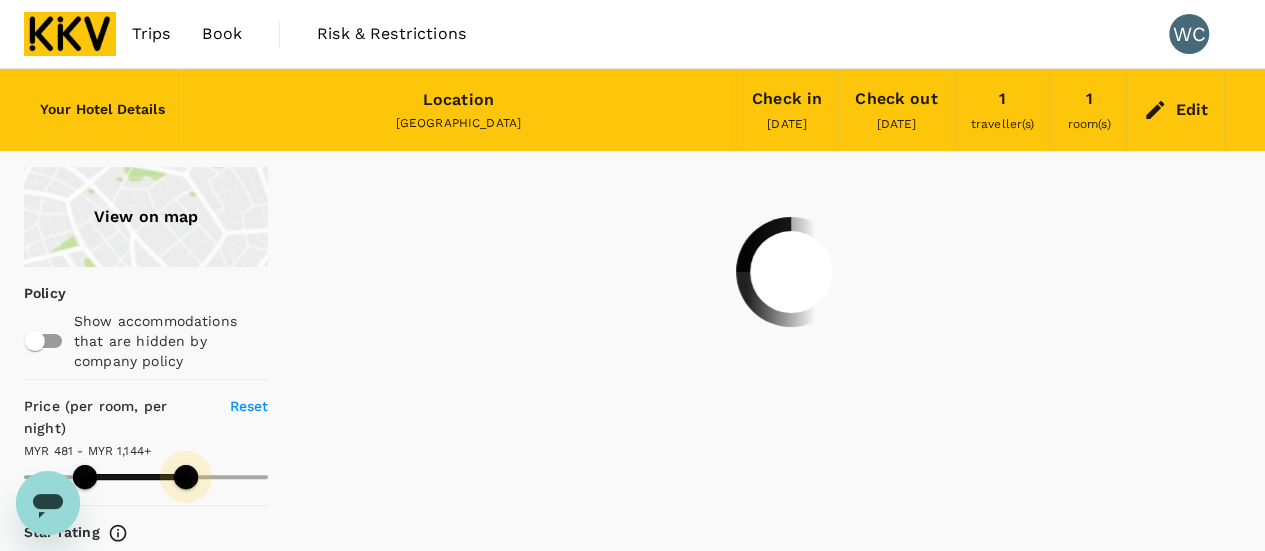 type on "481.43" 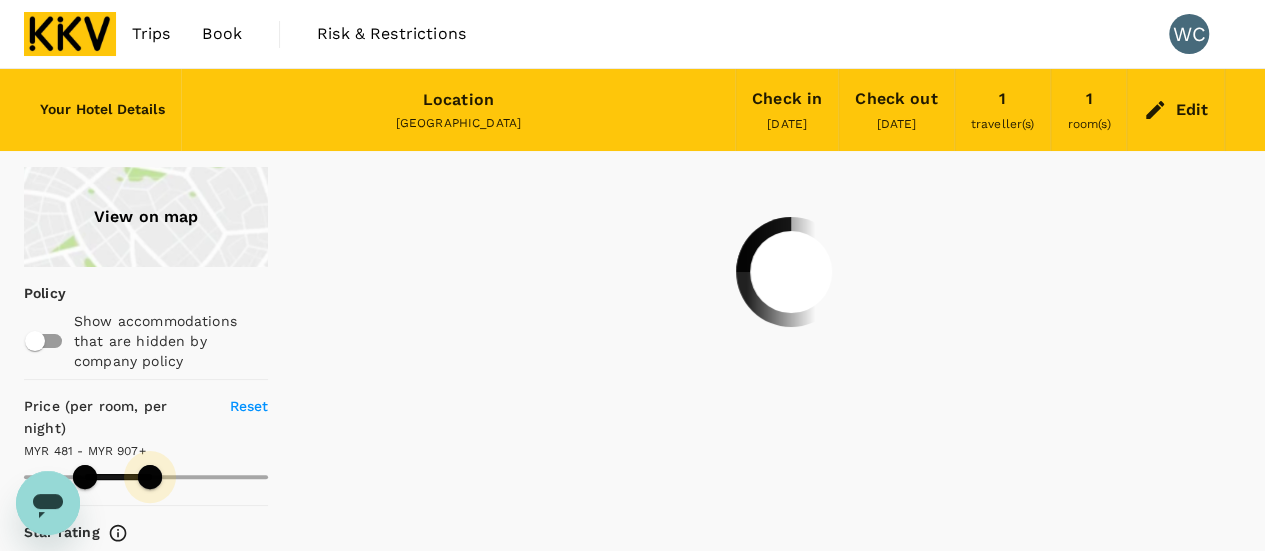 type on "481.43" 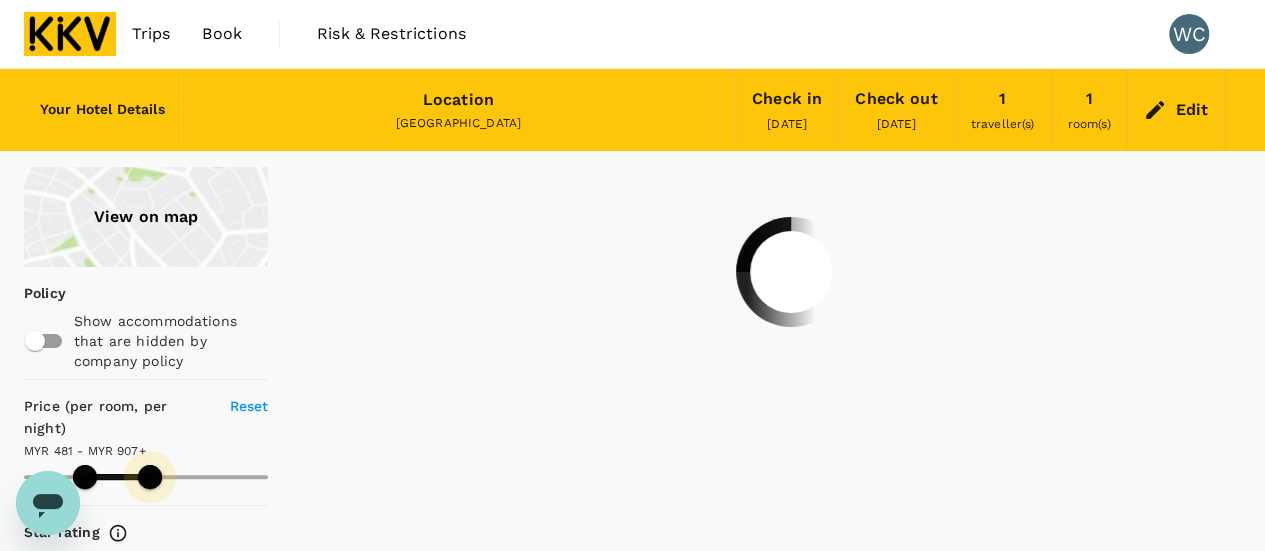 type on "481.43" 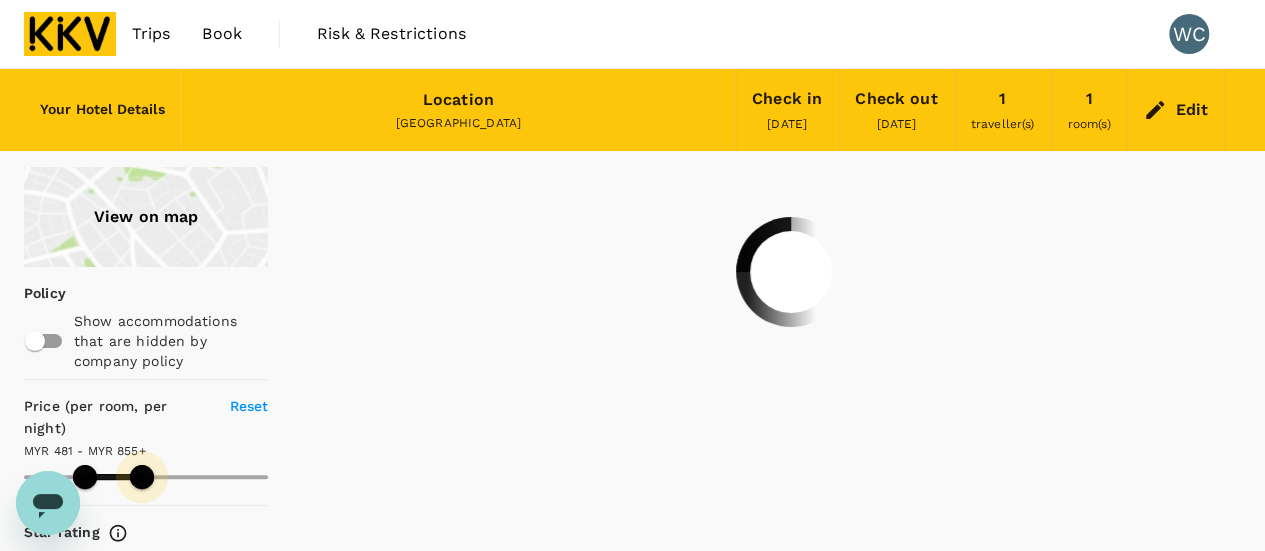 type on "481.43" 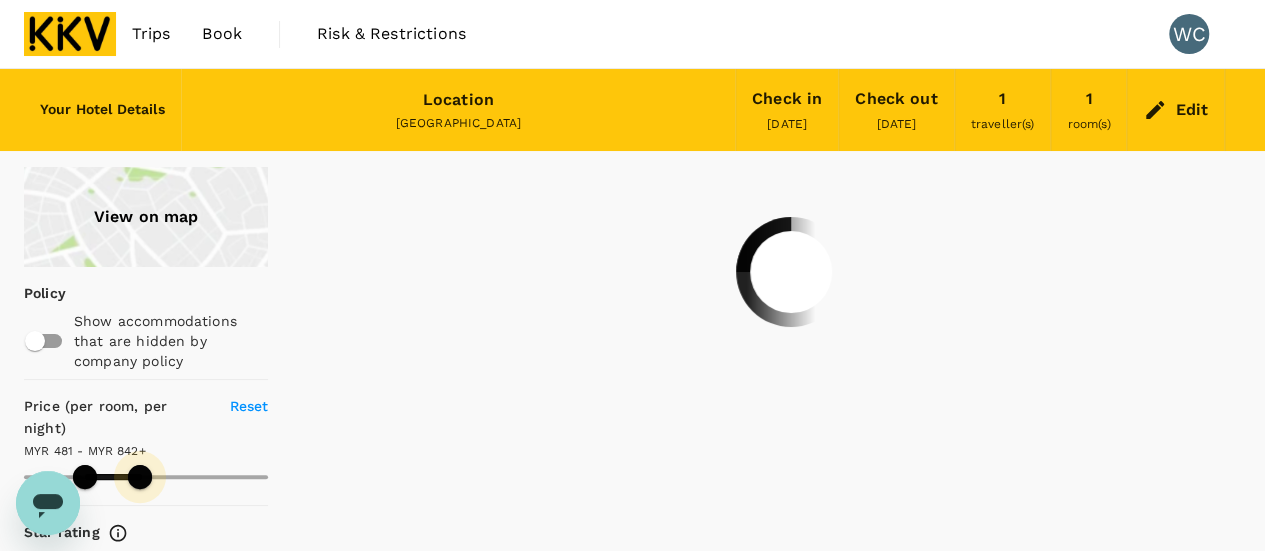 type on "481.43" 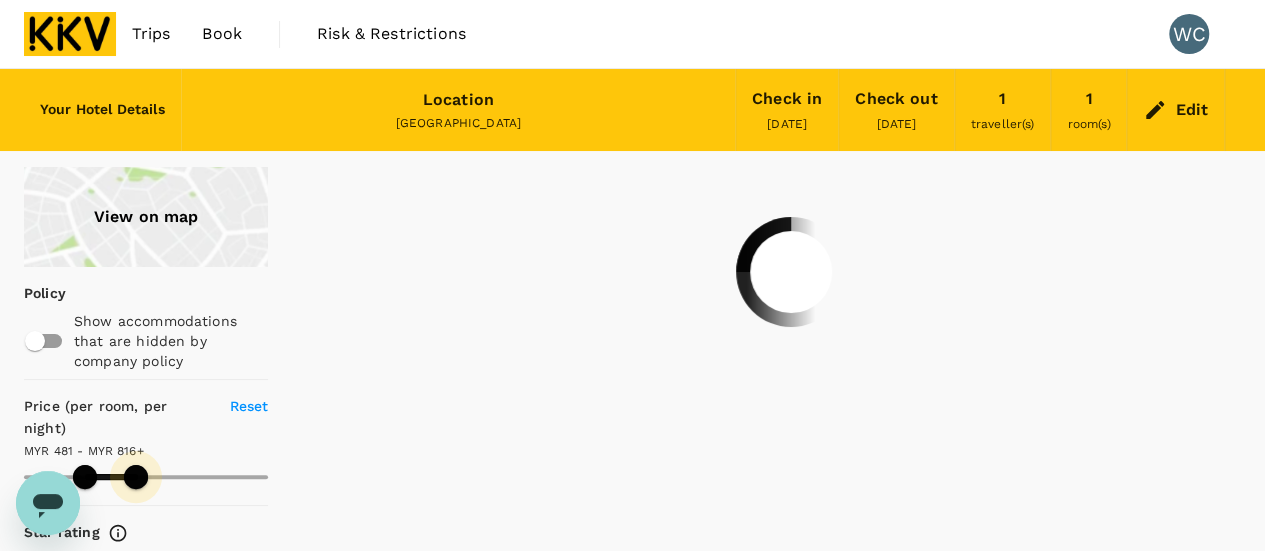 type on "481.43" 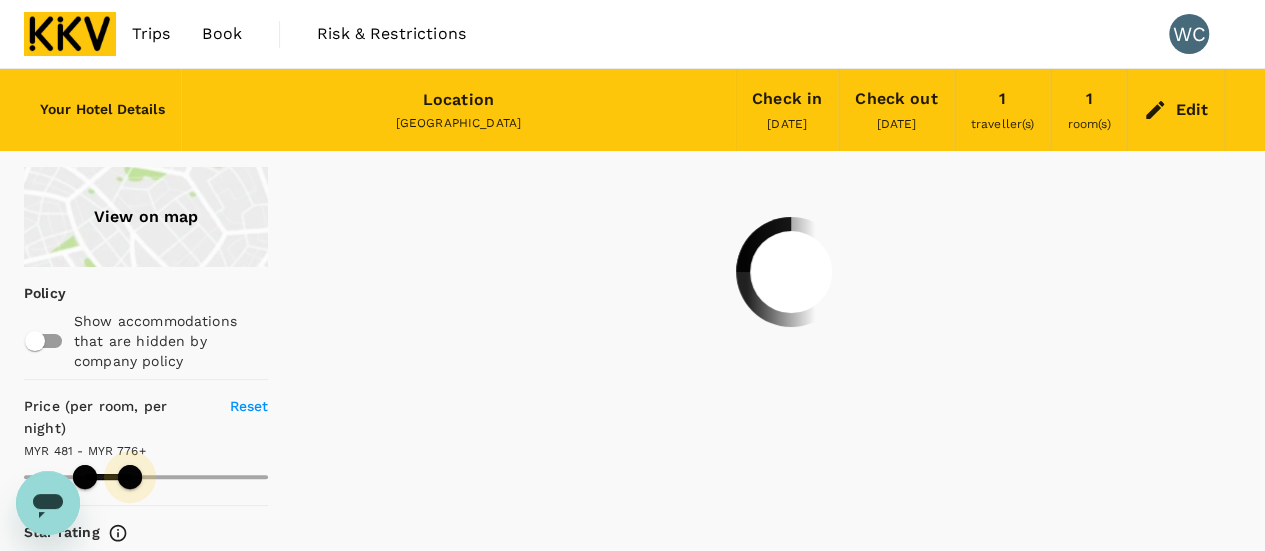 type on "481.43" 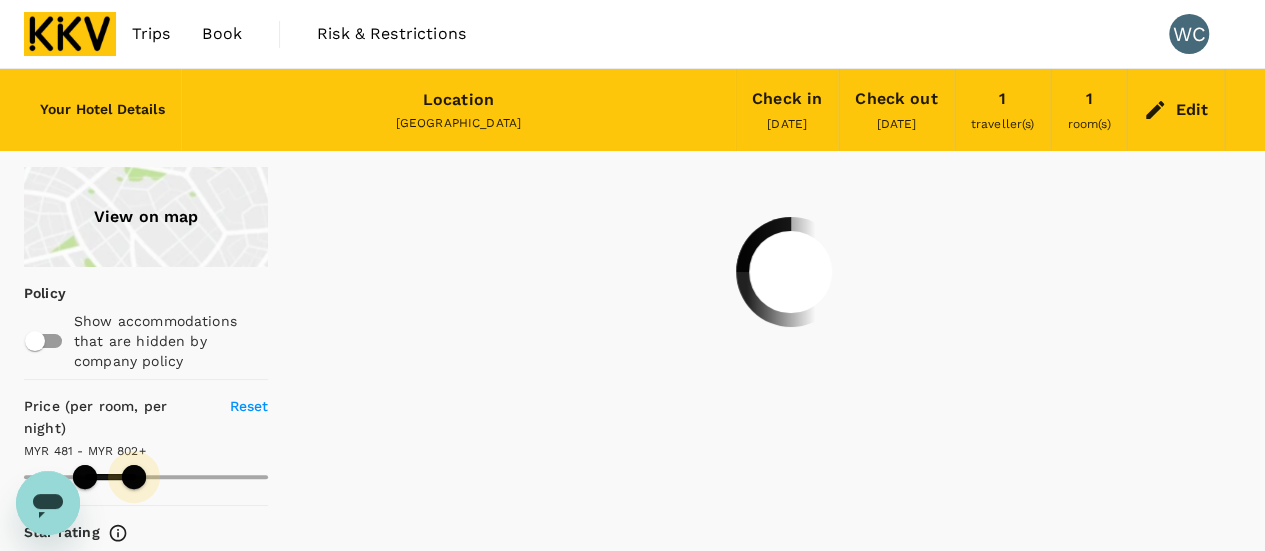 drag, startPoint x: 268, startPoint y: 478, endPoint x: 134, endPoint y: 475, distance: 134.03358 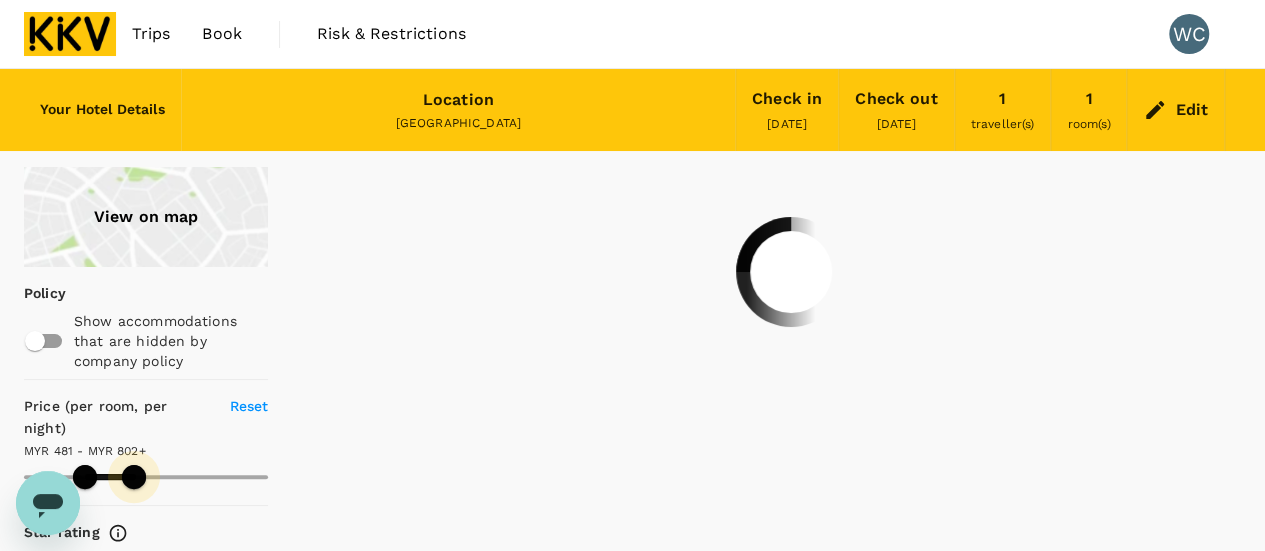 click at bounding box center (134, 477) 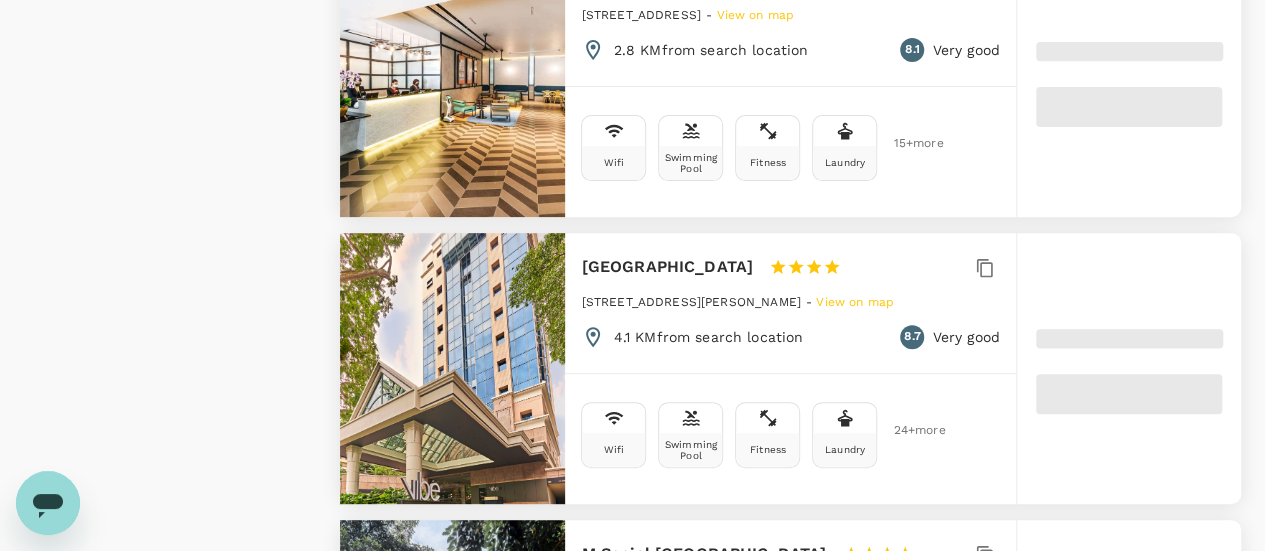 scroll, scrollTop: 3846, scrollLeft: 0, axis: vertical 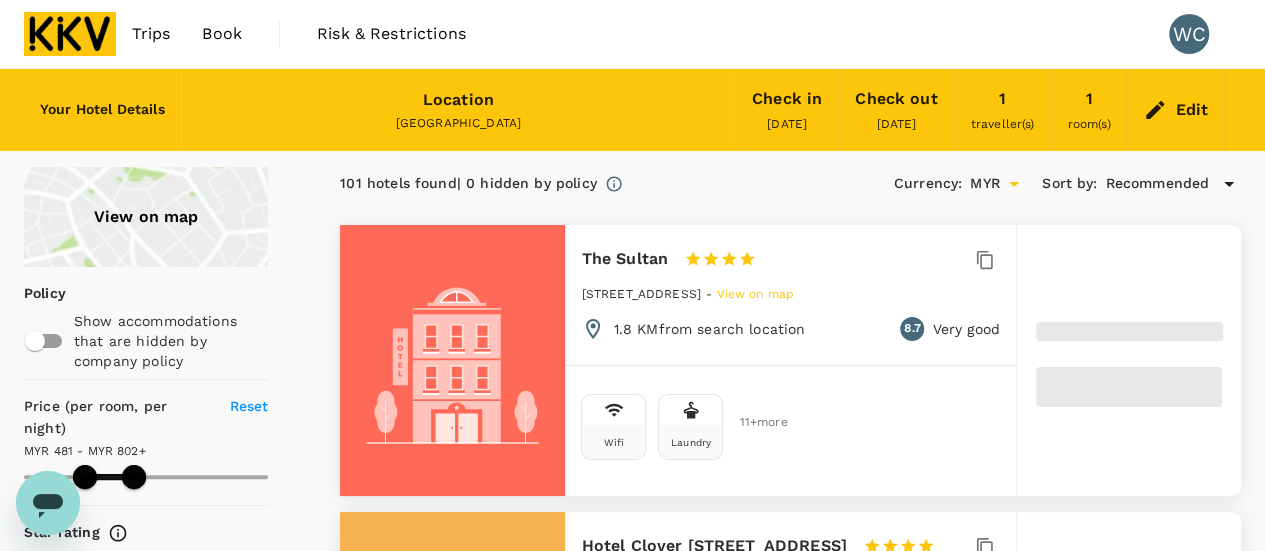 click at bounding box center (70, 34) 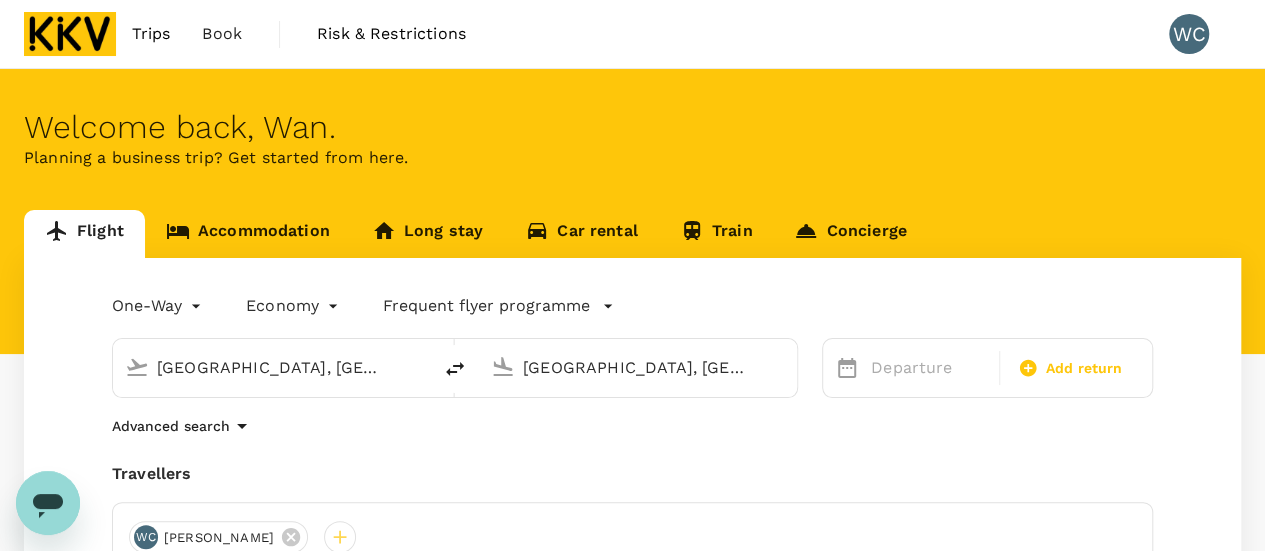 click on "Trips Book Risk & Restrictions WC Welcome back , Wan . Planning a business trip? Get started from here. Flight Accommodation Long stay Car rental Train Concierge One-Way oneway Economy economy Frequent flyer programme [GEOGRAPHIC_DATA], [GEOGRAPHIC_DATA] (any) [GEOGRAPHIC_DATA], [GEOGRAPHIC_DATA] (any) Departure Add return Advanced search Travellers   [PERSON_NAME] [PERSON_NAME] Find flights Version 3.46.0 Privacy Policy Terms of Use Help Centre Frequent flyer programme Add new" at bounding box center (632, 430) 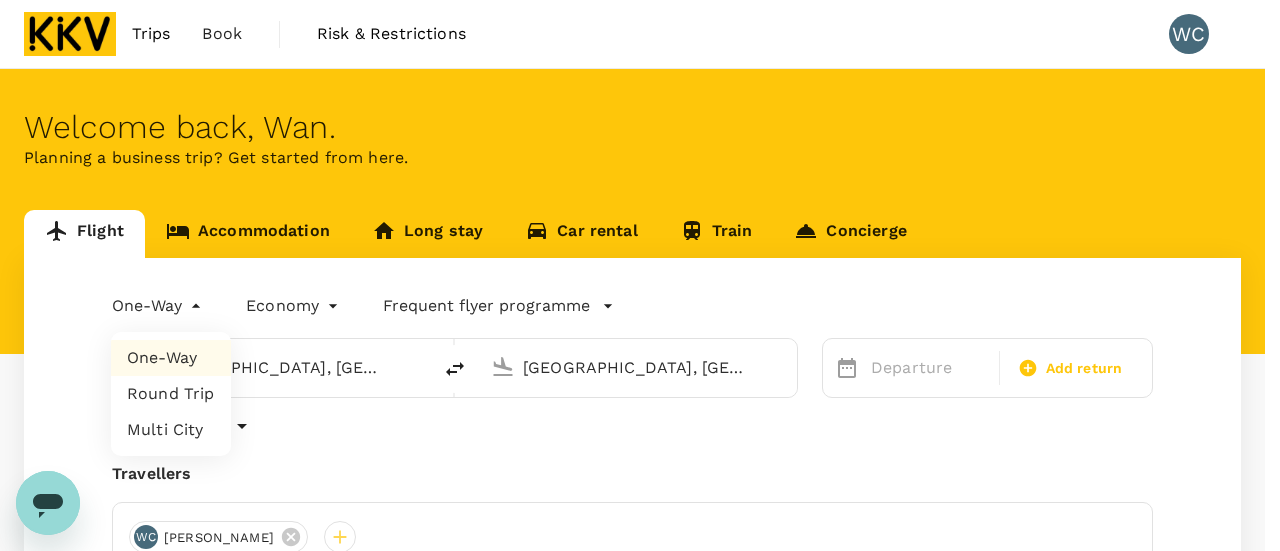click on "Round Trip" at bounding box center (171, 394) 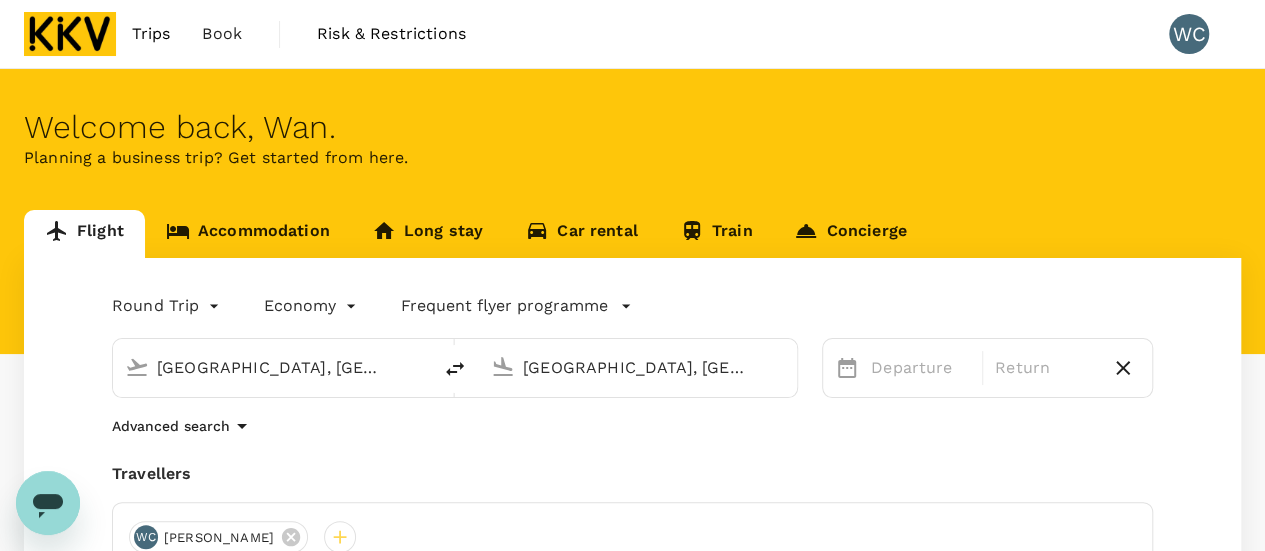 click on "[GEOGRAPHIC_DATA], [GEOGRAPHIC_DATA] (any)" at bounding box center (288, 368) 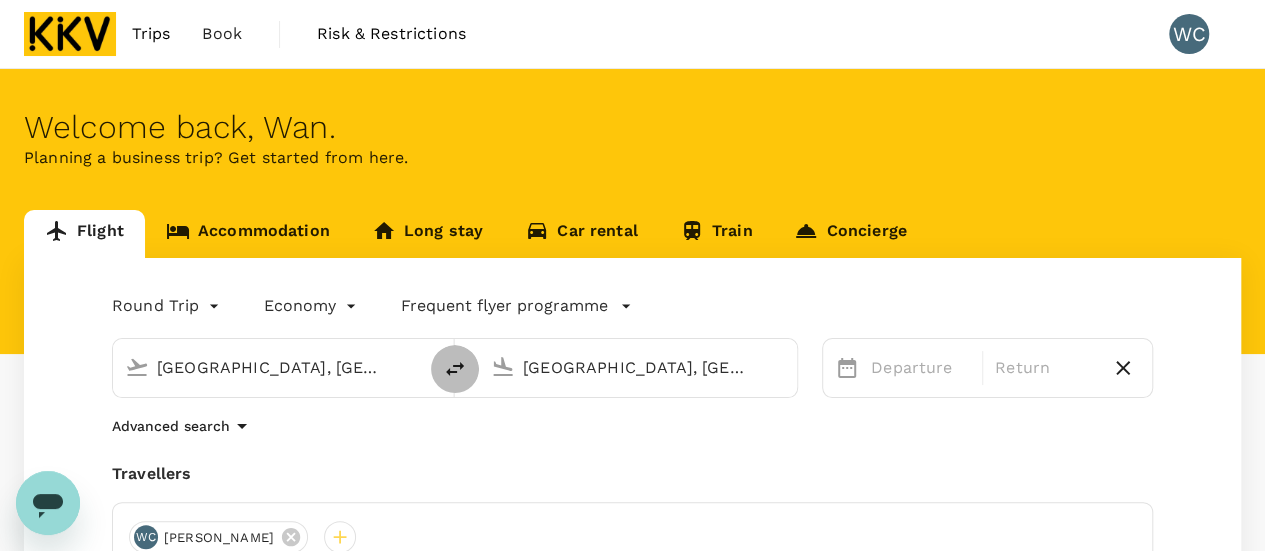 click 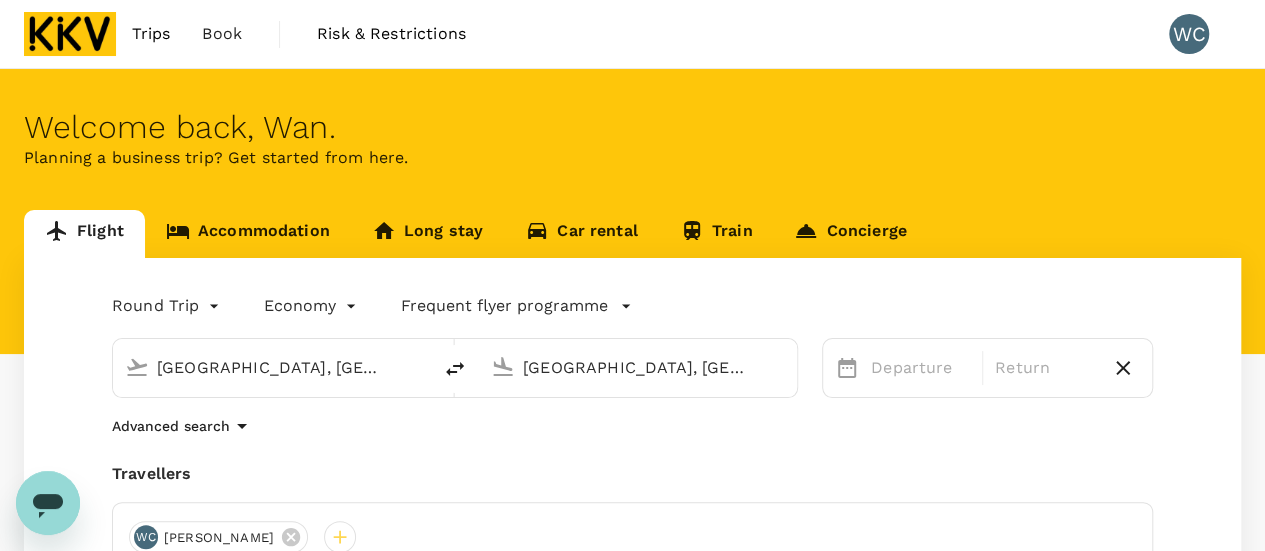 click on "[GEOGRAPHIC_DATA], [GEOGRAPHIC_DATA] (any)" at bounding box center [639, 367] 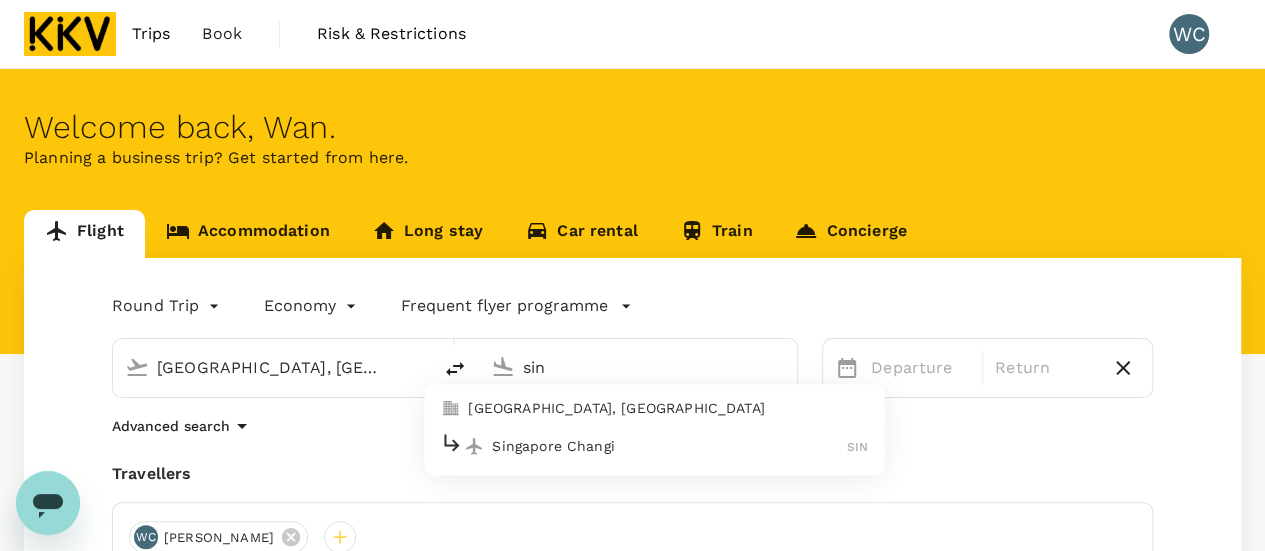 click on "[GEOGRAPHIC_DATA], [GEOGRAPHIC_DATA]" at bounding box center (668, 409) 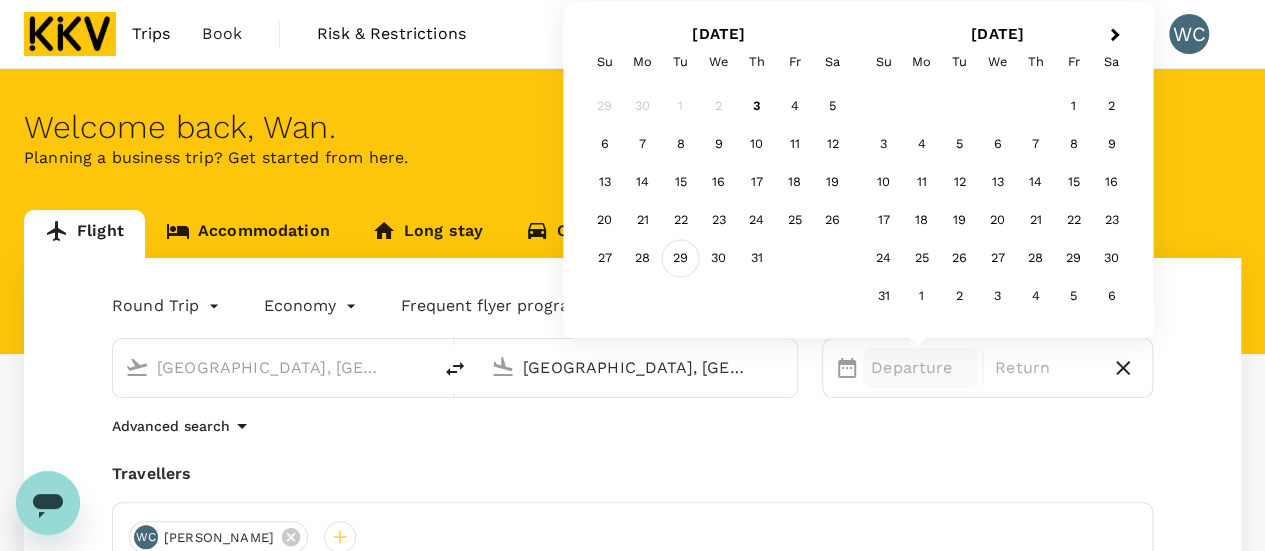 click on "29" at bounding box center (681, 259) 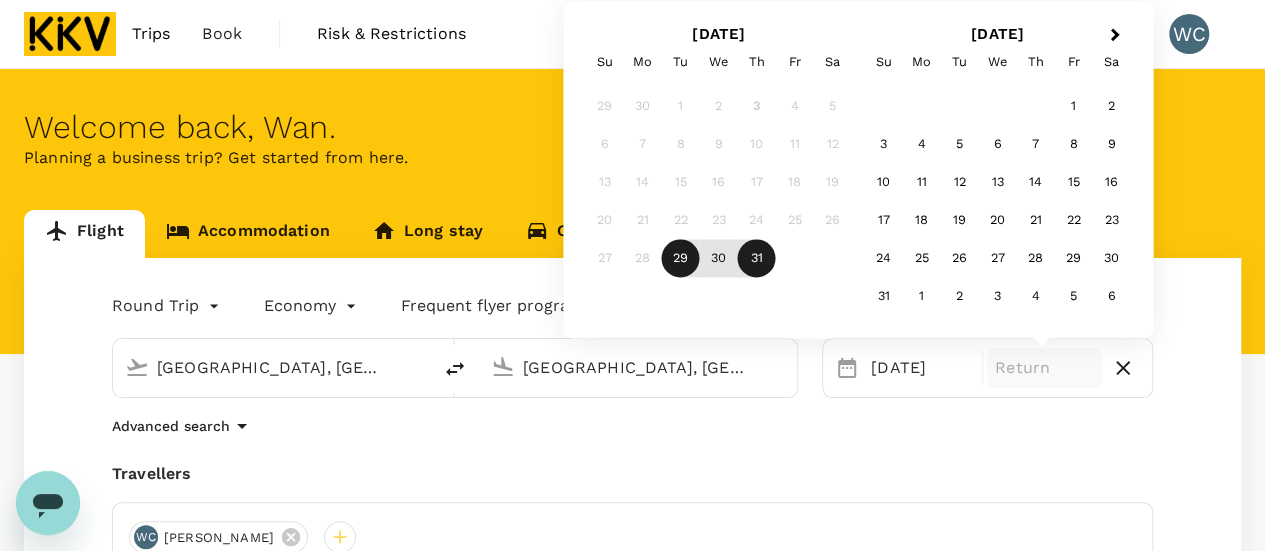 click on "31" at bounding box center [757, 259] 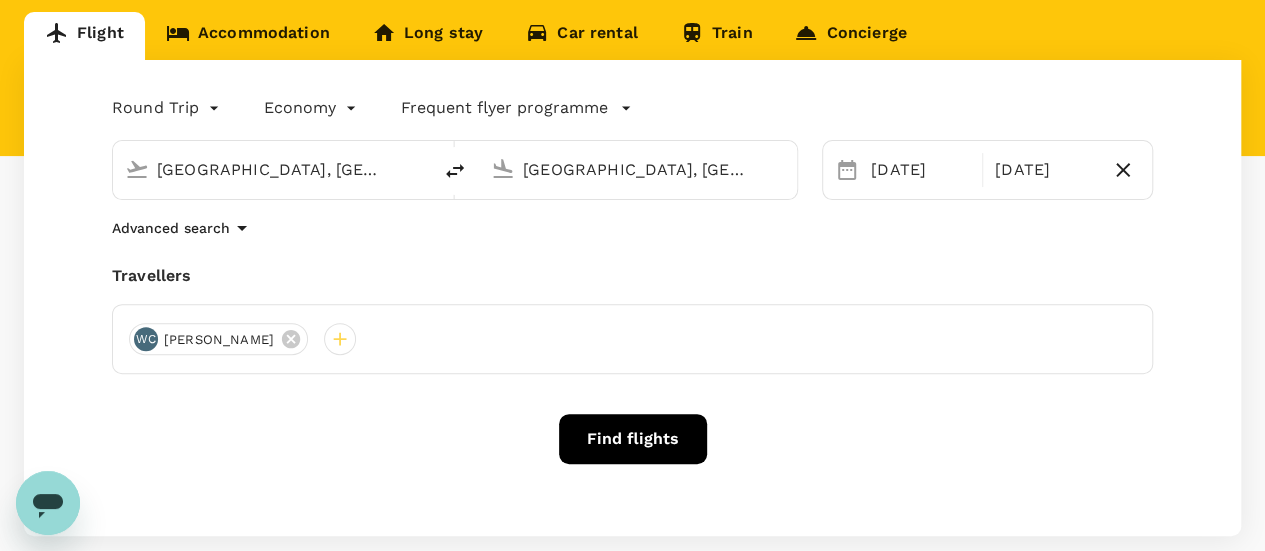 scroll, scrollTop: 200, scrollLeft: 0, axis: vertical 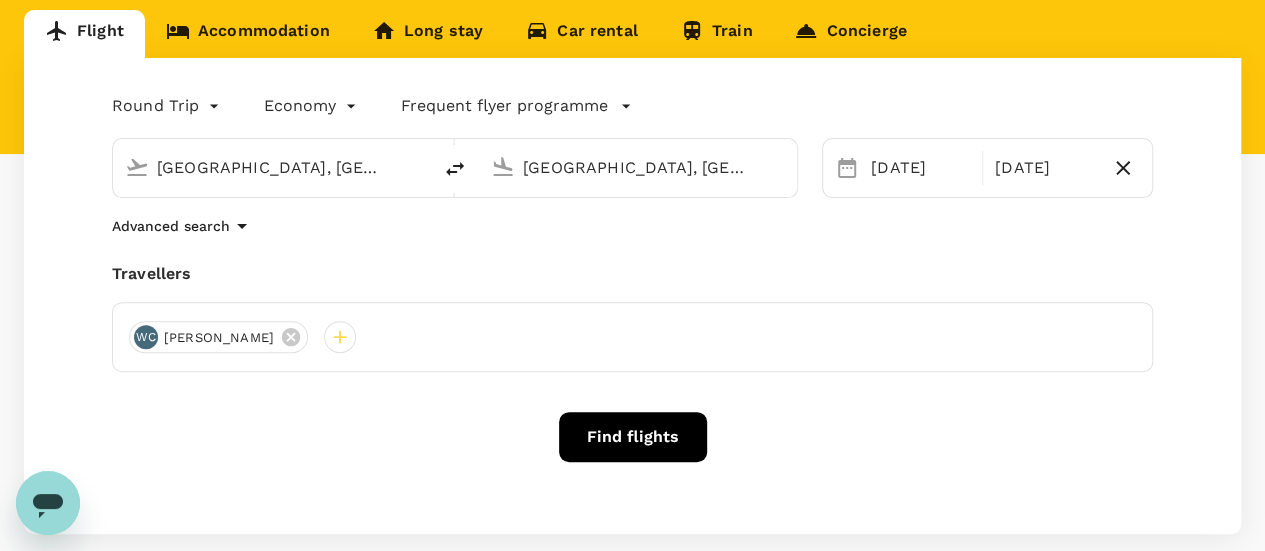 click on "Find flights" at bounding box center (633, 437) 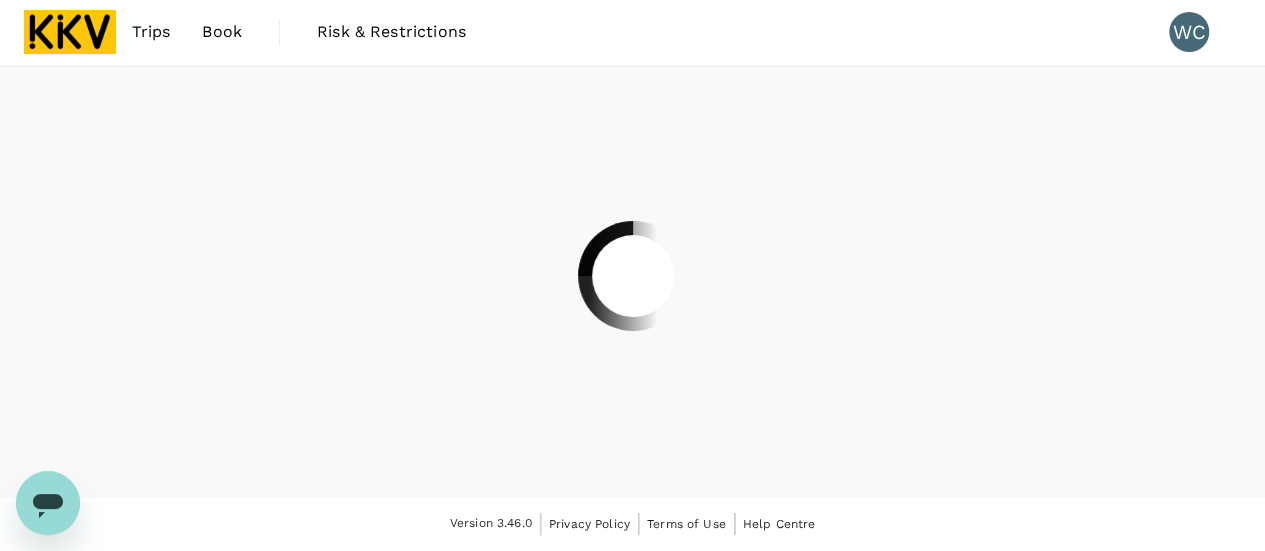 scroll, scrollTop: 0, scrollLeft: 0, axis: both 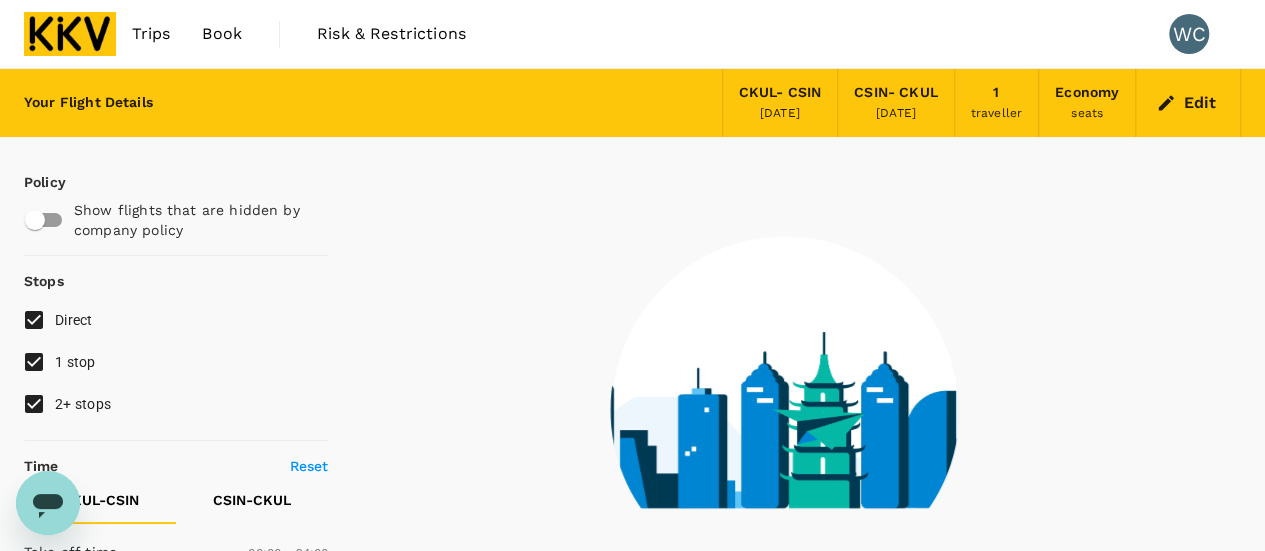 click on "1 stop" at bounding box center [34, 362] 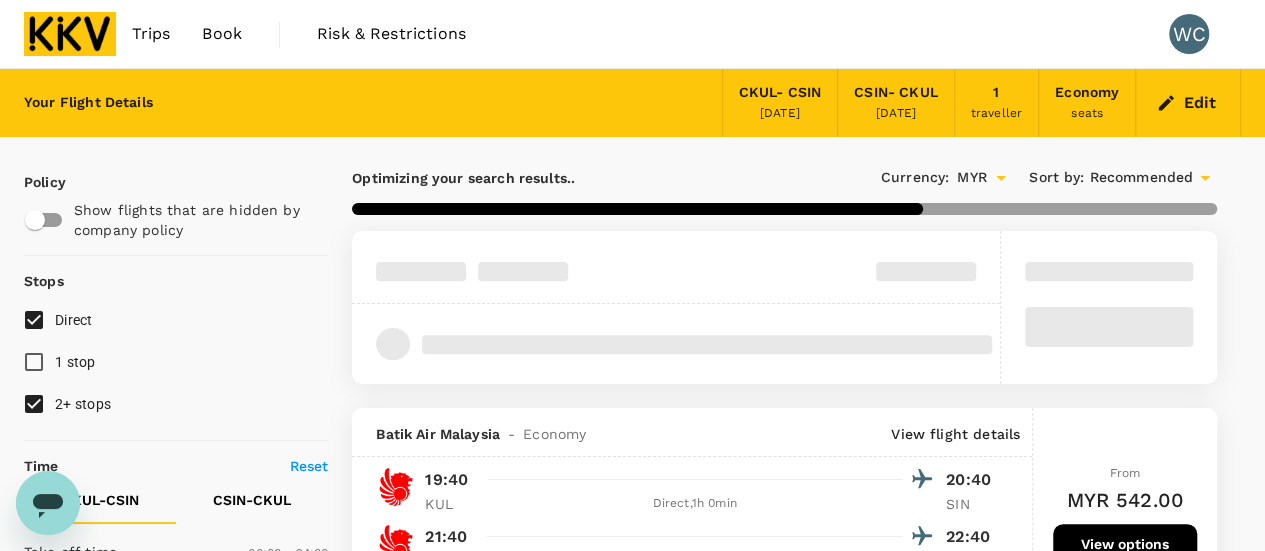 click on "2+ stops" at bounding box center (34, 404) 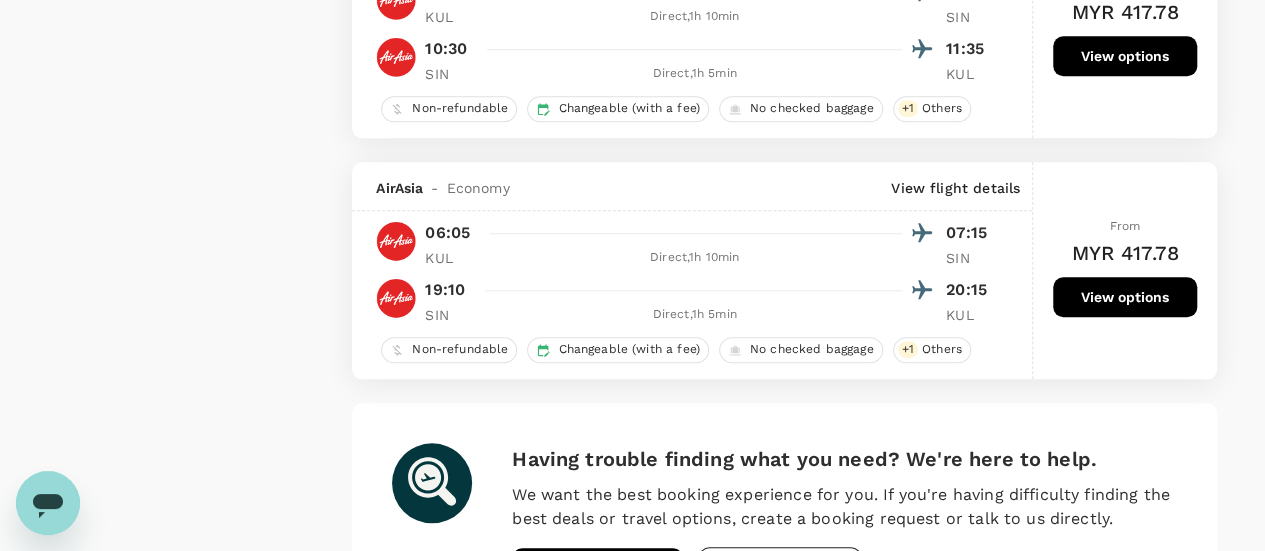 scroll, scrollTop: 4800, scrollLeft: 0, axis: vertical 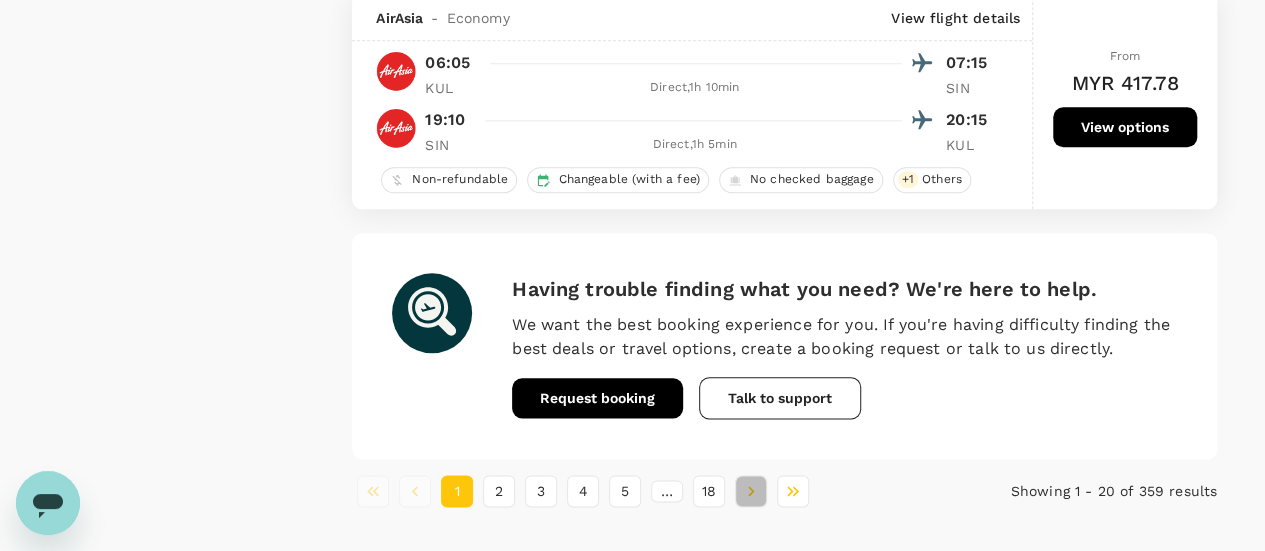 click 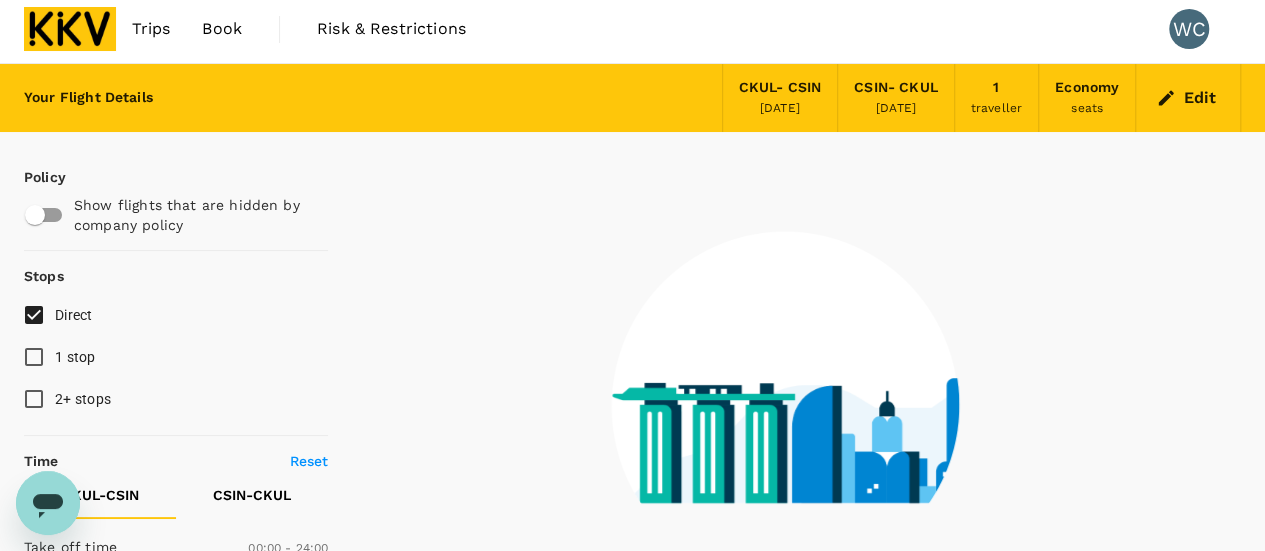 scroll, scrollTop: 0, scrollLeft: 0, axis: both 